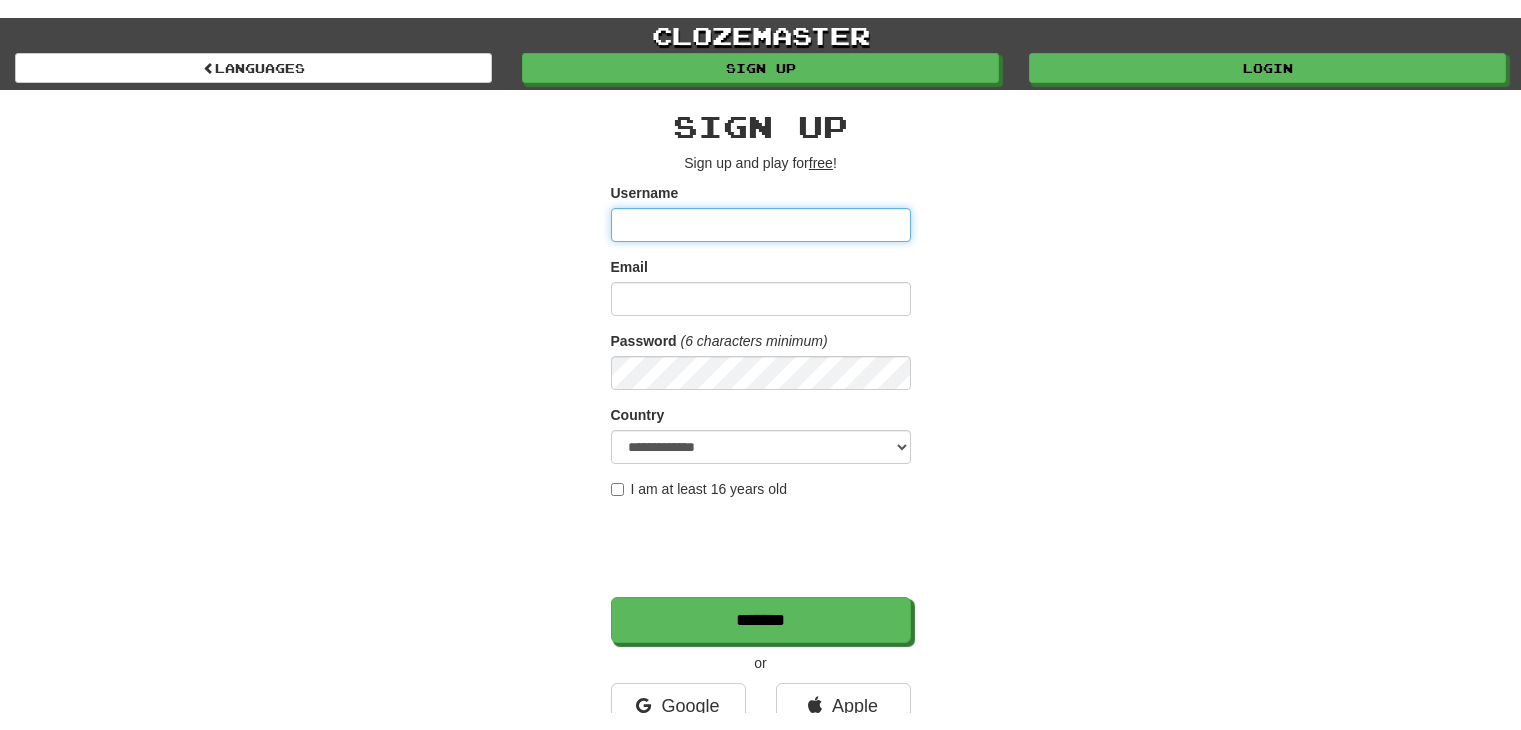 scroll, scrollTop: 0, scrollLeft: 0, axis: both 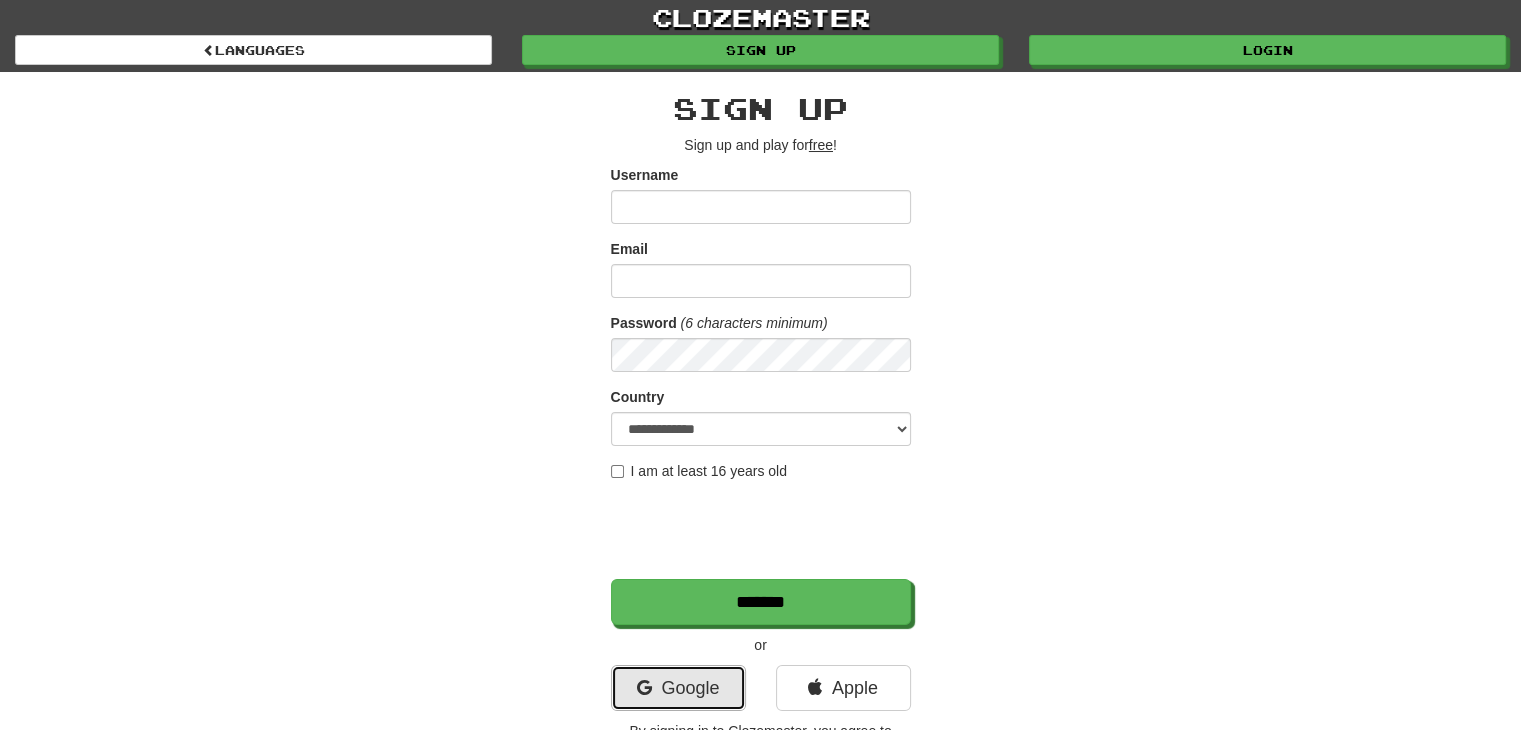 click on "Google" at bounding box center (678, 688) 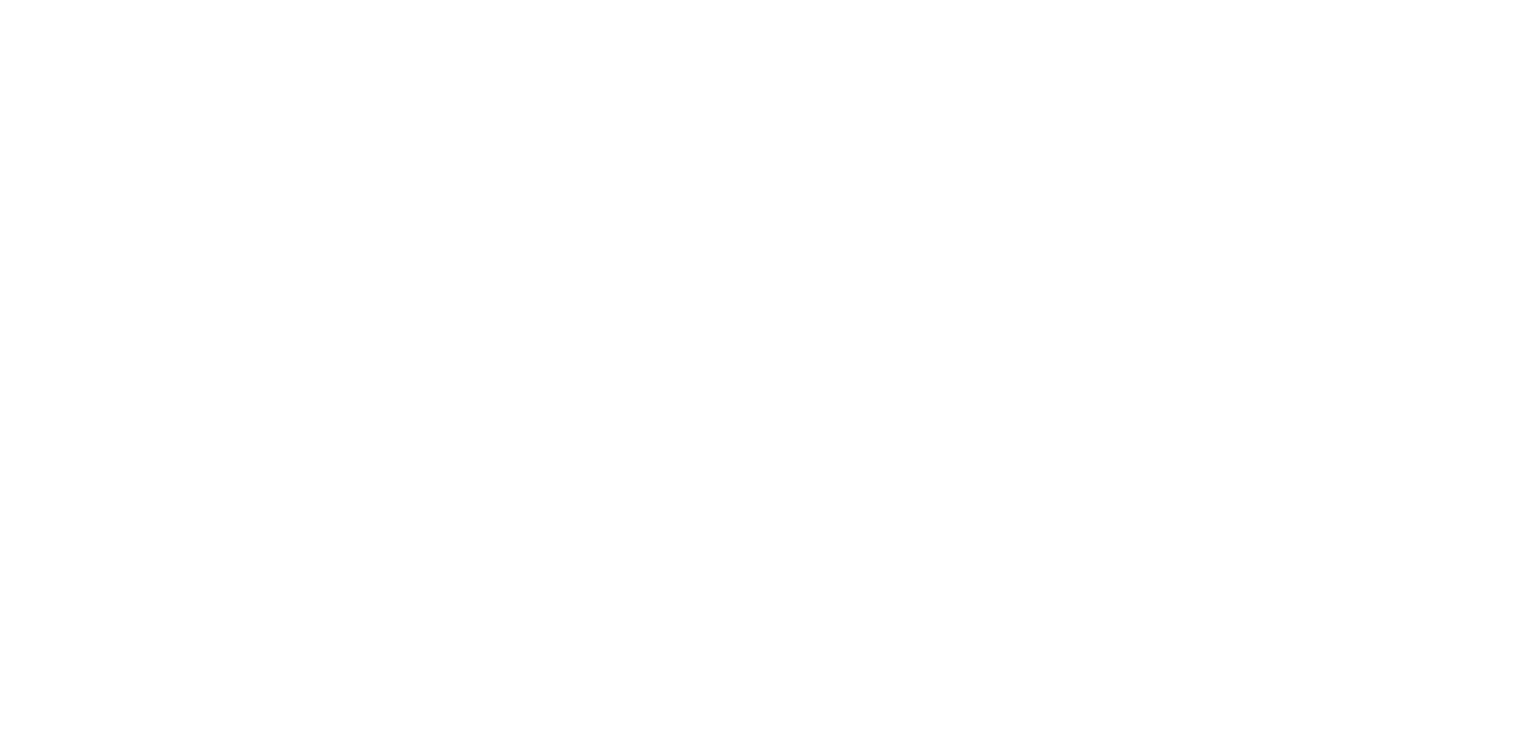 scroll, scrollTop: 0, scrollLeft: 0, axis: both 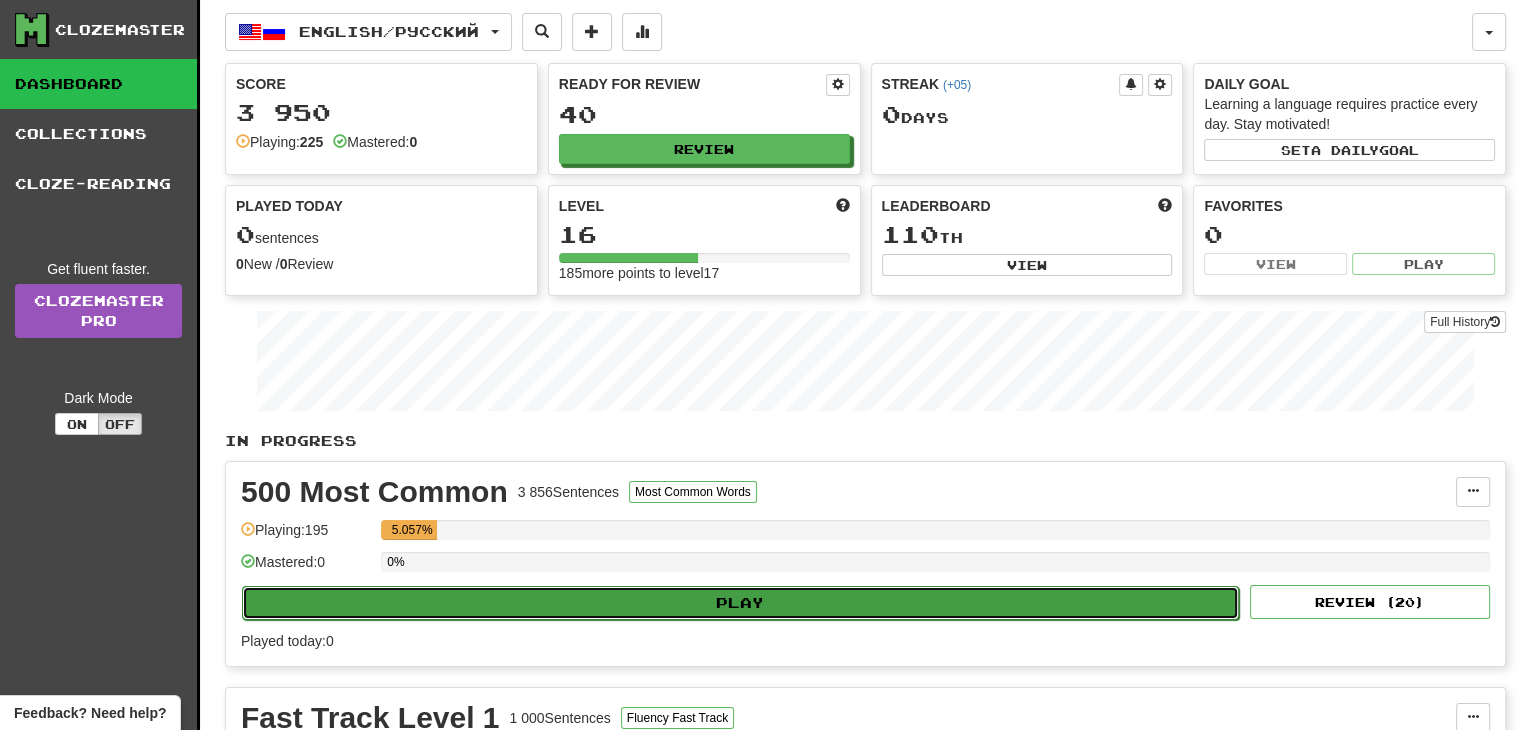 click on "Play" at bounding box center (740, 603) 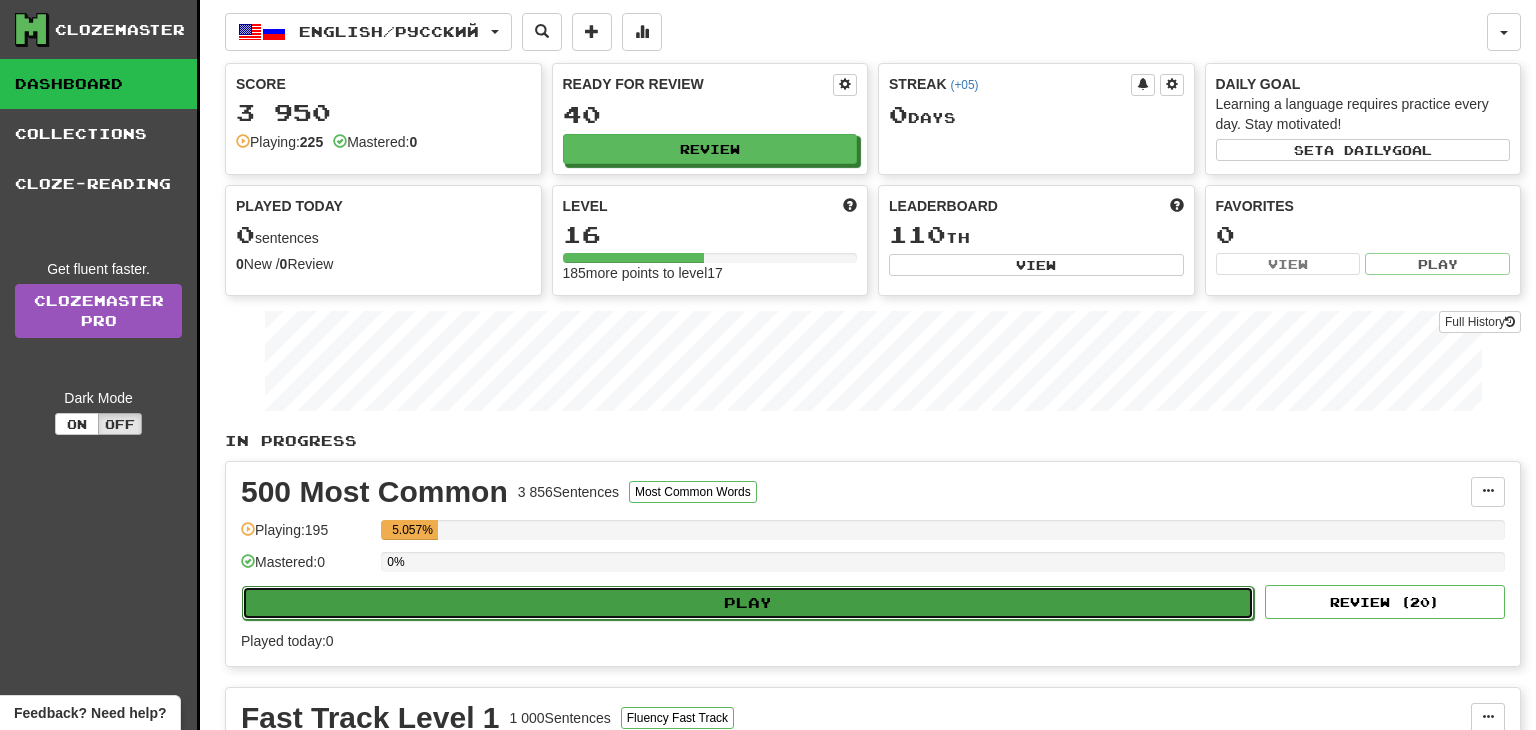 select on "**" 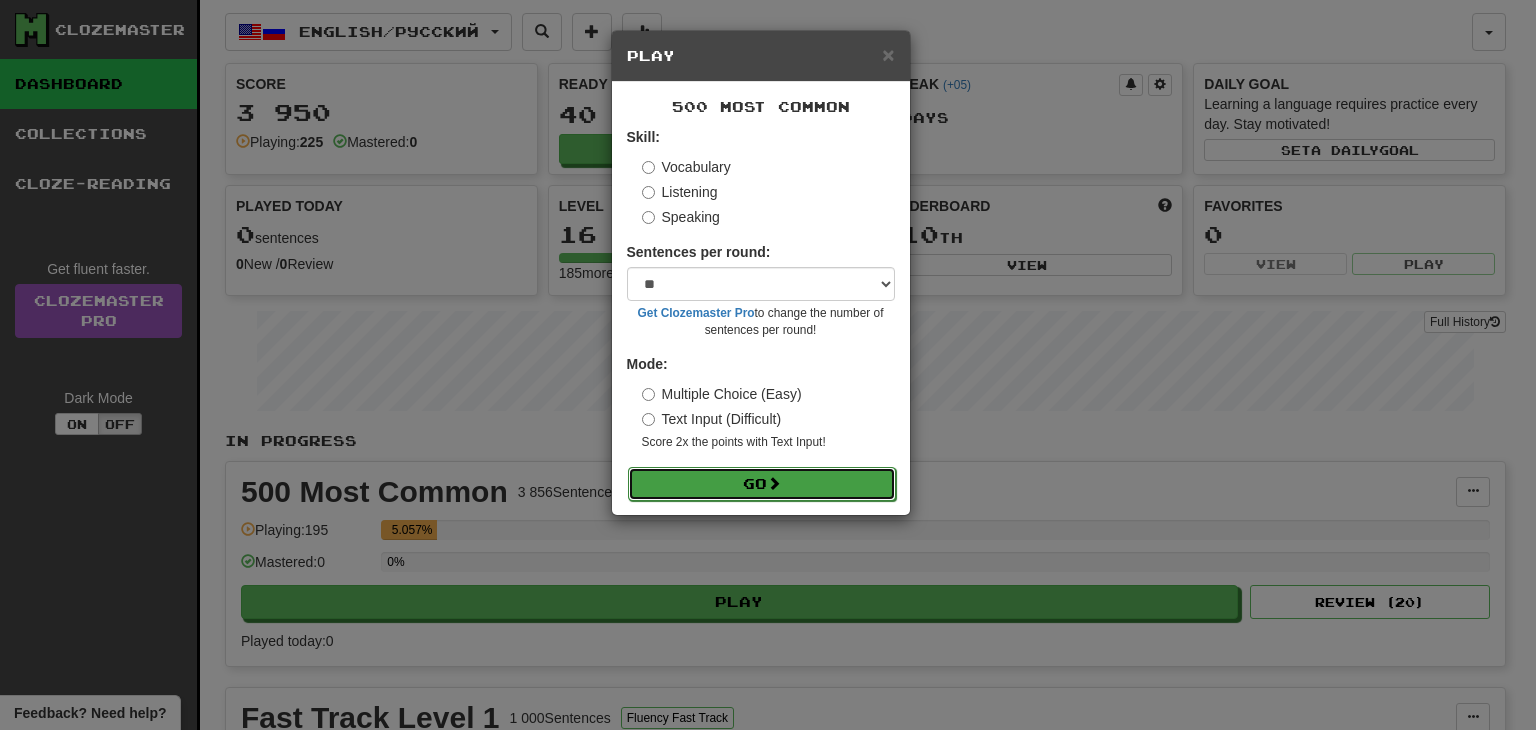 click on "Go" at bounding box center (762, 484) 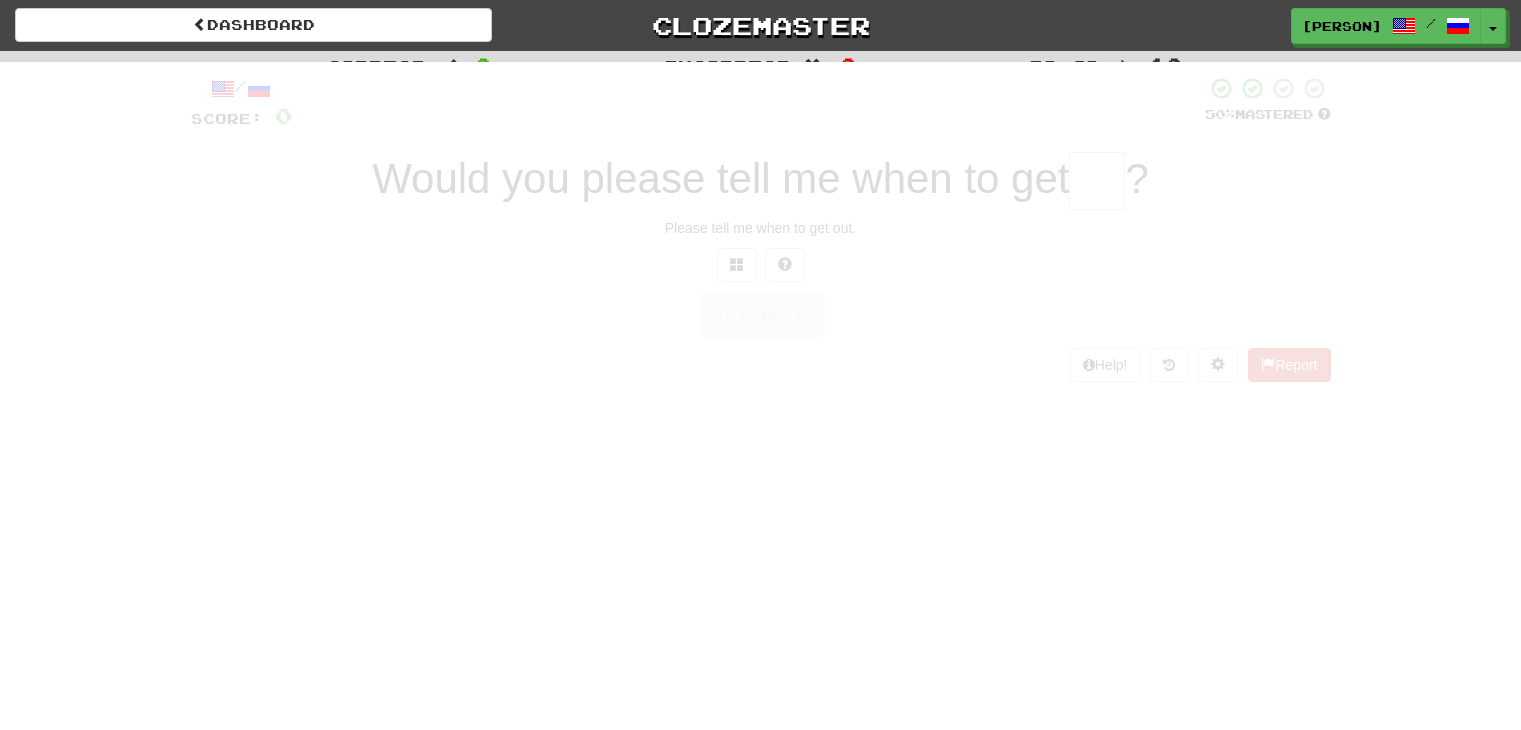 scroll, scrollTop: 0, scrollLeft: 0, axis: both 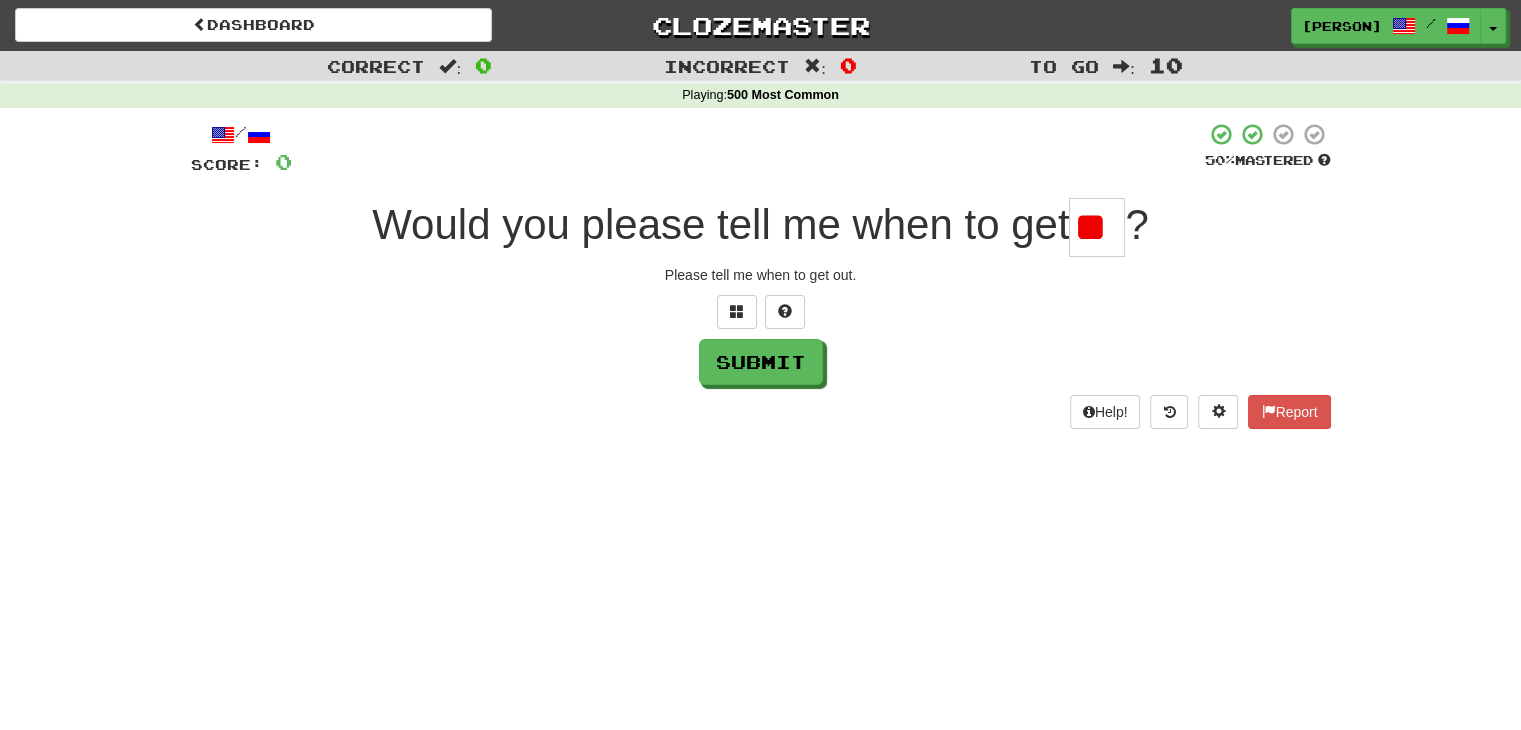 type on "*" 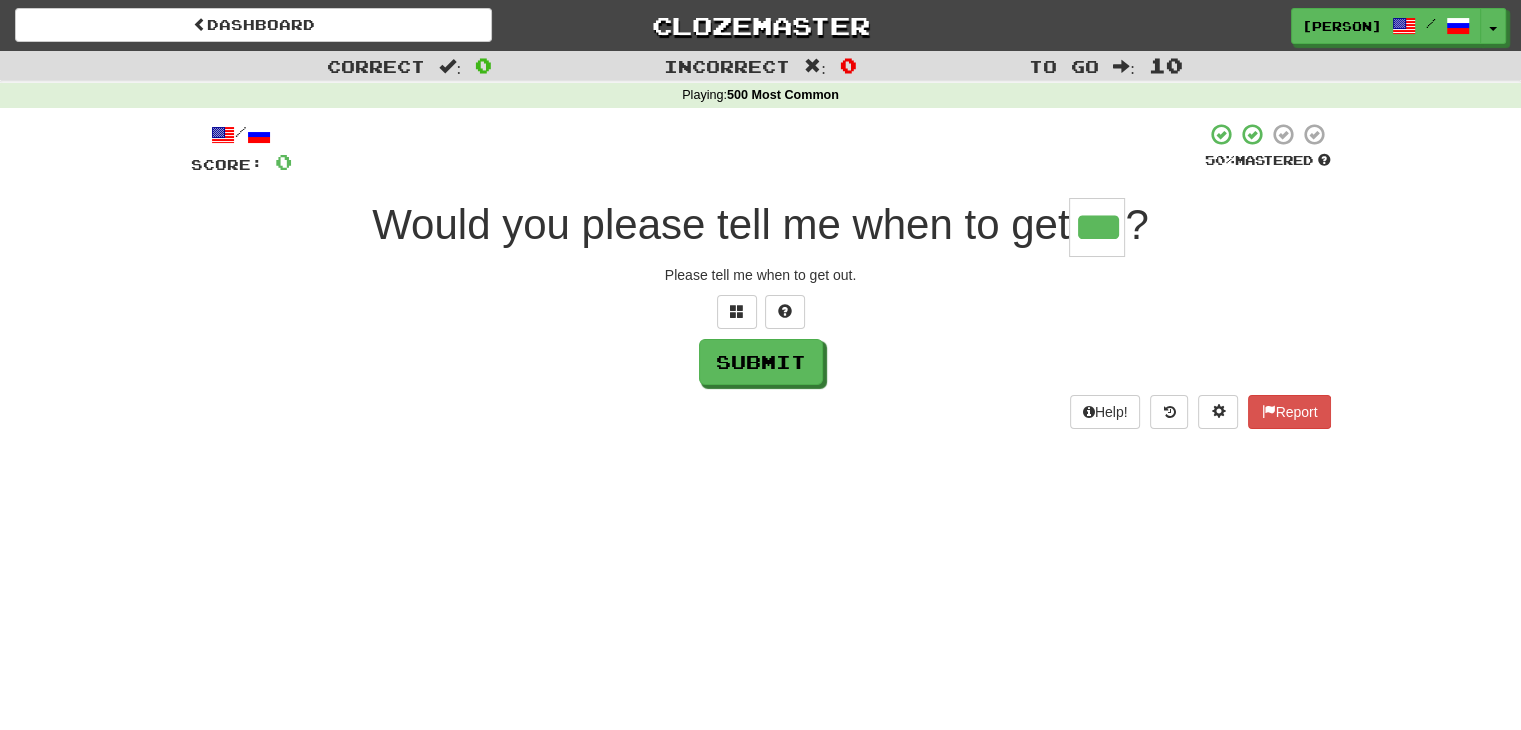 type on "***" 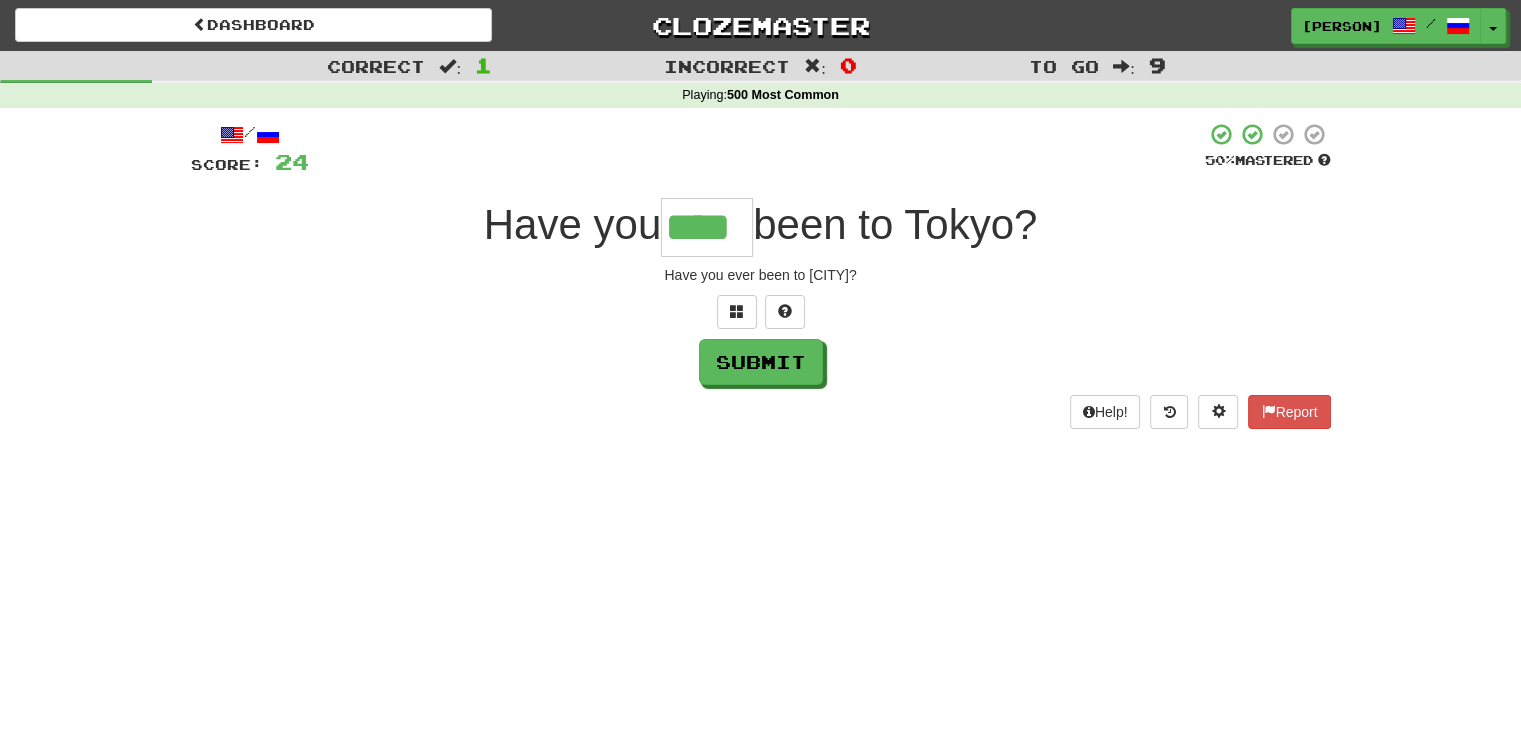 type on "****" 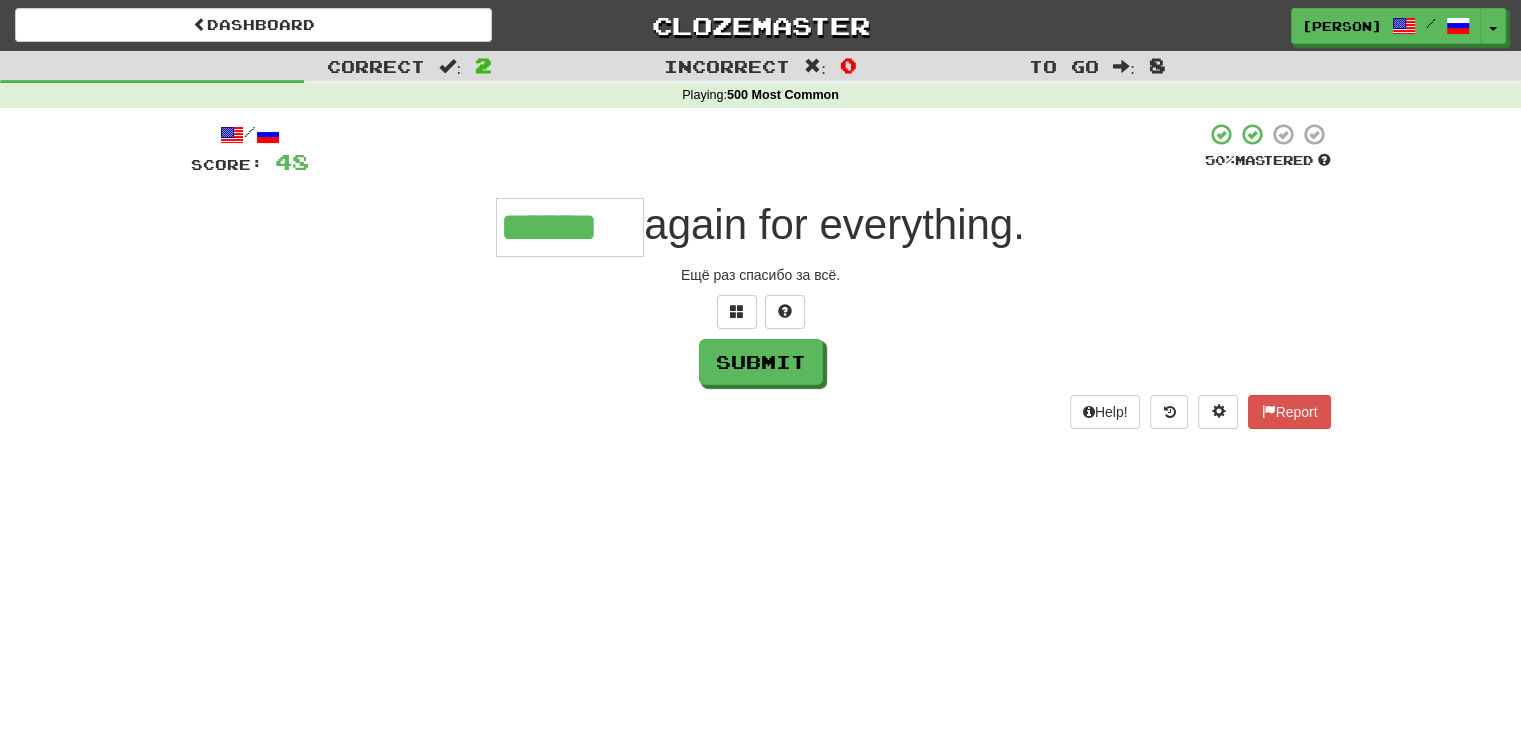 type on "******" 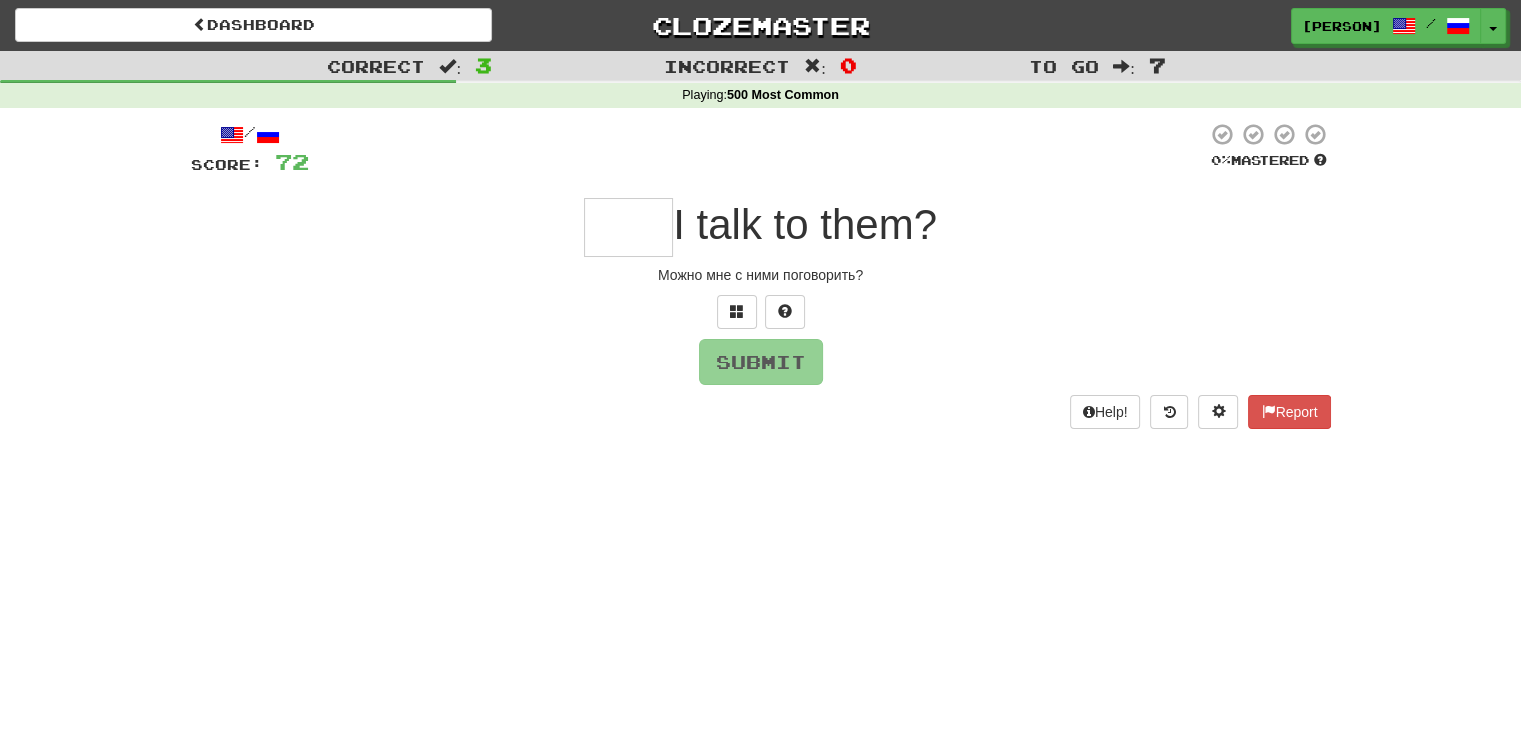 click on "Dashboard
Clozemaster
seong-a
/
Toggle Dropdown
Dashboard
Leaderboard
Activity Feed
Notifications
Profile
Discussions
English
/
Русский
Streak:
0
Review:
40
Points Today: 0
العربية
/
English
Streak:
0
Review:
0
Points Today: 0
Русский
/
English
Streak:
0
Review:
40
Points Today: 0
Languages
Account
Logout
seong-a
/
Toggle Dropdown
Dashboard
Leaderboard
Activity Feed
Notifications
Profile
Discussions
English
/
Русский
Streak:
0
Review:
40
Points Today: 0
العربية
/
English
Streak:
0
Review:
0" at bounding box center (760, 365) 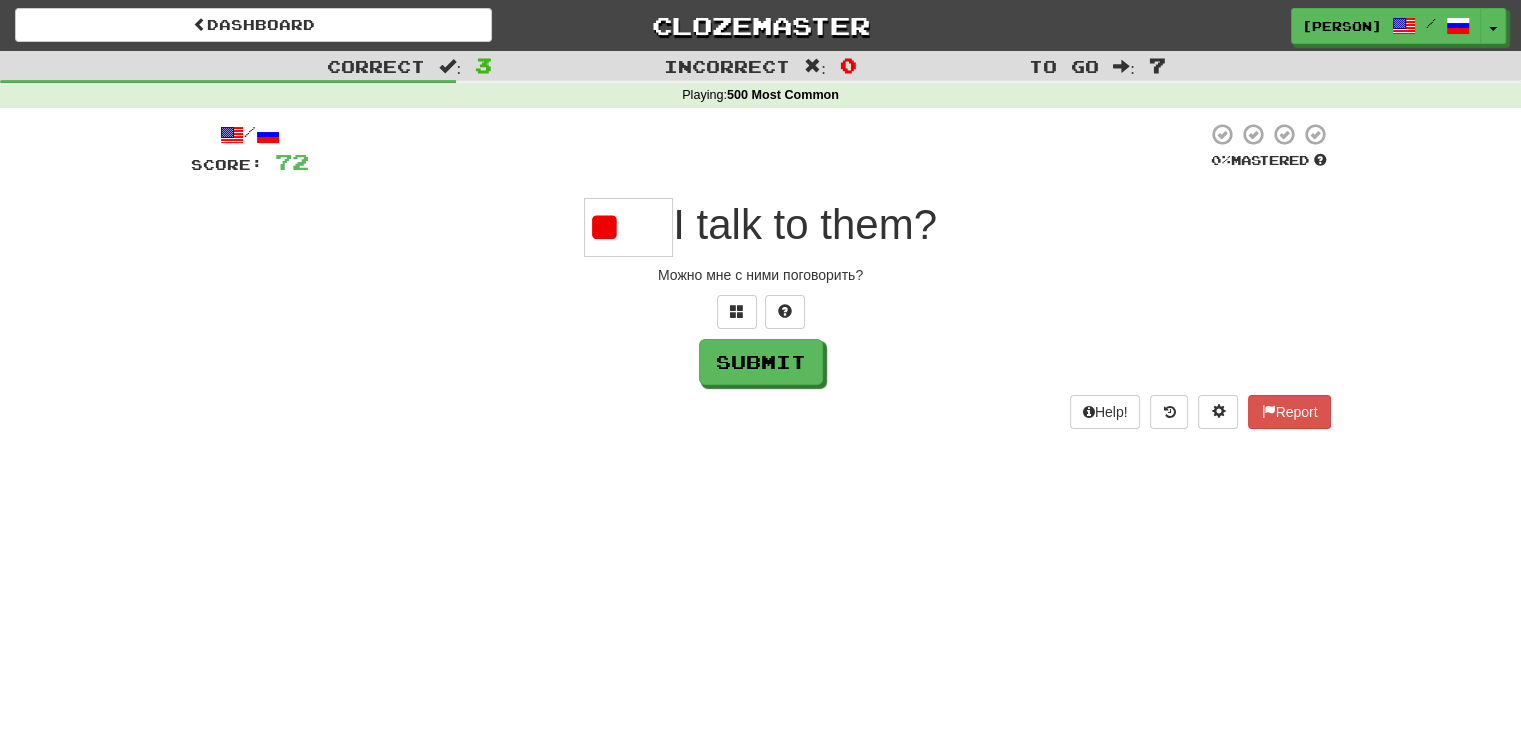 type on "*" 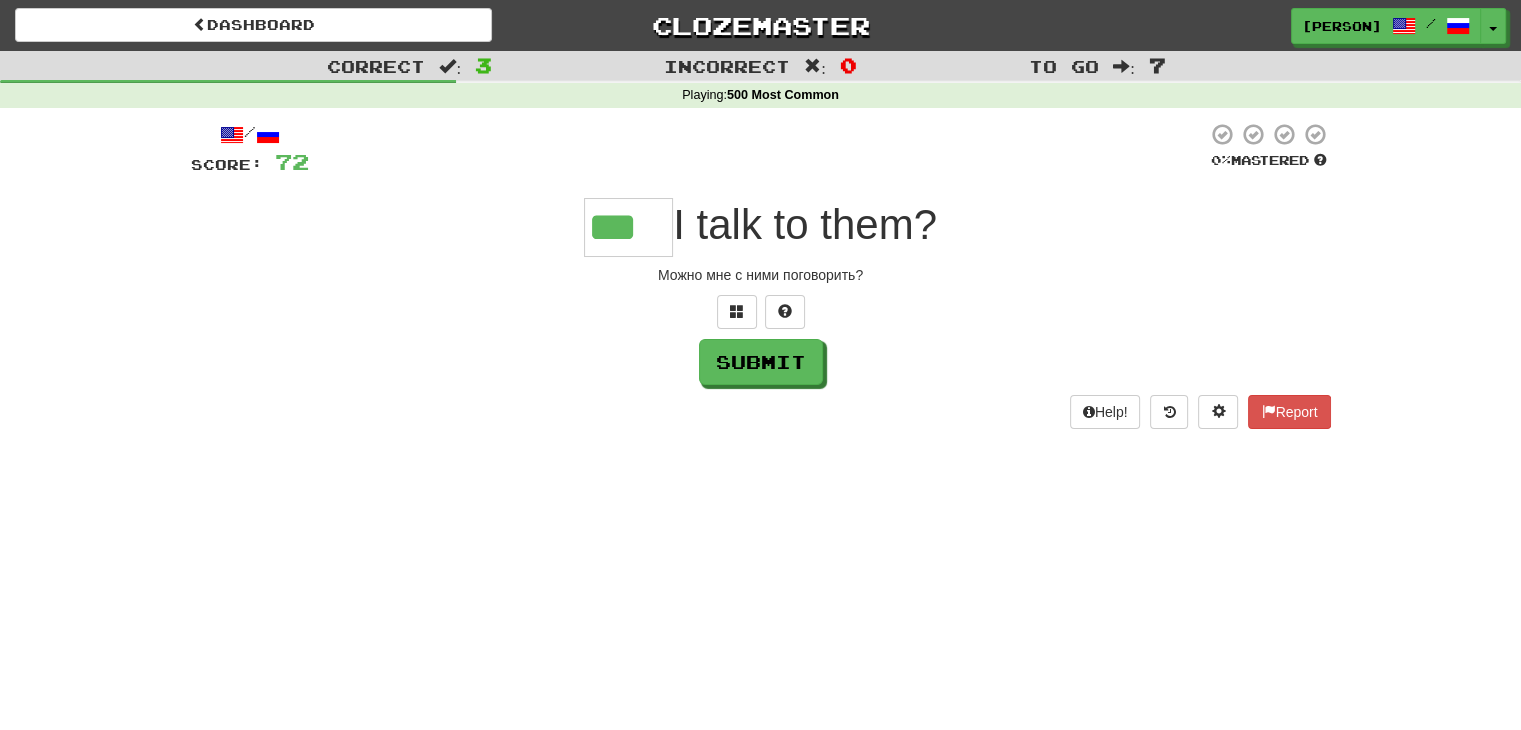 type on "***" 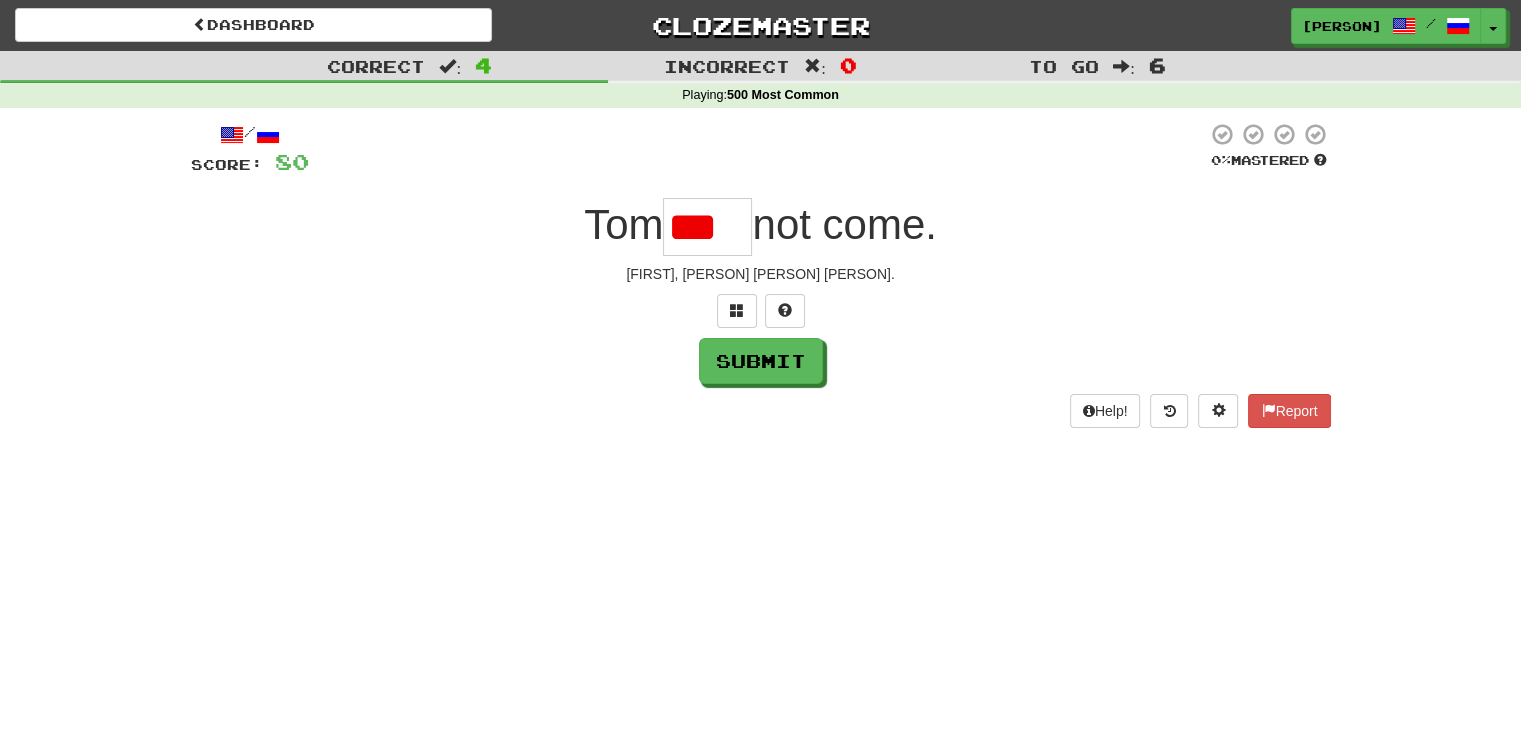 scroll, scrollTop: 0, scrollLeft: 0, axis: both 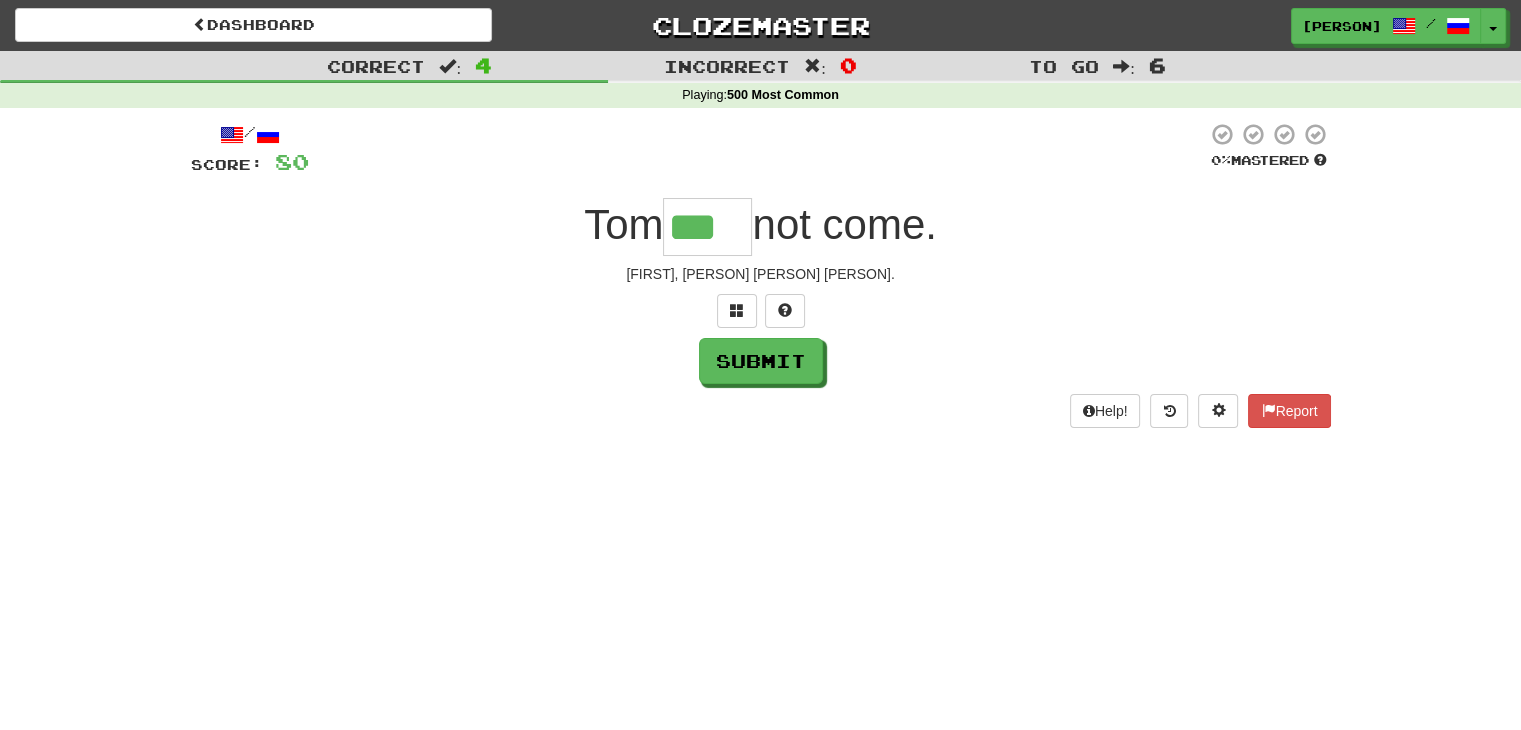 type on "***" 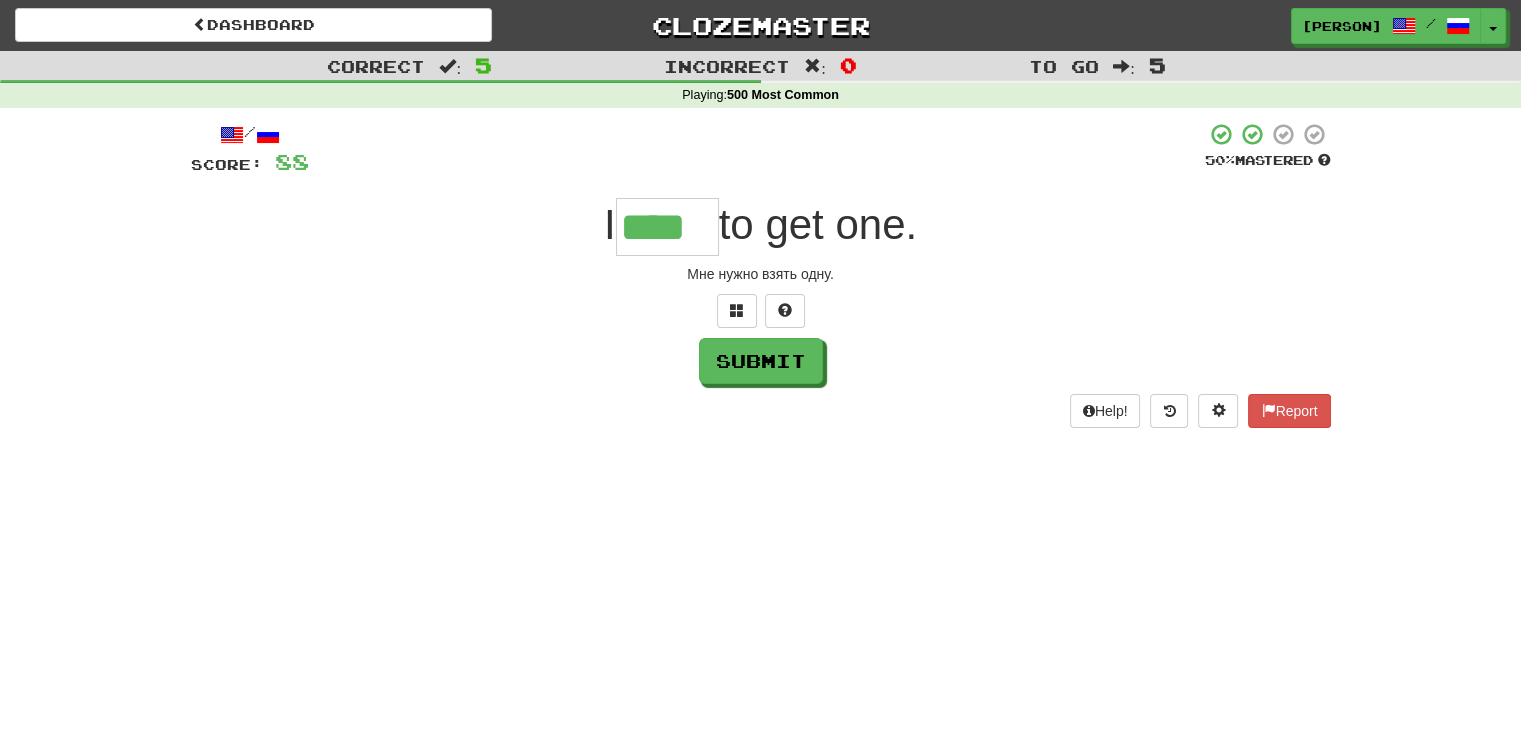 type on "****" 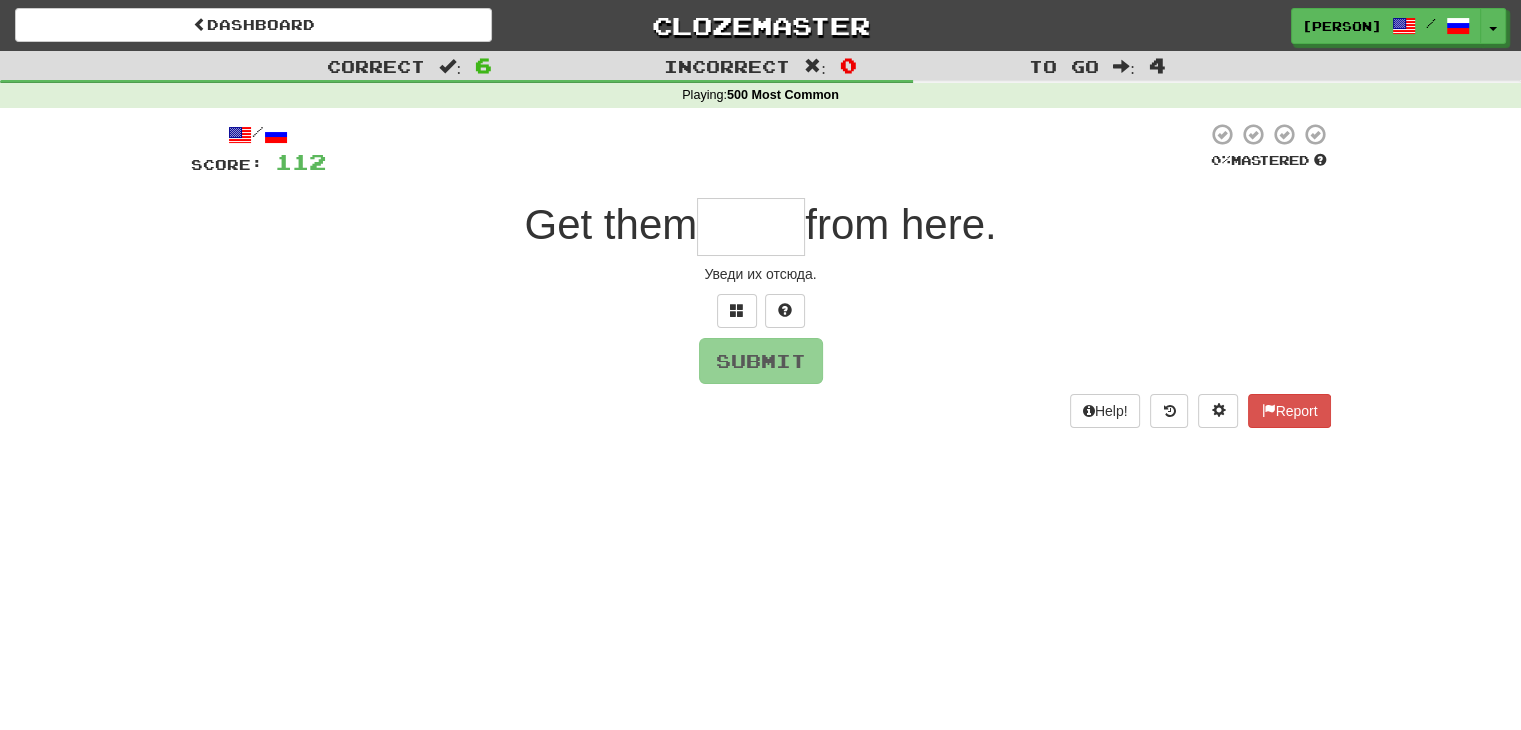 type on "*" 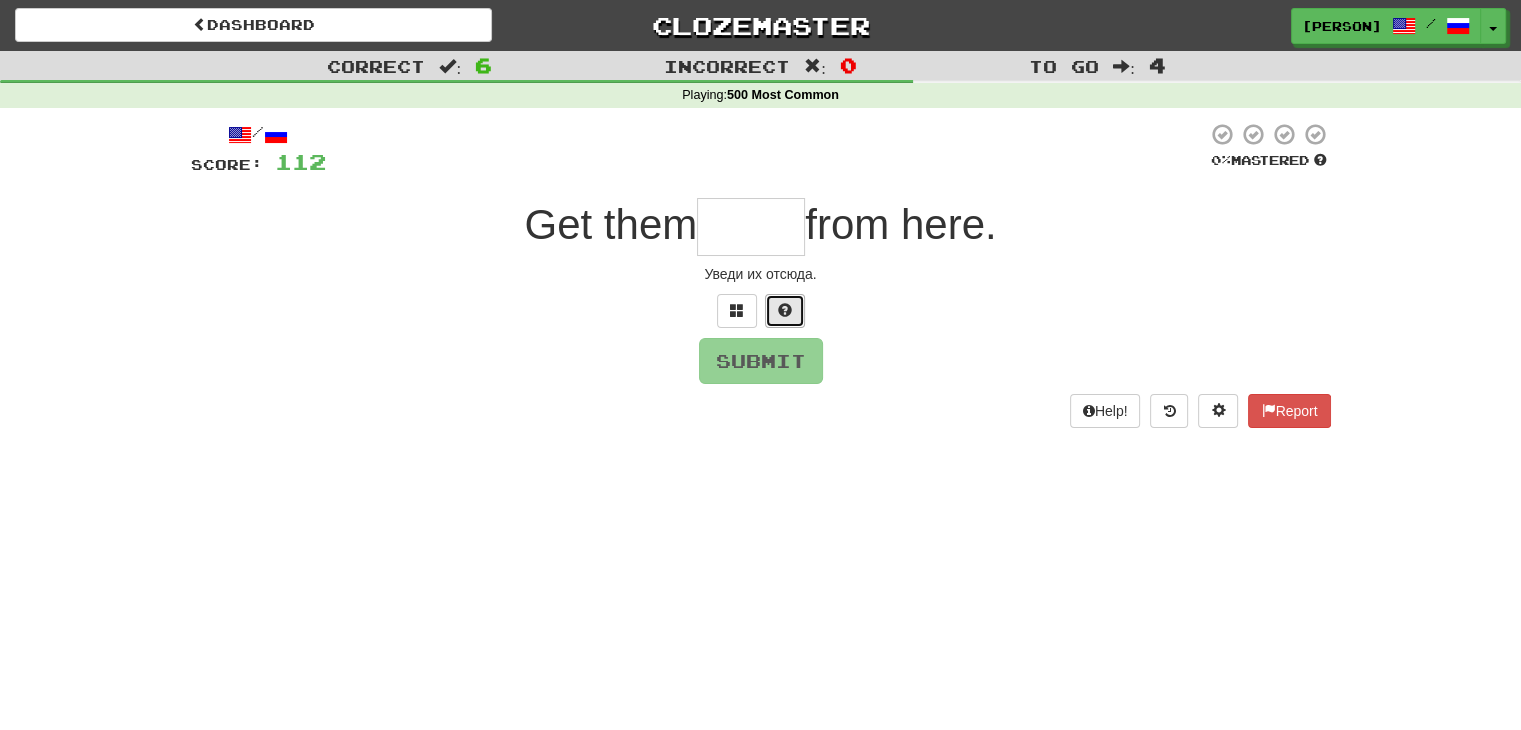 click at bounding box center [785, 311] 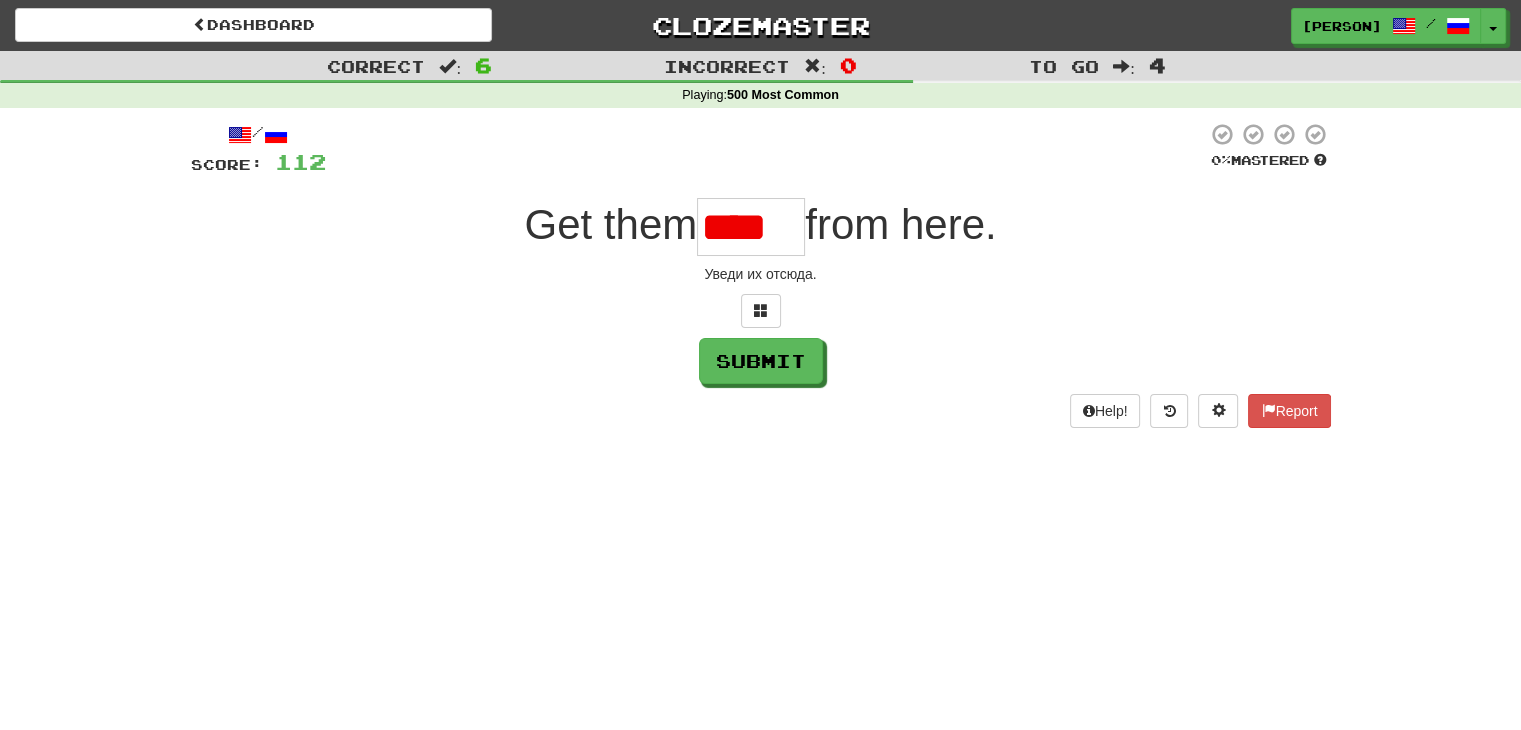 scroll, scrollTop: 0, scrollLeft: 0, axis: both 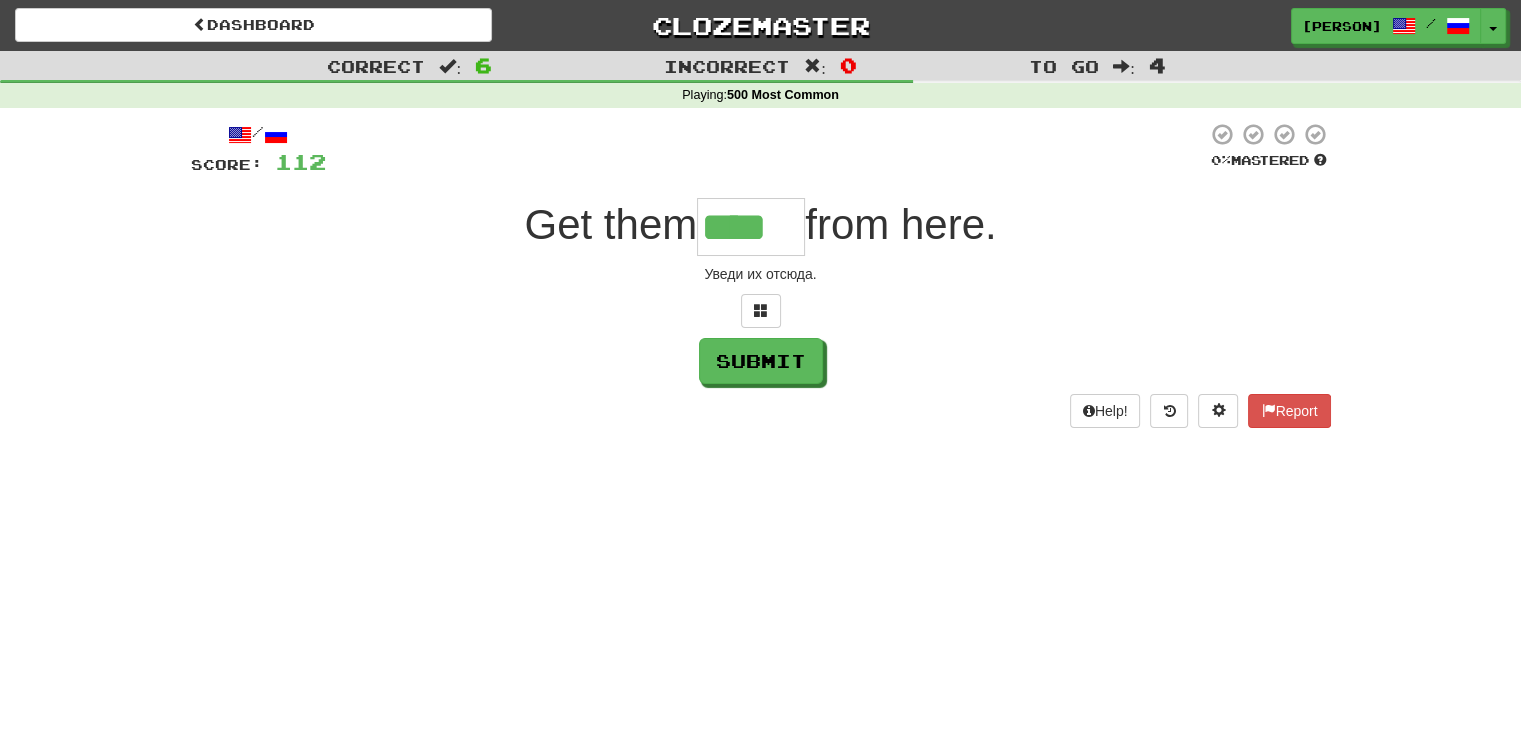 type on "****" 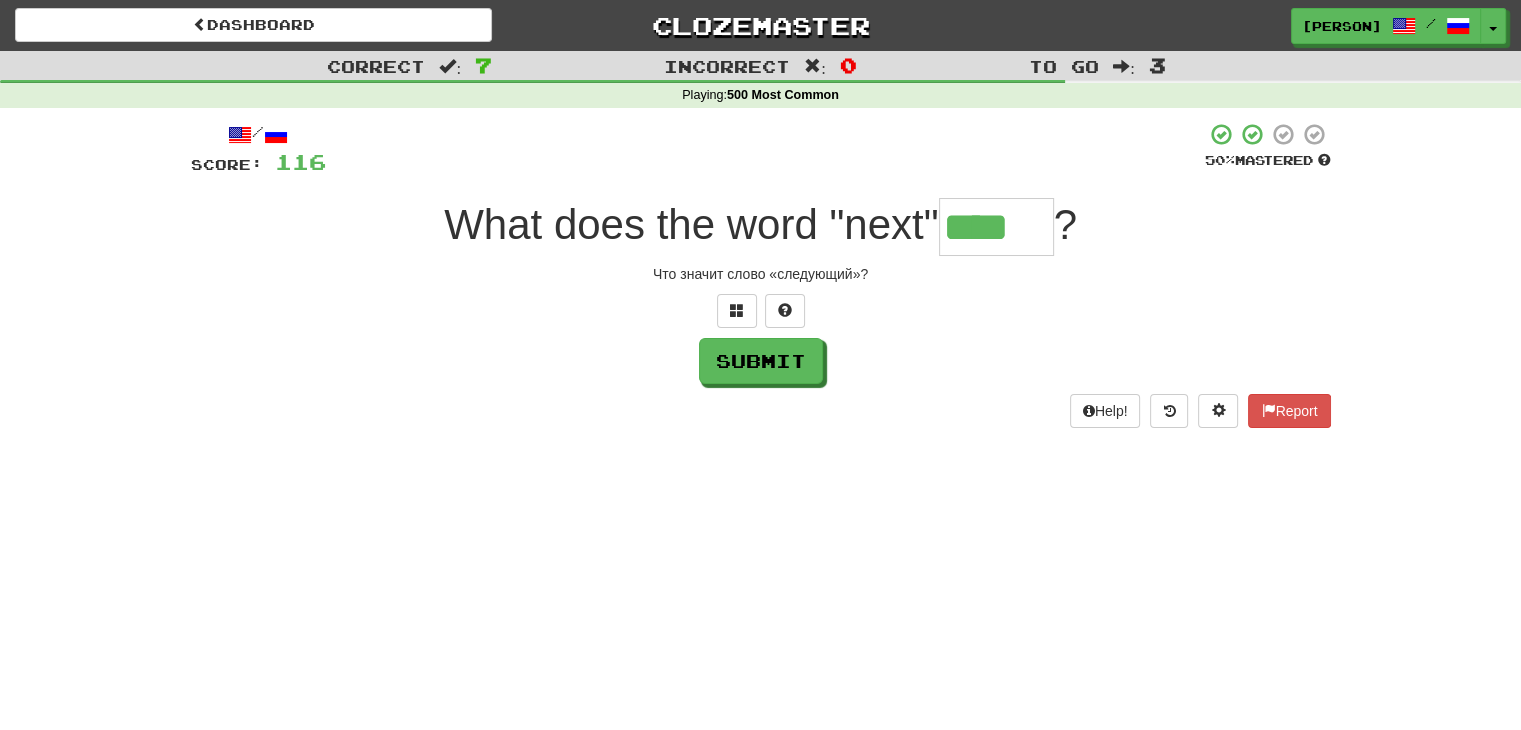 type on "****" 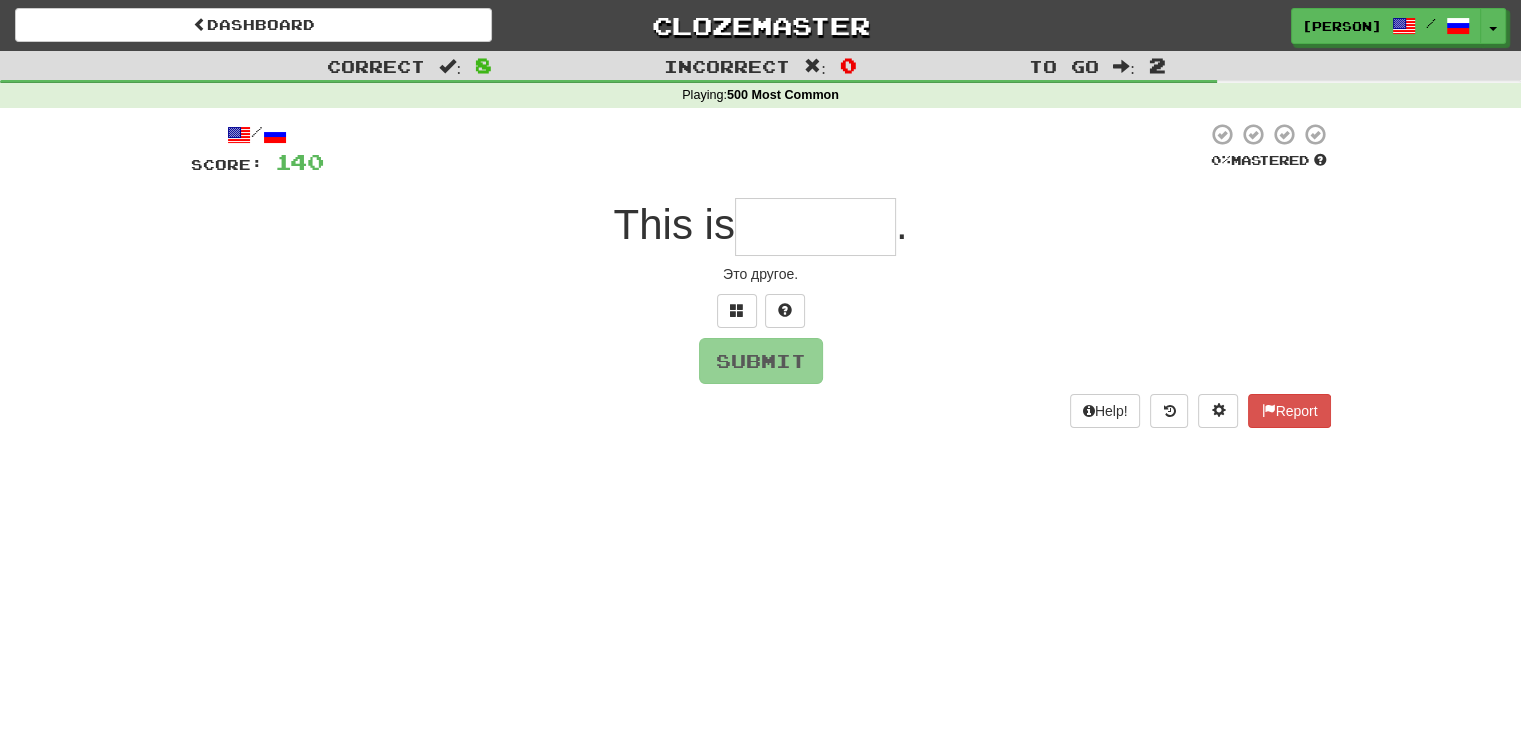 type on "*" 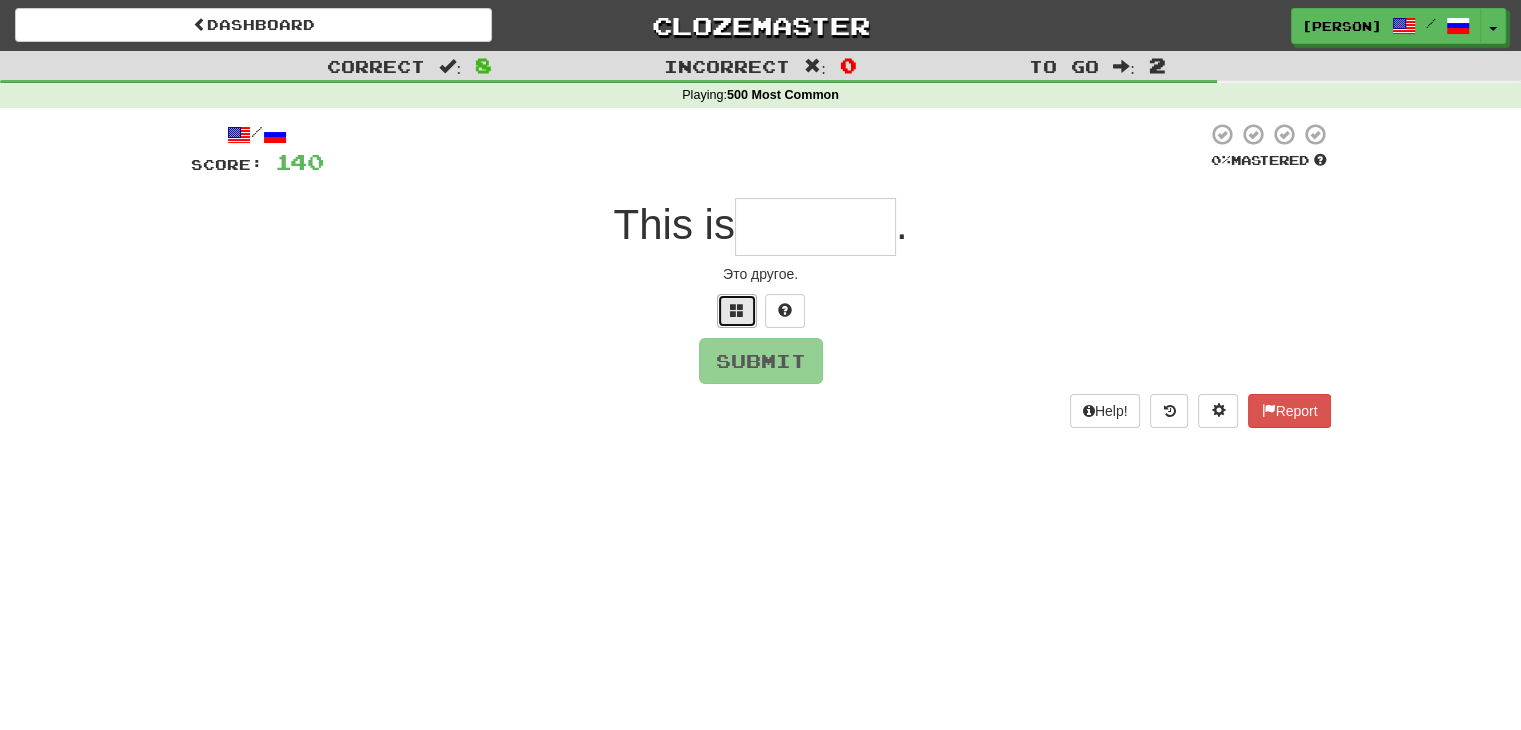 click at bounding box center (737, 311) 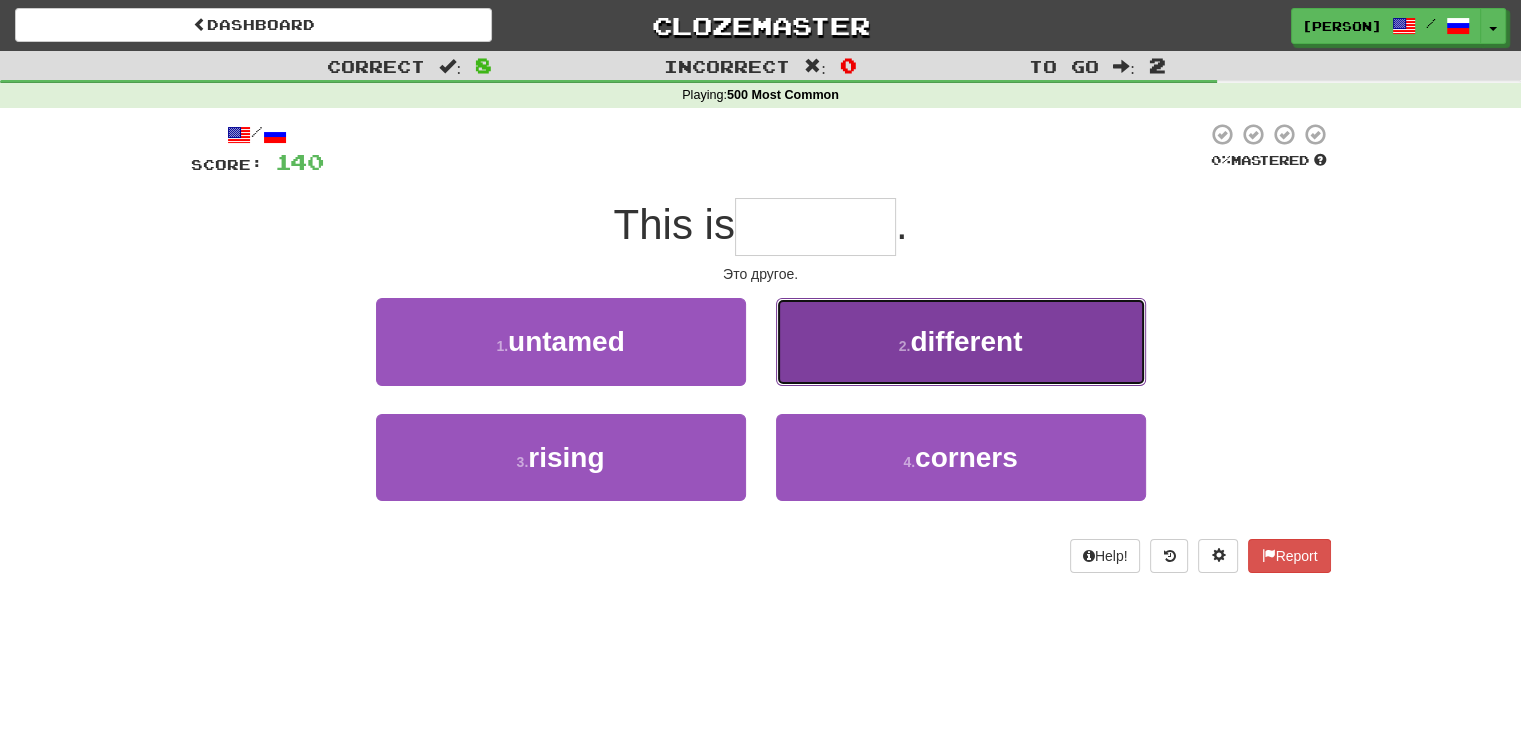 click on "2 .  different" at bounding box center (961, 341) 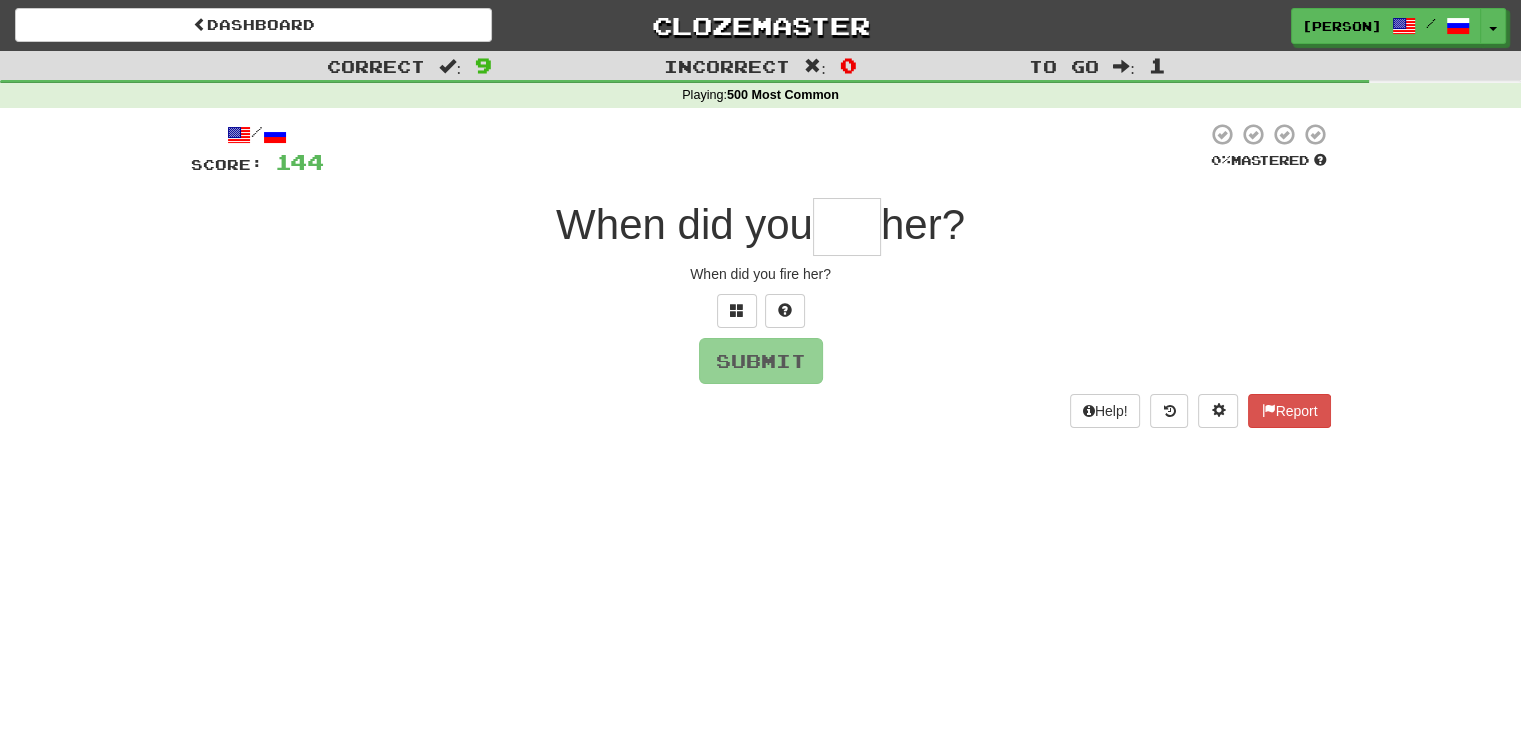 type on "*" 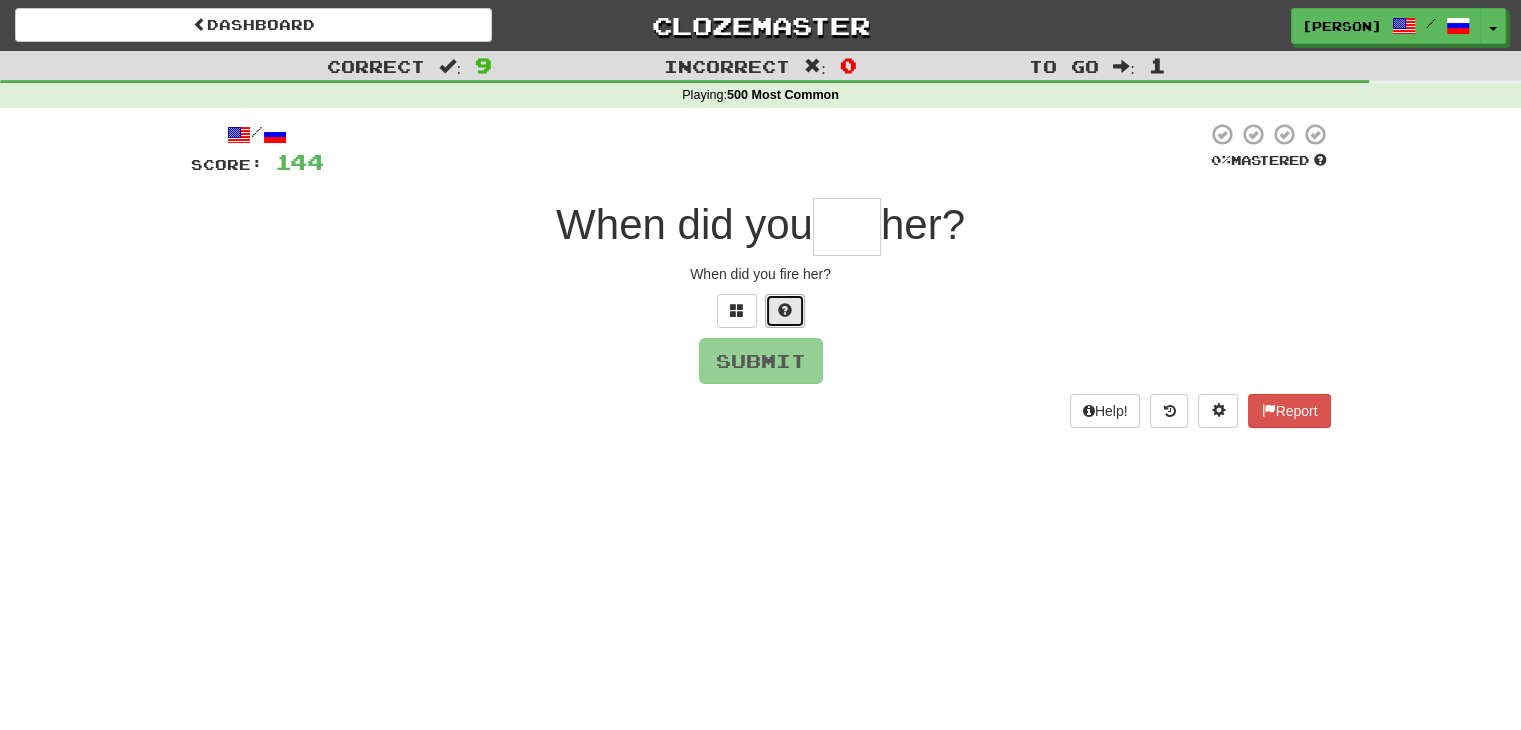 click at bounding box center (785, 311) 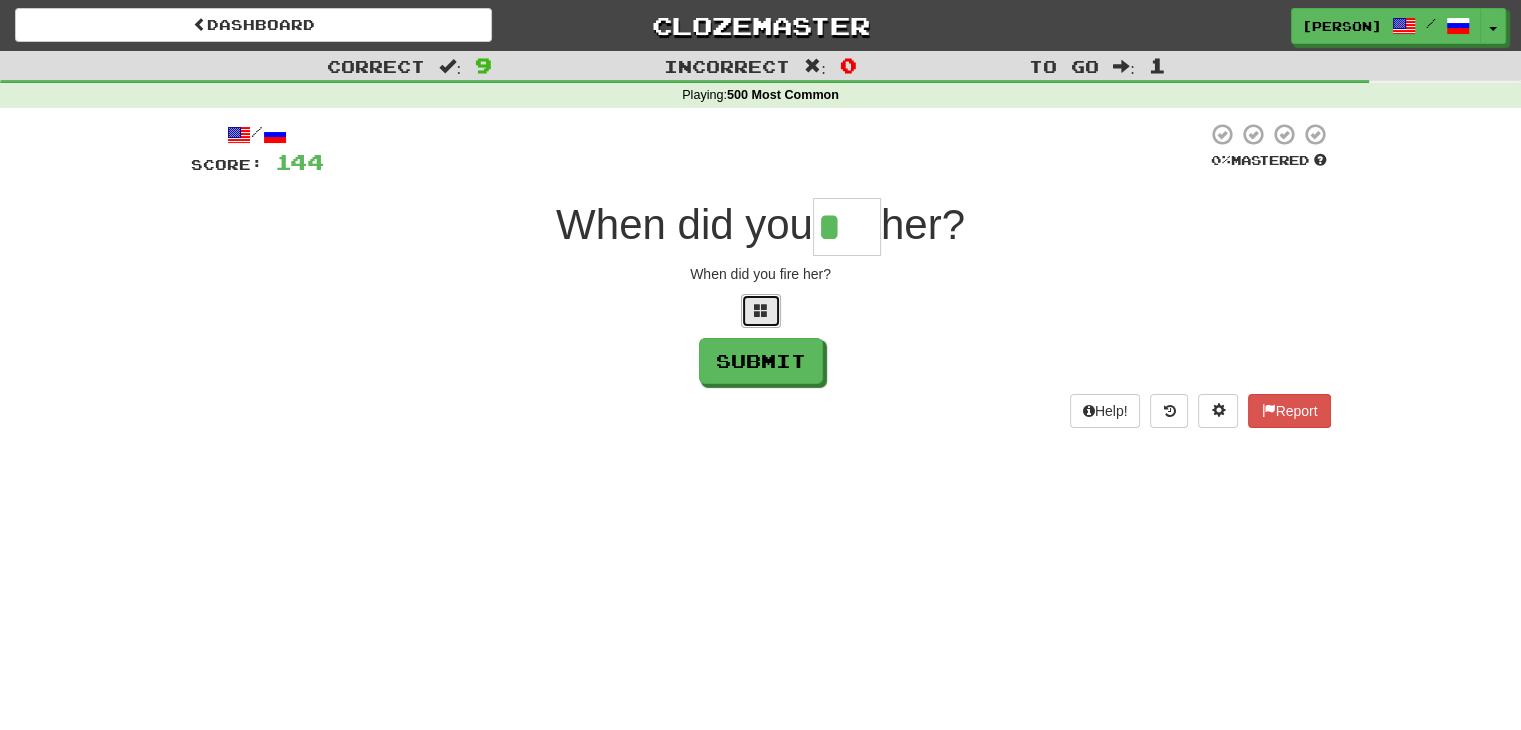 click at bounding box center (761, 310) 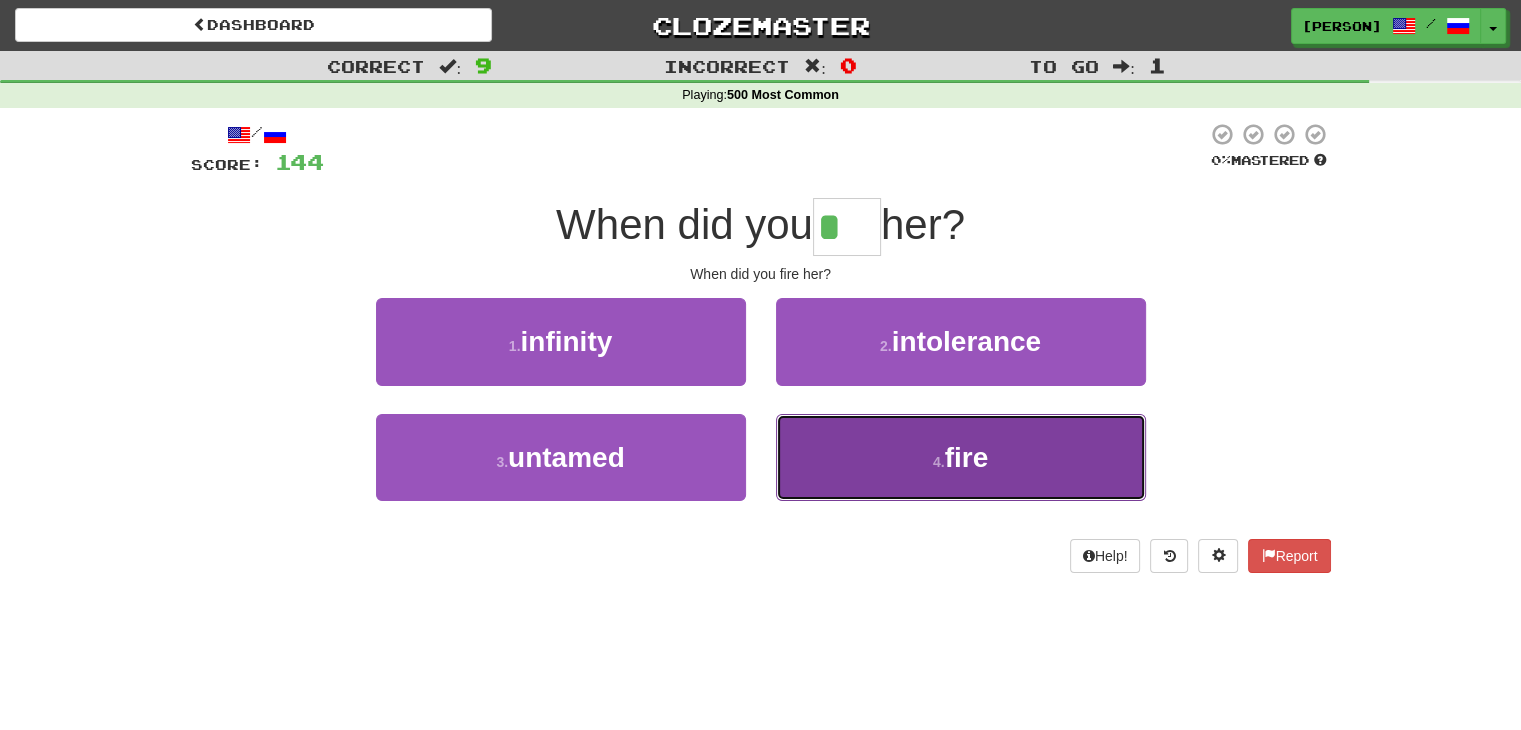 click on "4 .  fire" at bounding box center [961, 457] 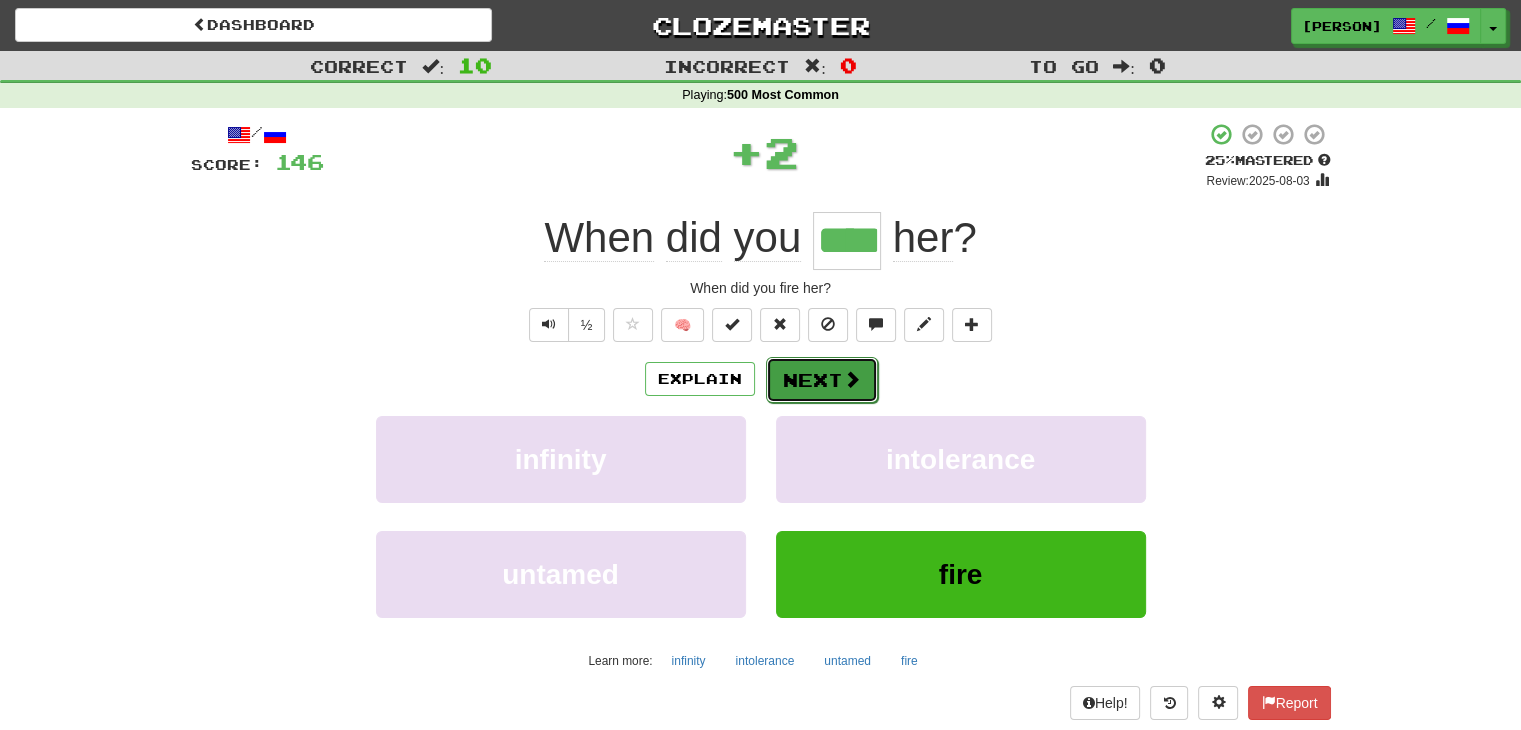 click on "Next" at bounding box center (822, 380) 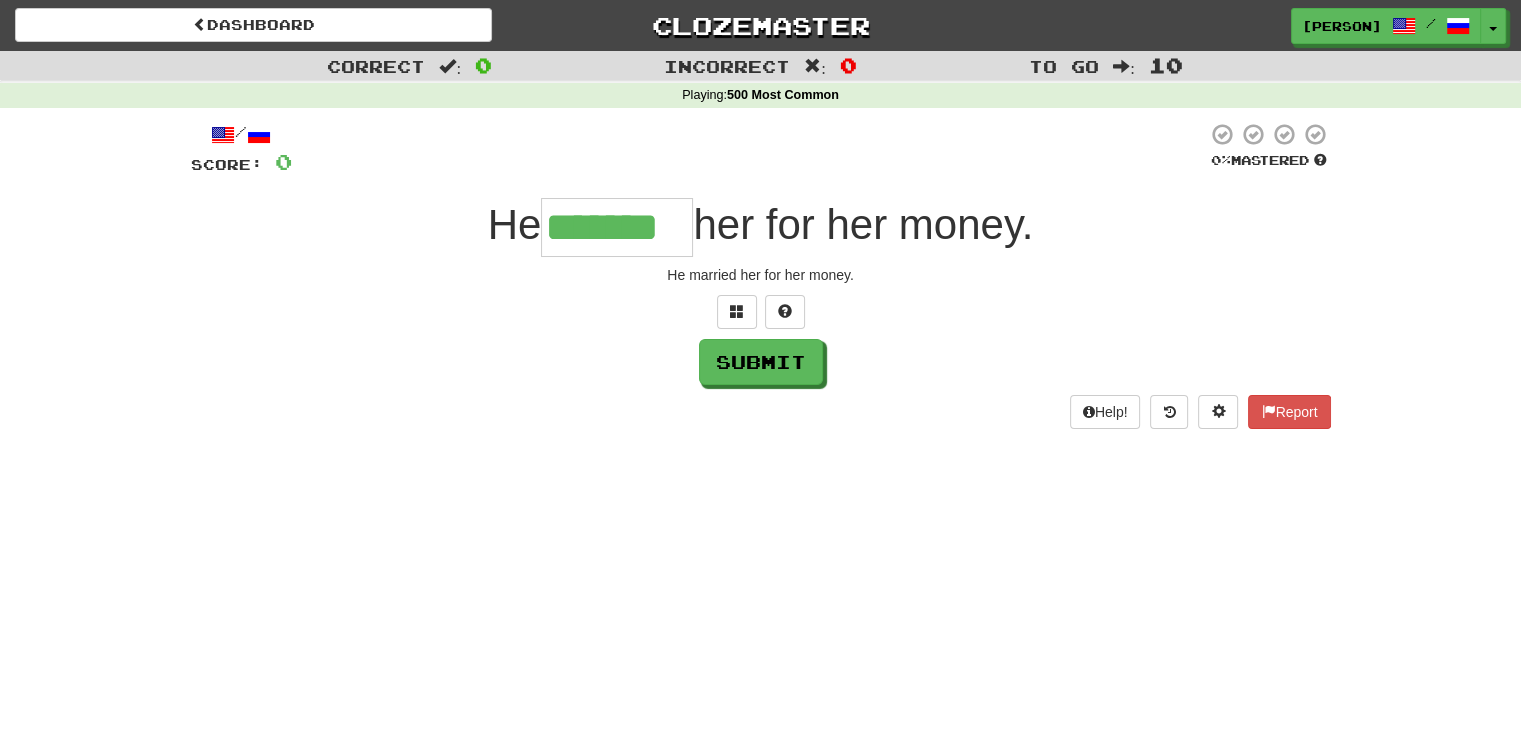type on "*******" 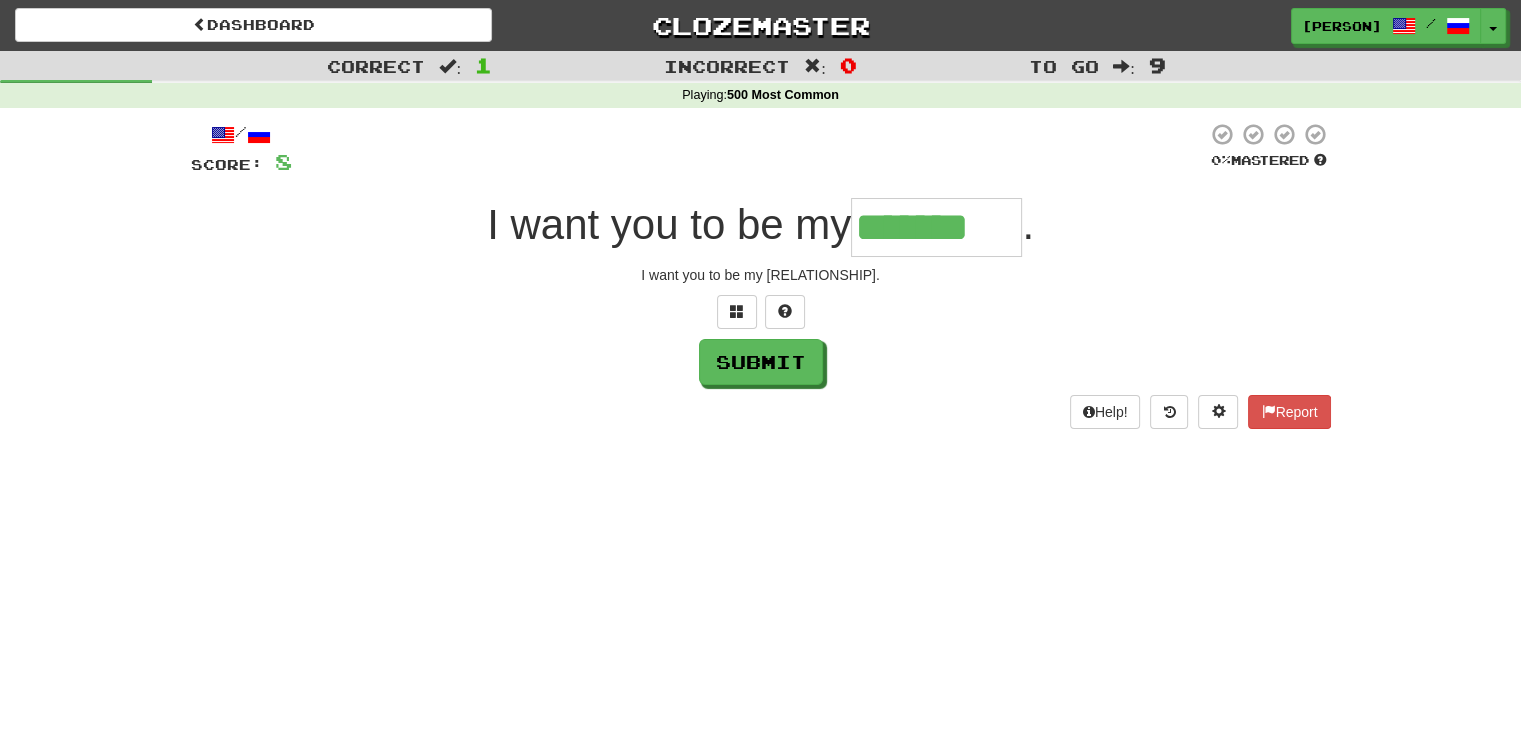 type on "*******" 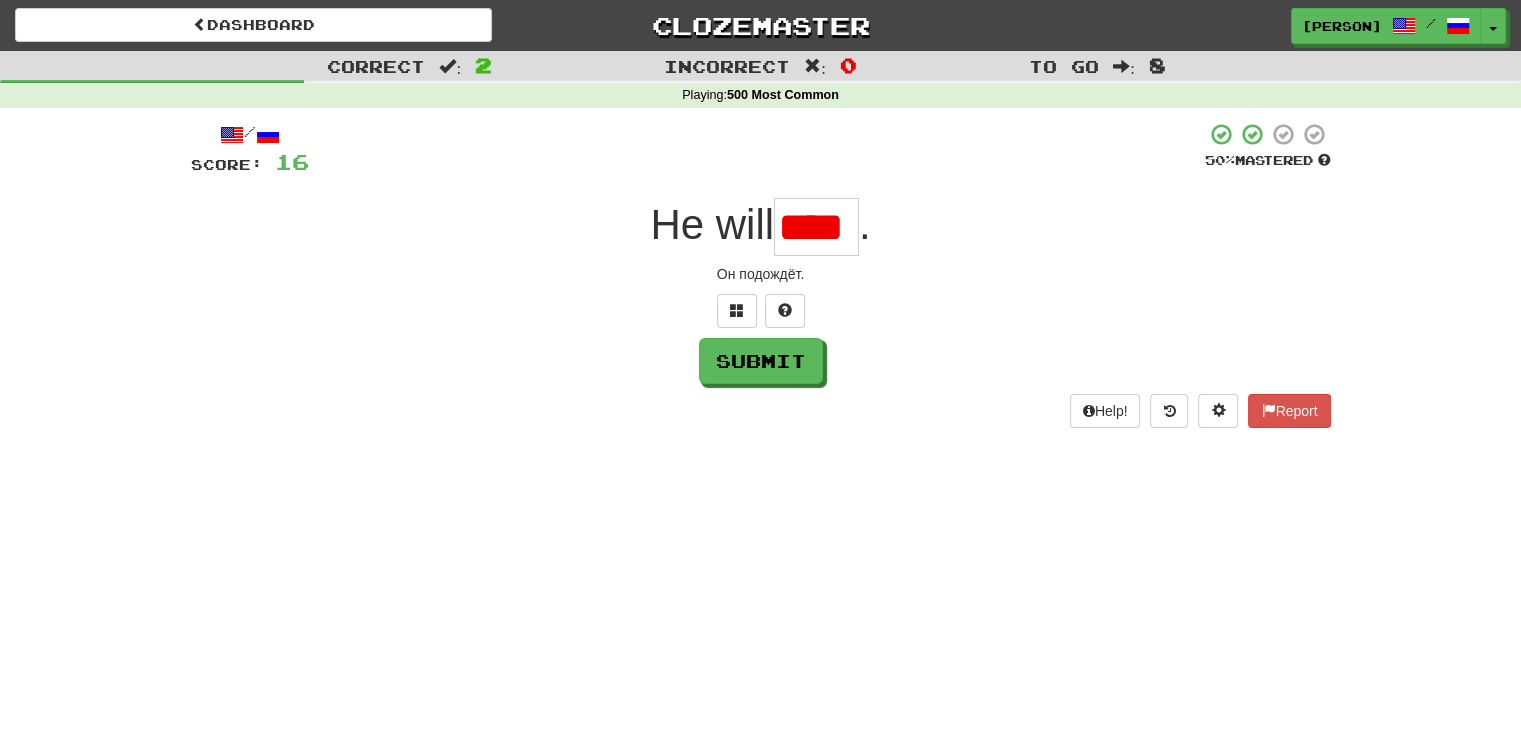 scroll, scrollTop: 0, scrollLeft: 0, axis: both 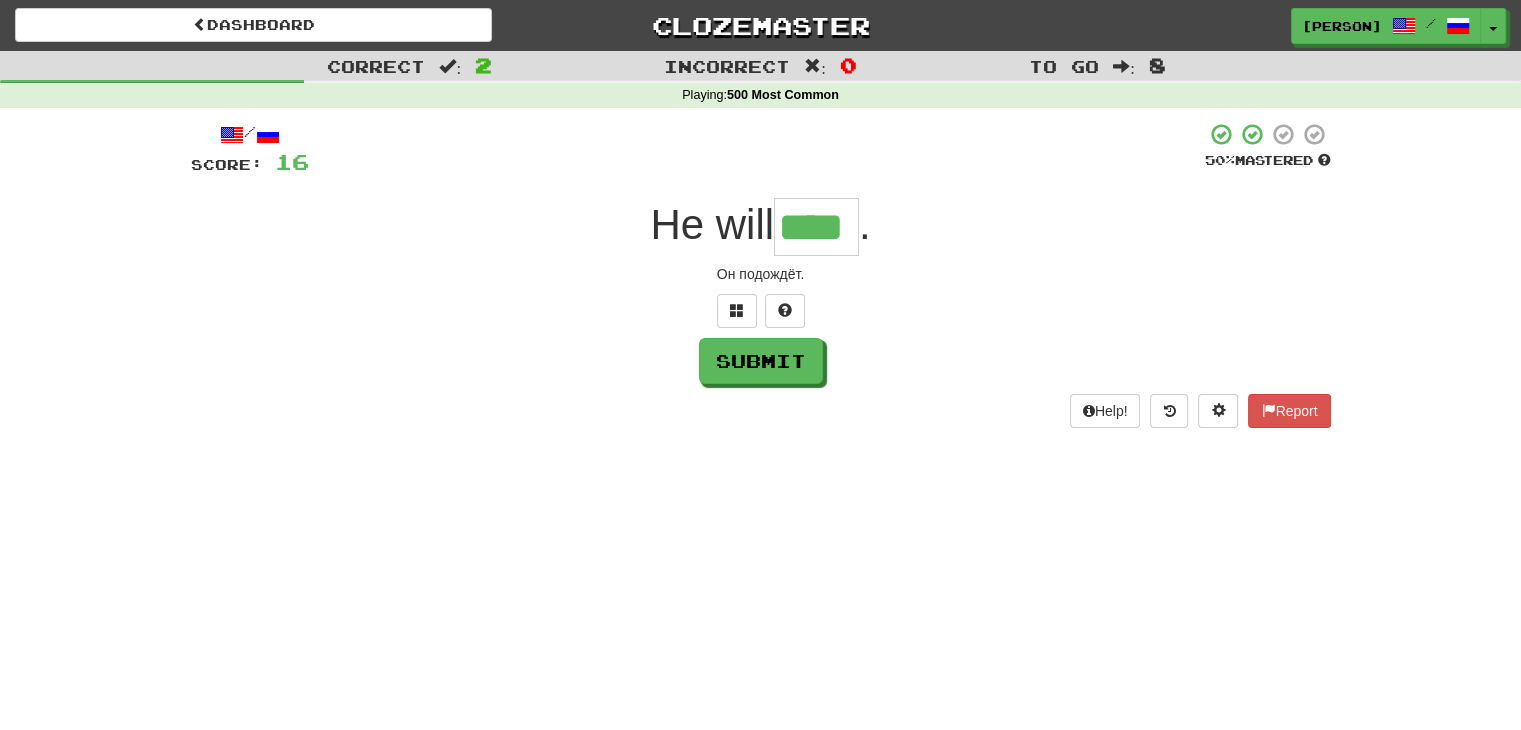 type on "****" 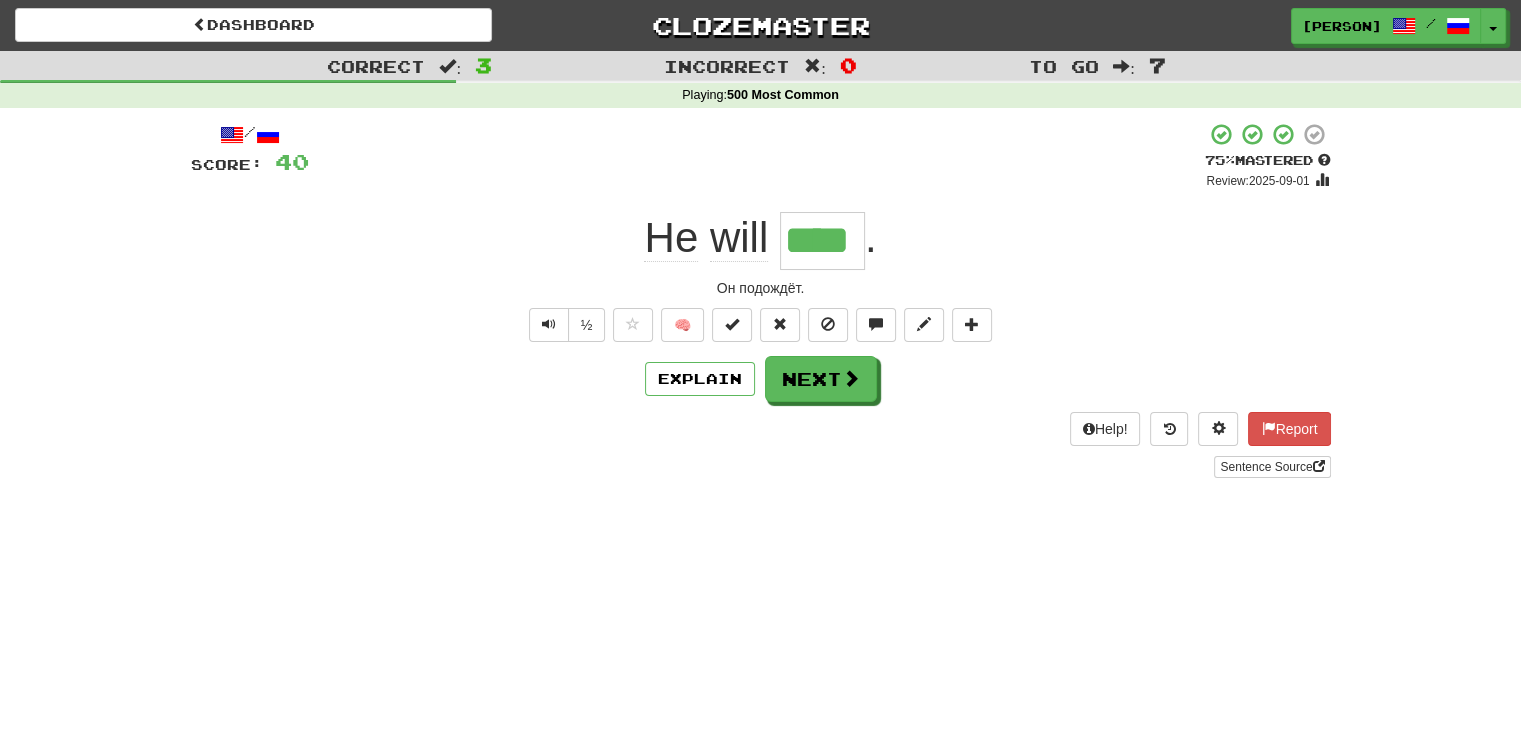 drag, startPoint x: 787, startPoint y: 565, endPoint x: 832, endPoint y: 409, distance: 162.3607 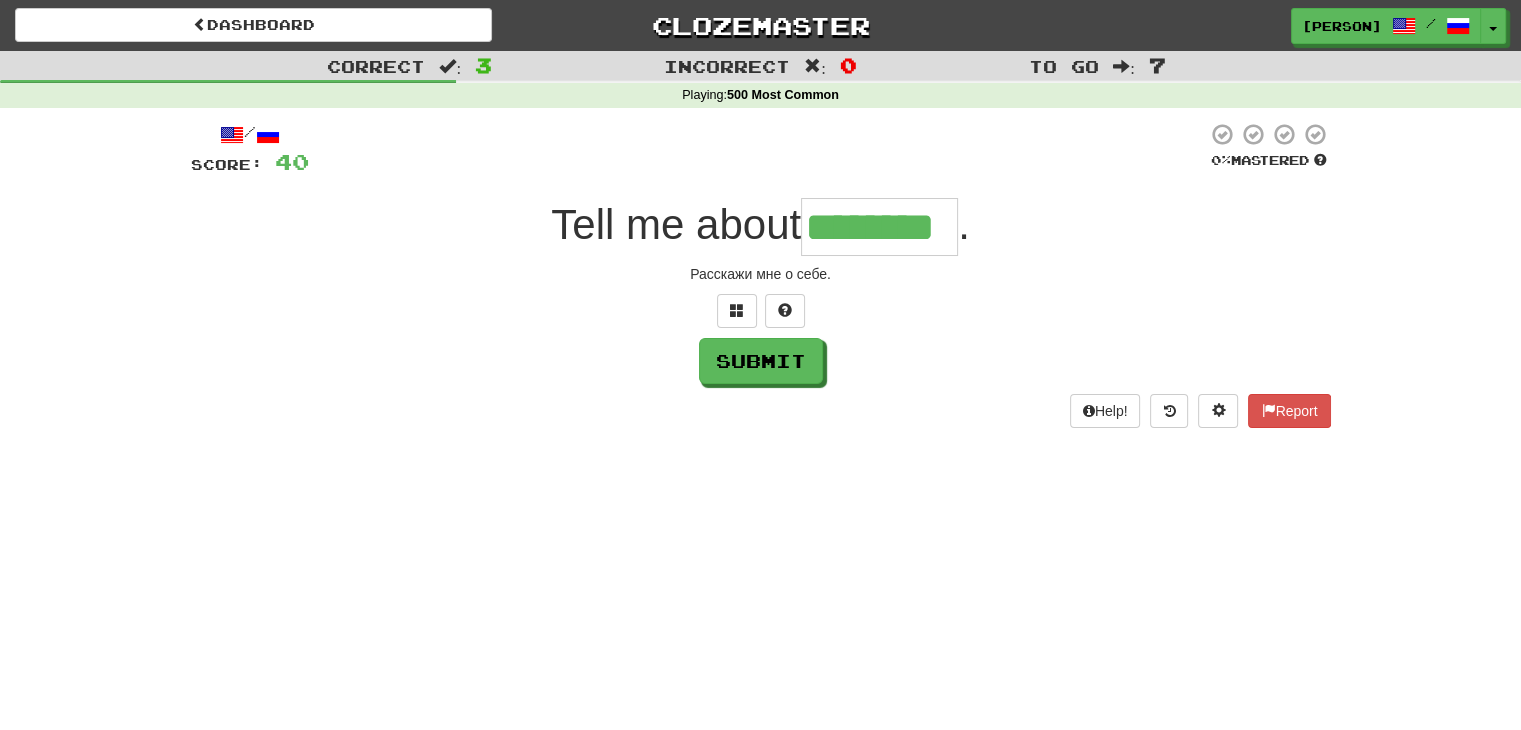 type on "********" 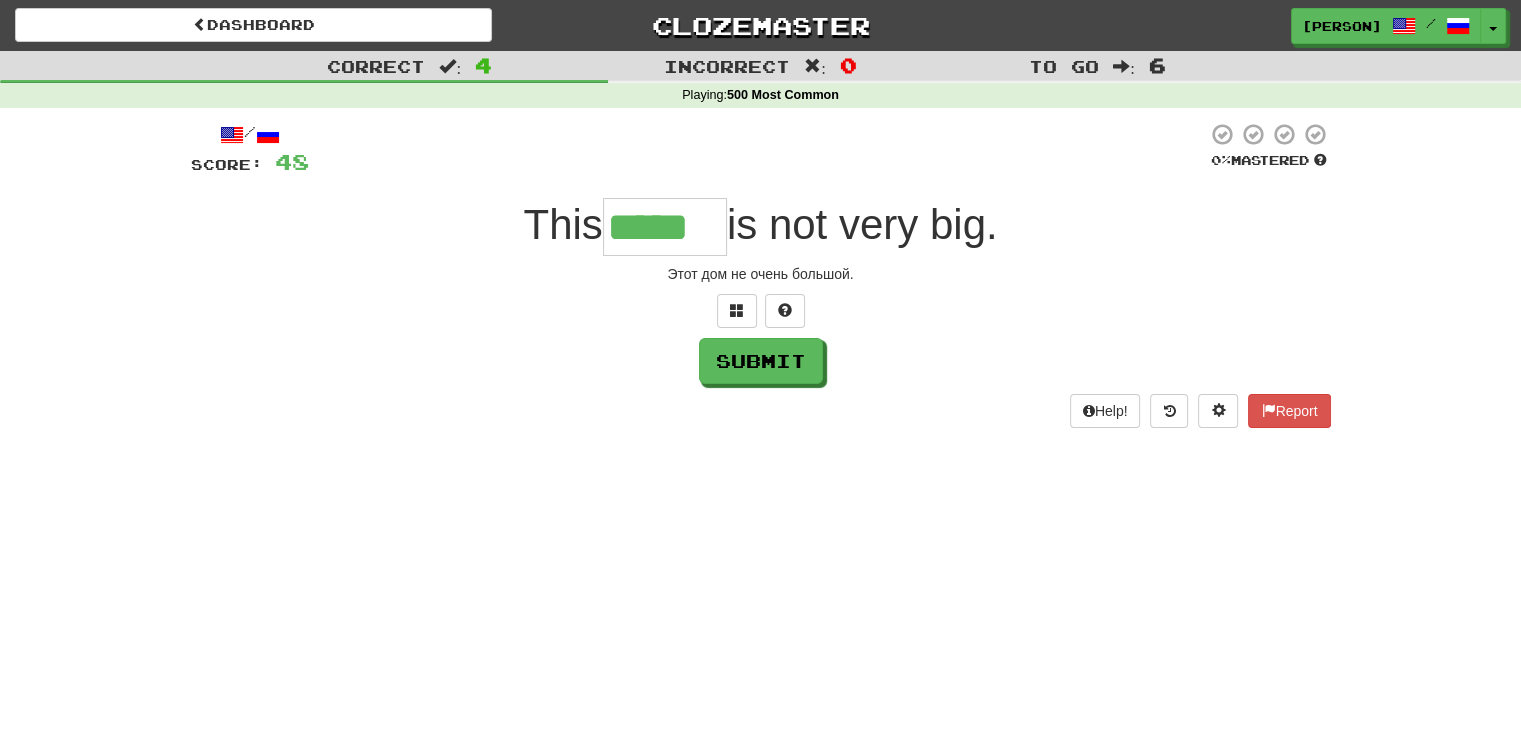type on "*****" 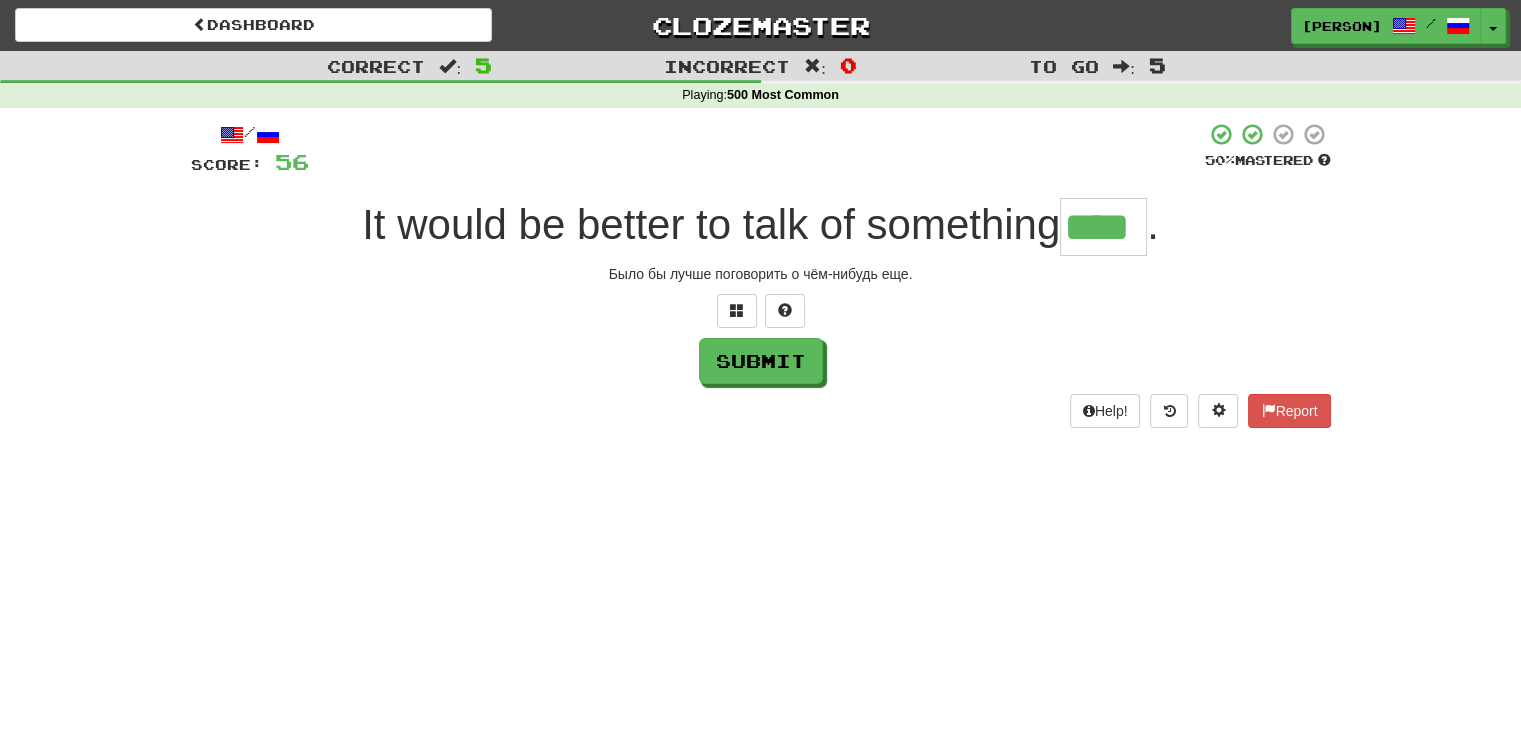 type on "****" 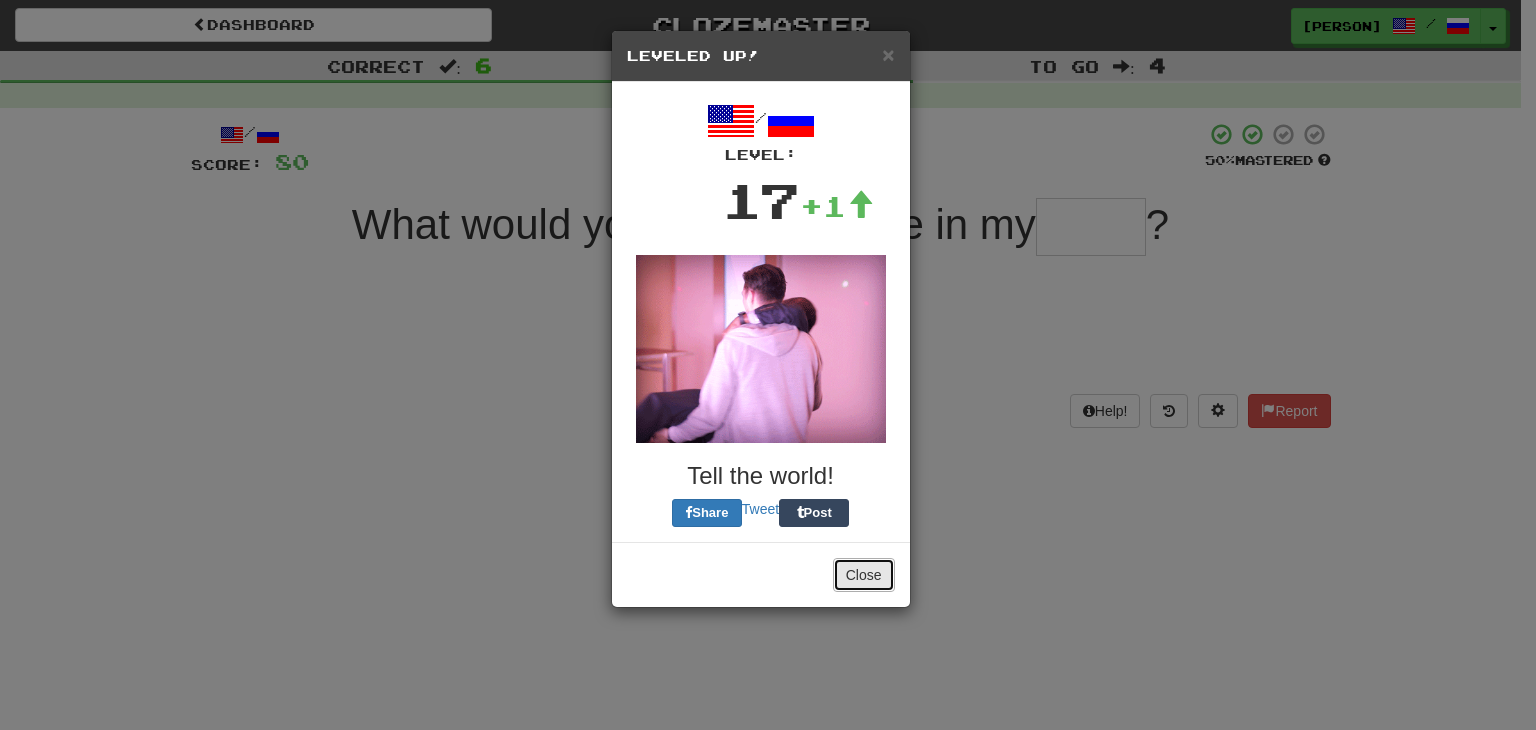 click on "Close" at bounding box center [864, 575] 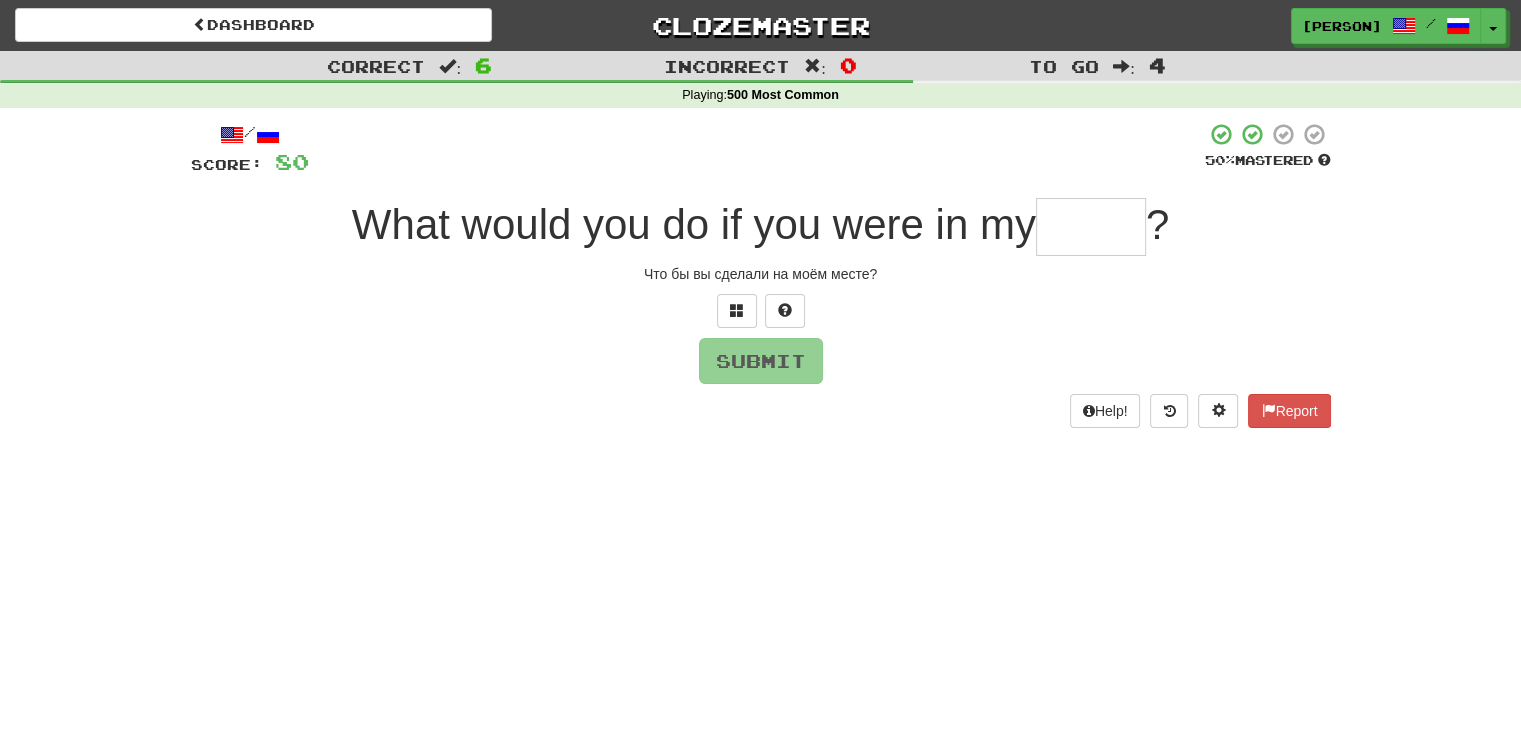 click at bounding box center [1091, 227] 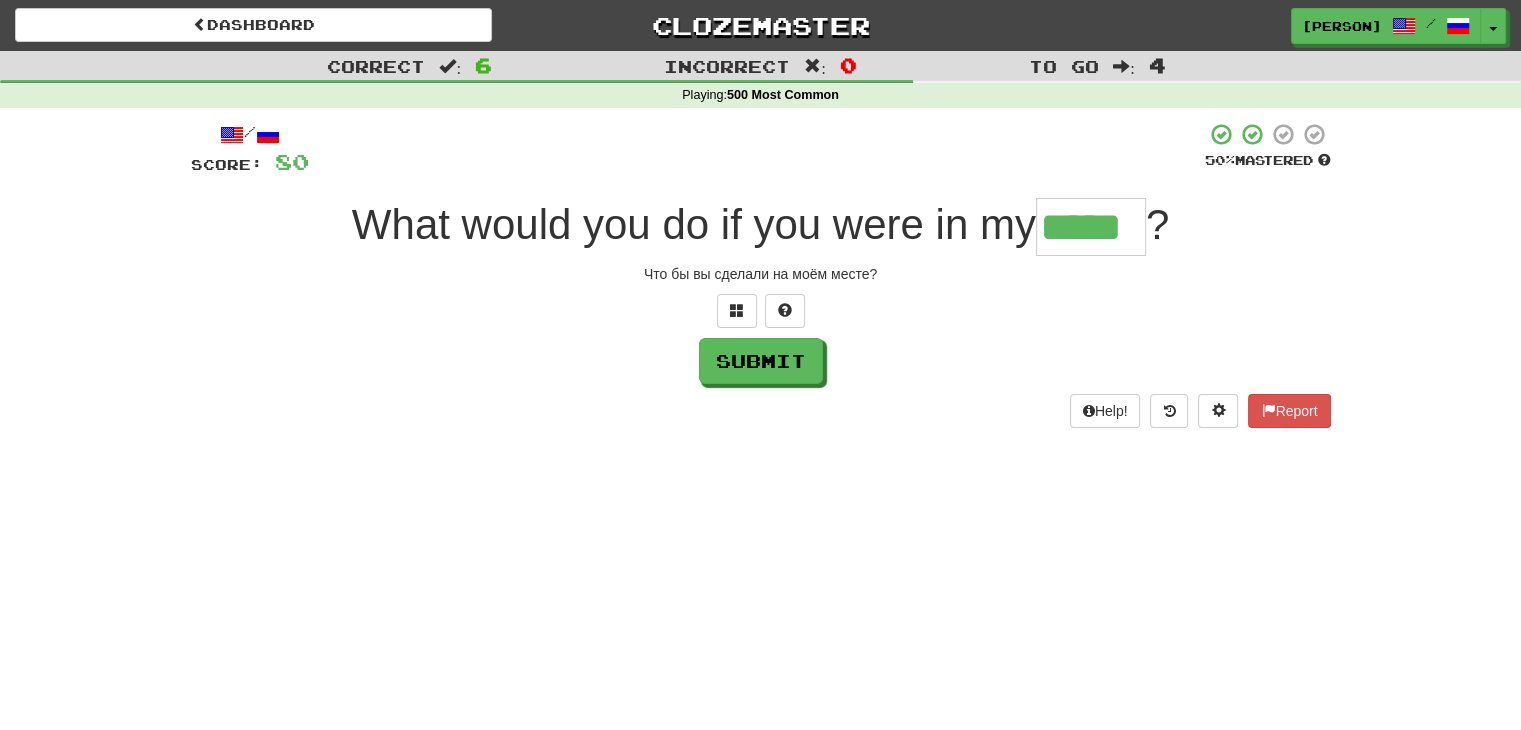 type on "*****" 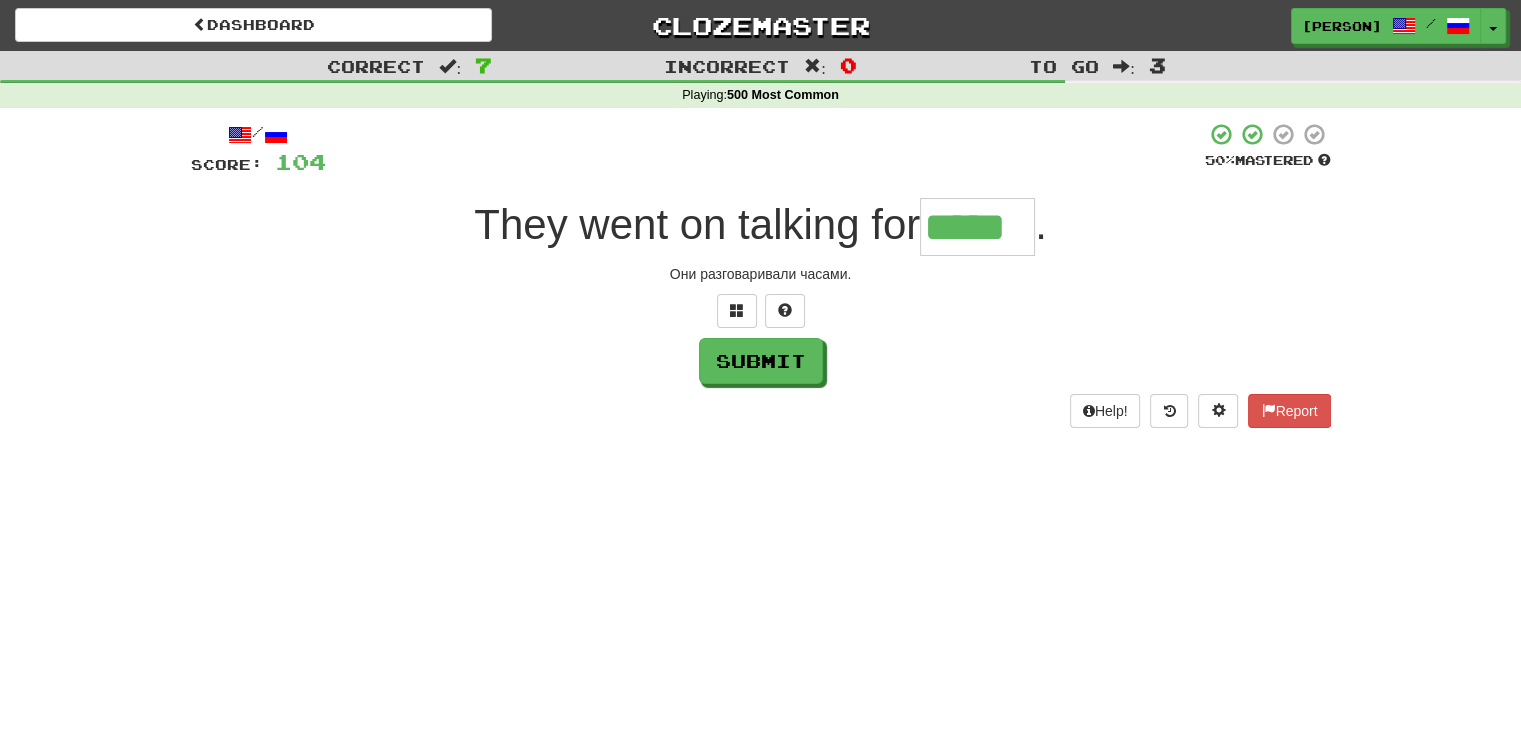 type on "*****" 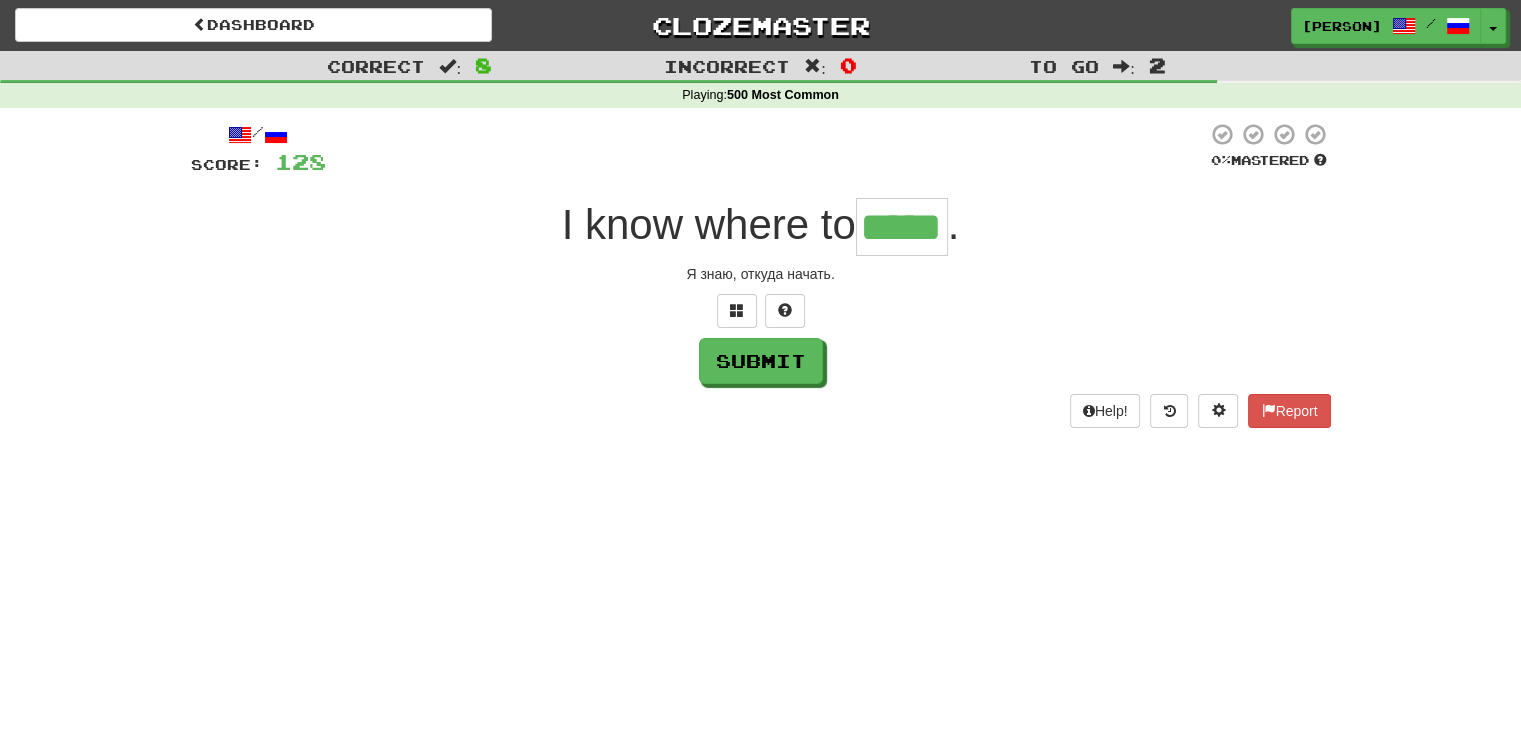 type on "*****" 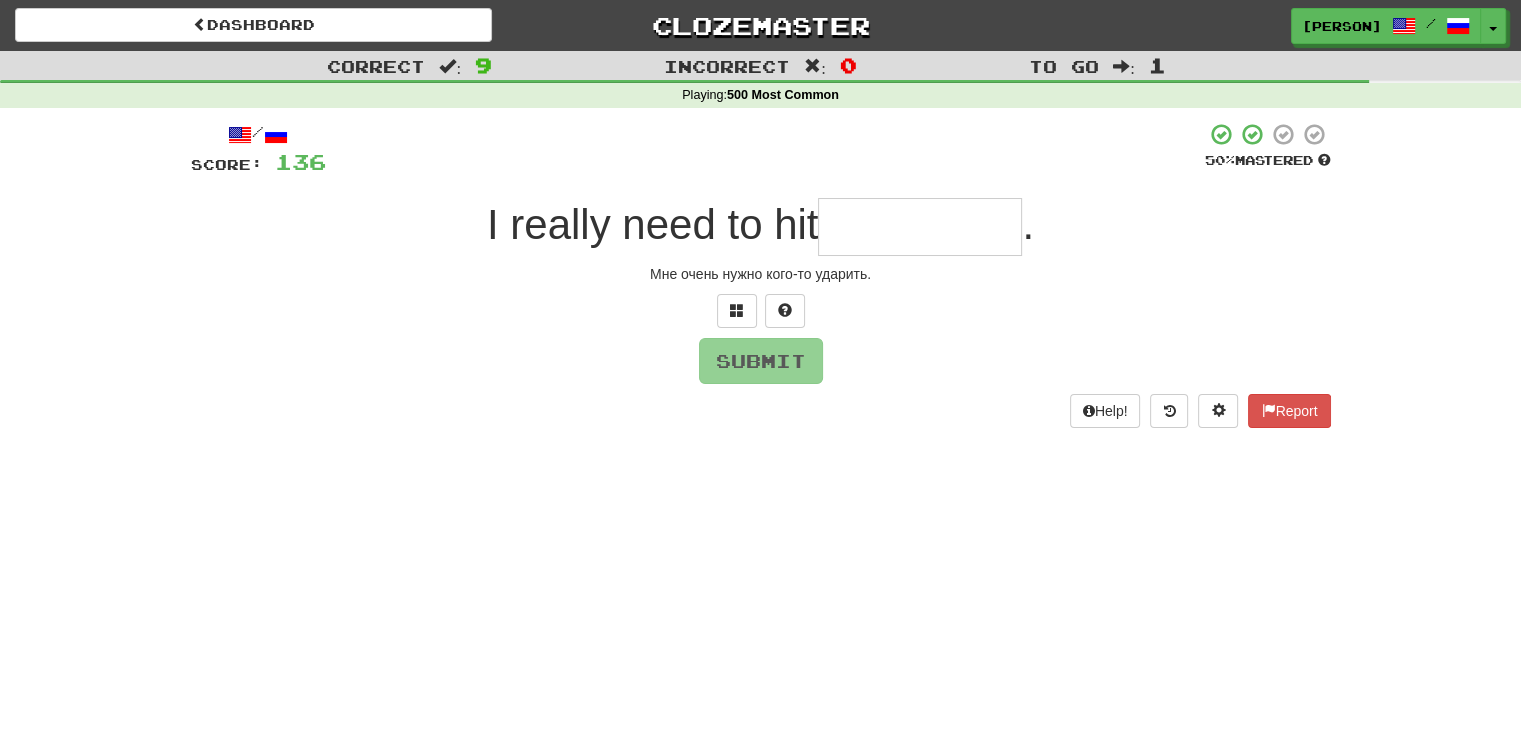 type on "*" 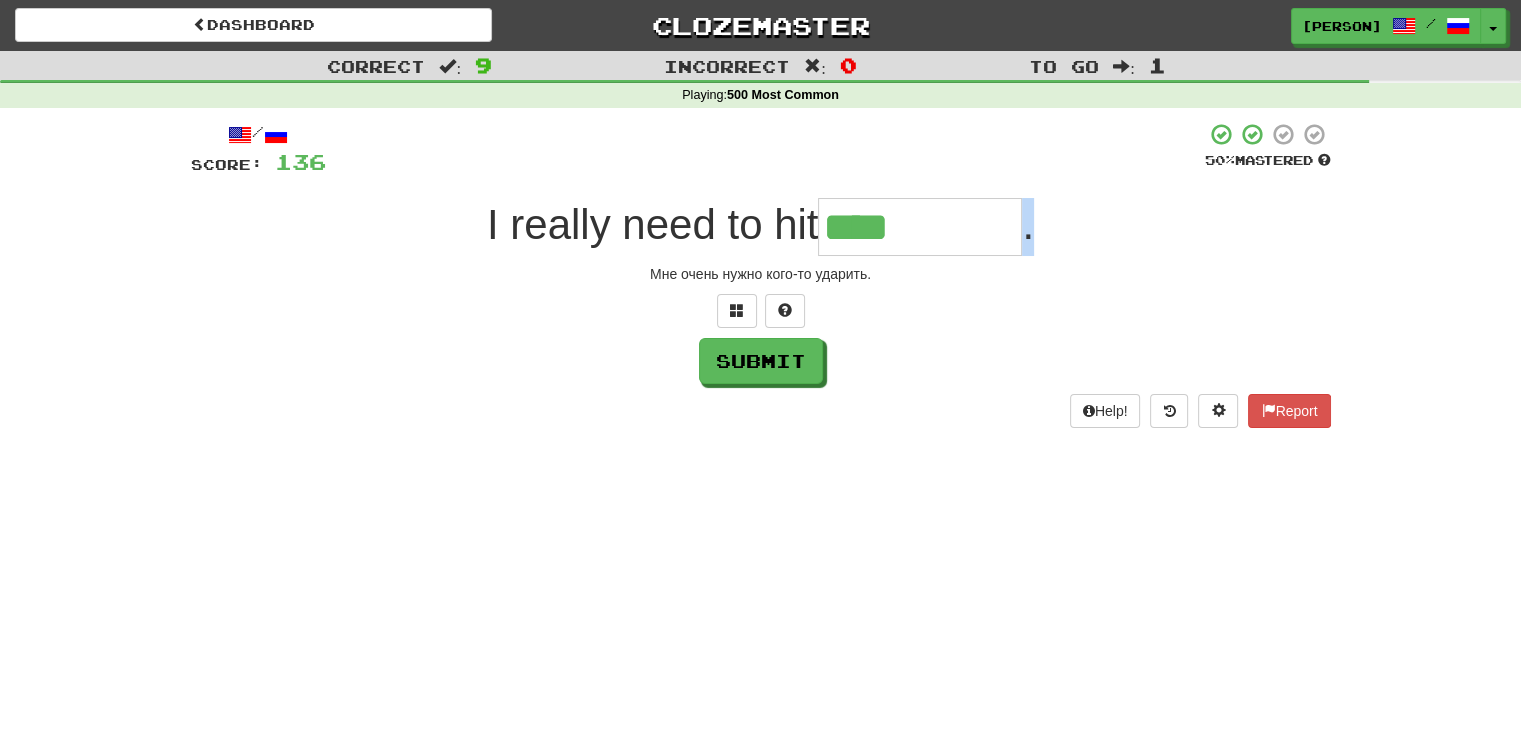 drag, startPoint x: 1123, startPoint y: 241, endPoint x: 981, endPoint y: 238, distance: 142.0317 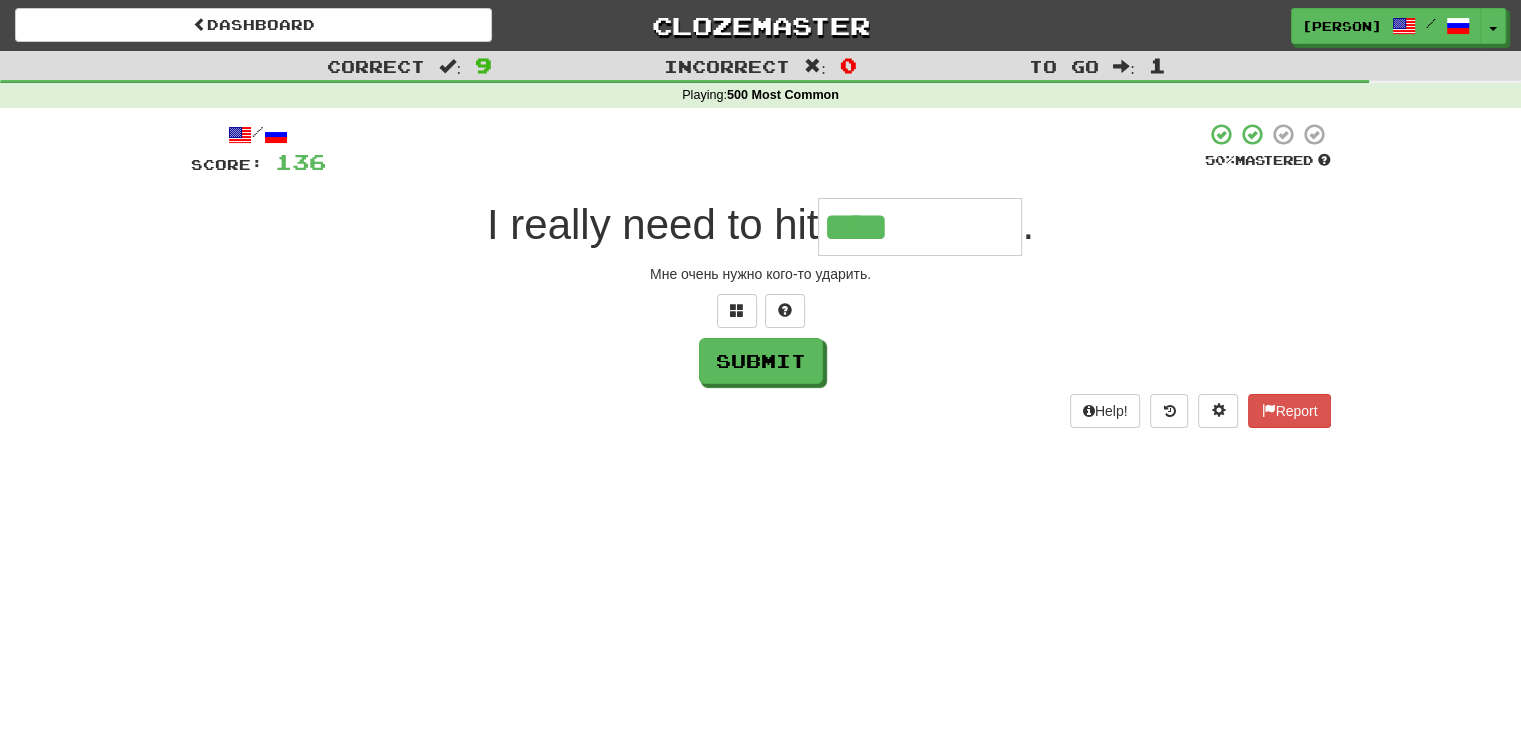 click on "****" at bounding box center (920, 227) 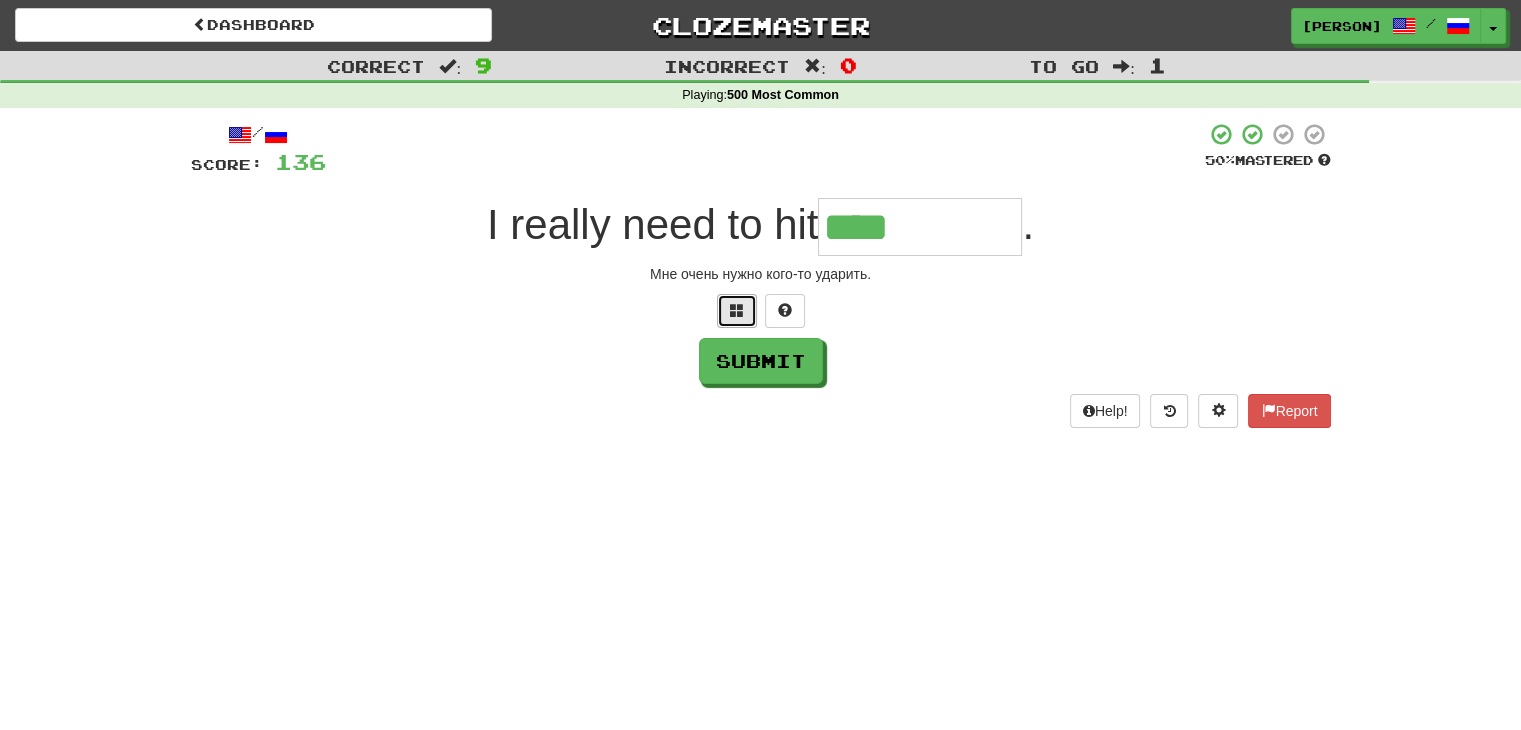 click at bounding box center (737, 310) 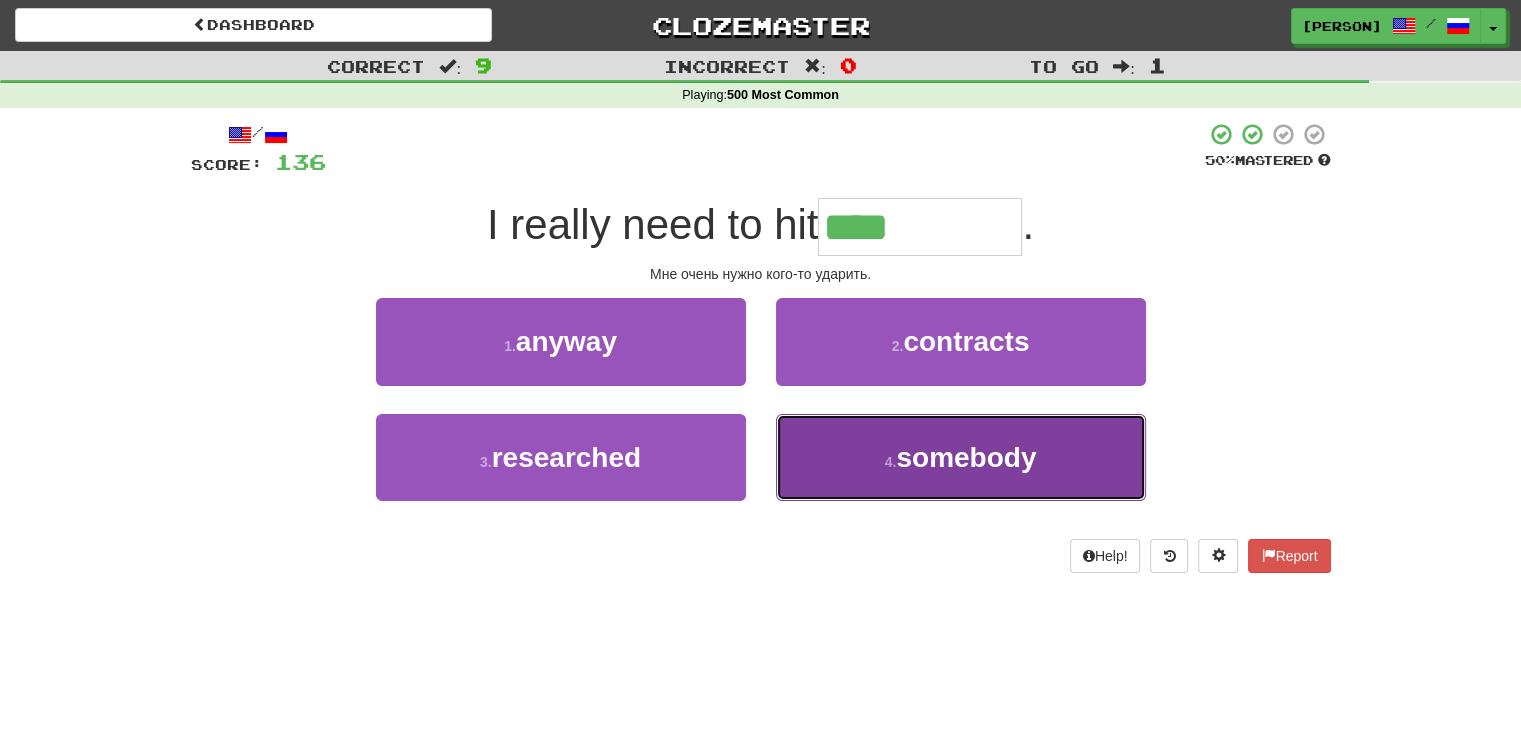 click on "4 .  somebody" at bounding box center [961, 457] 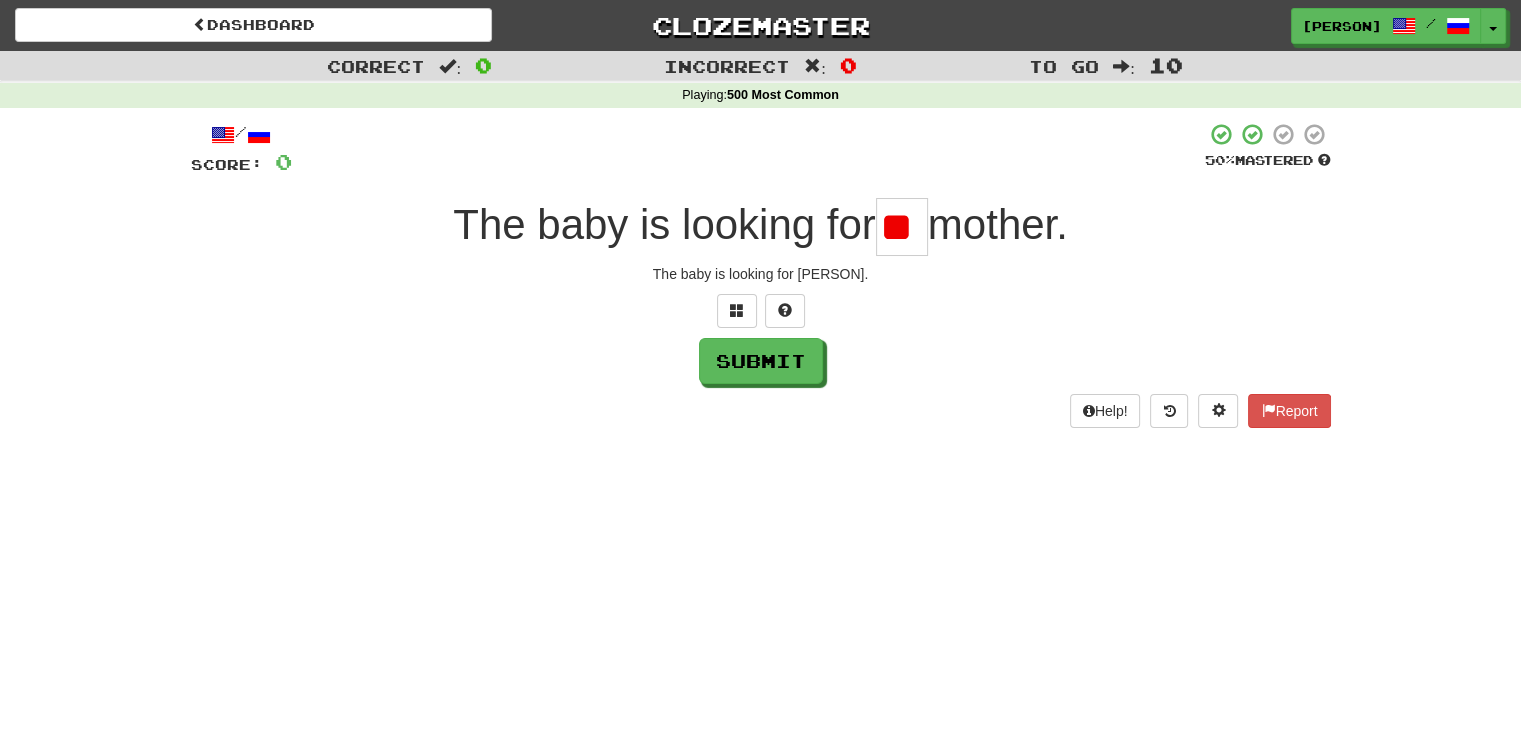 scroll, scrollTop: 0, scrollLeft: 0, axis: both 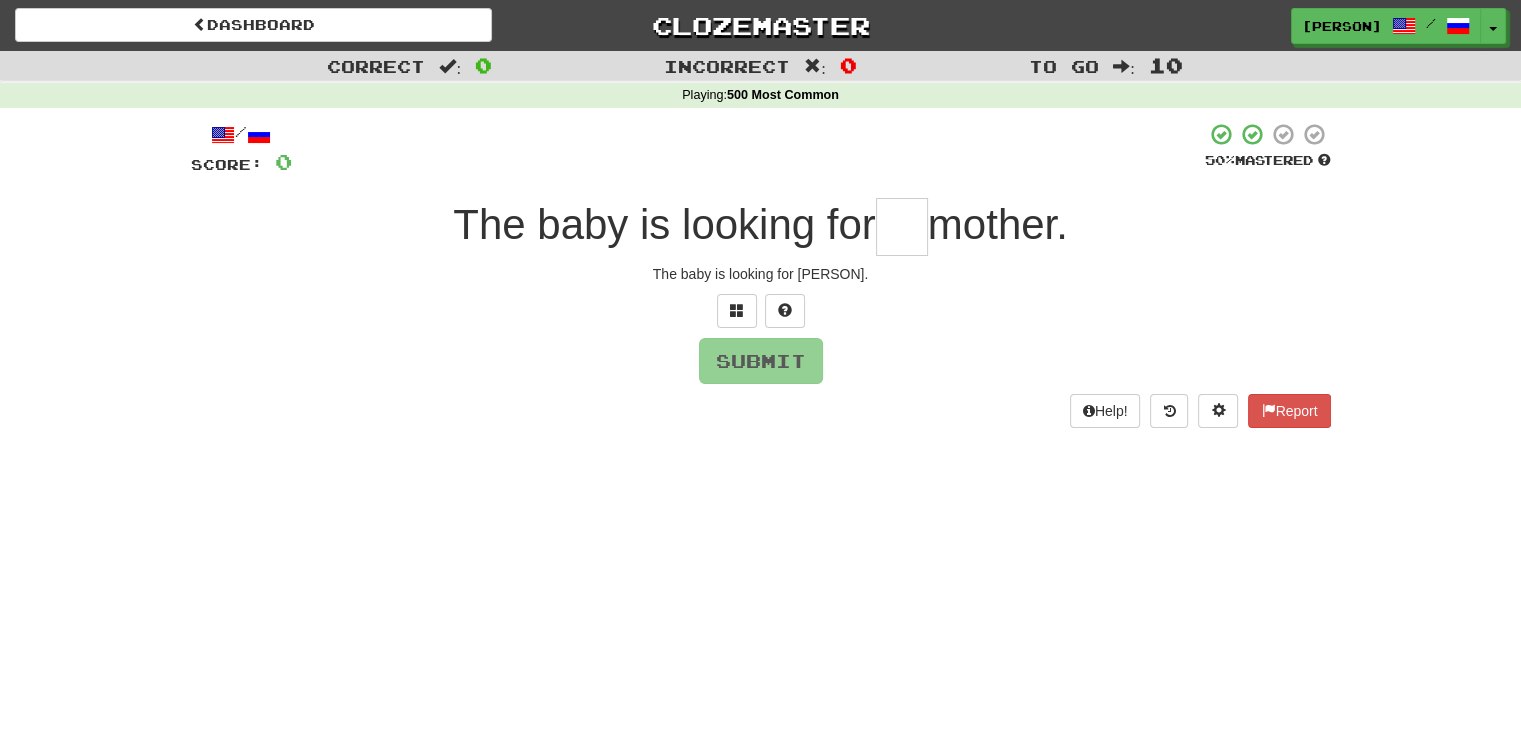 type on "*" 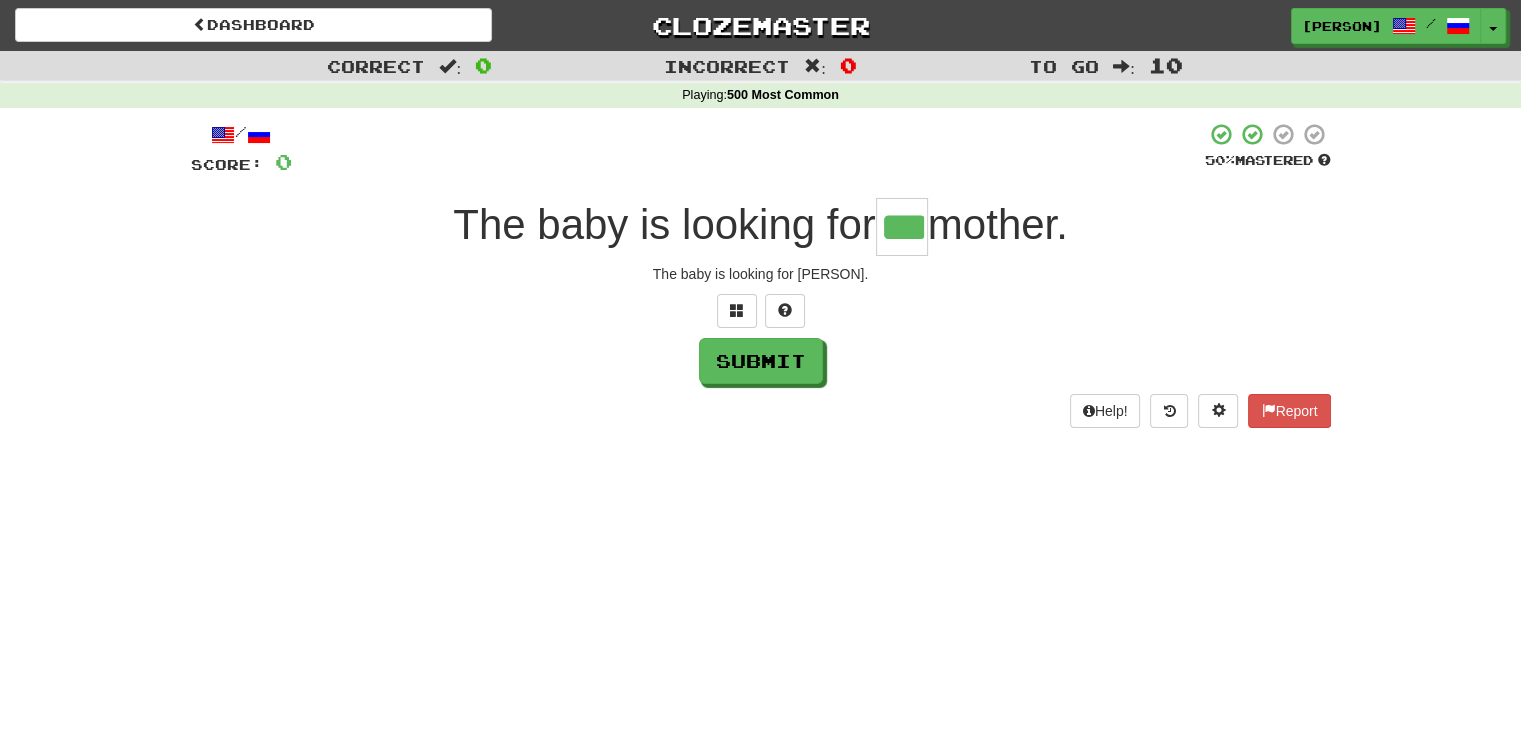 type on "***" 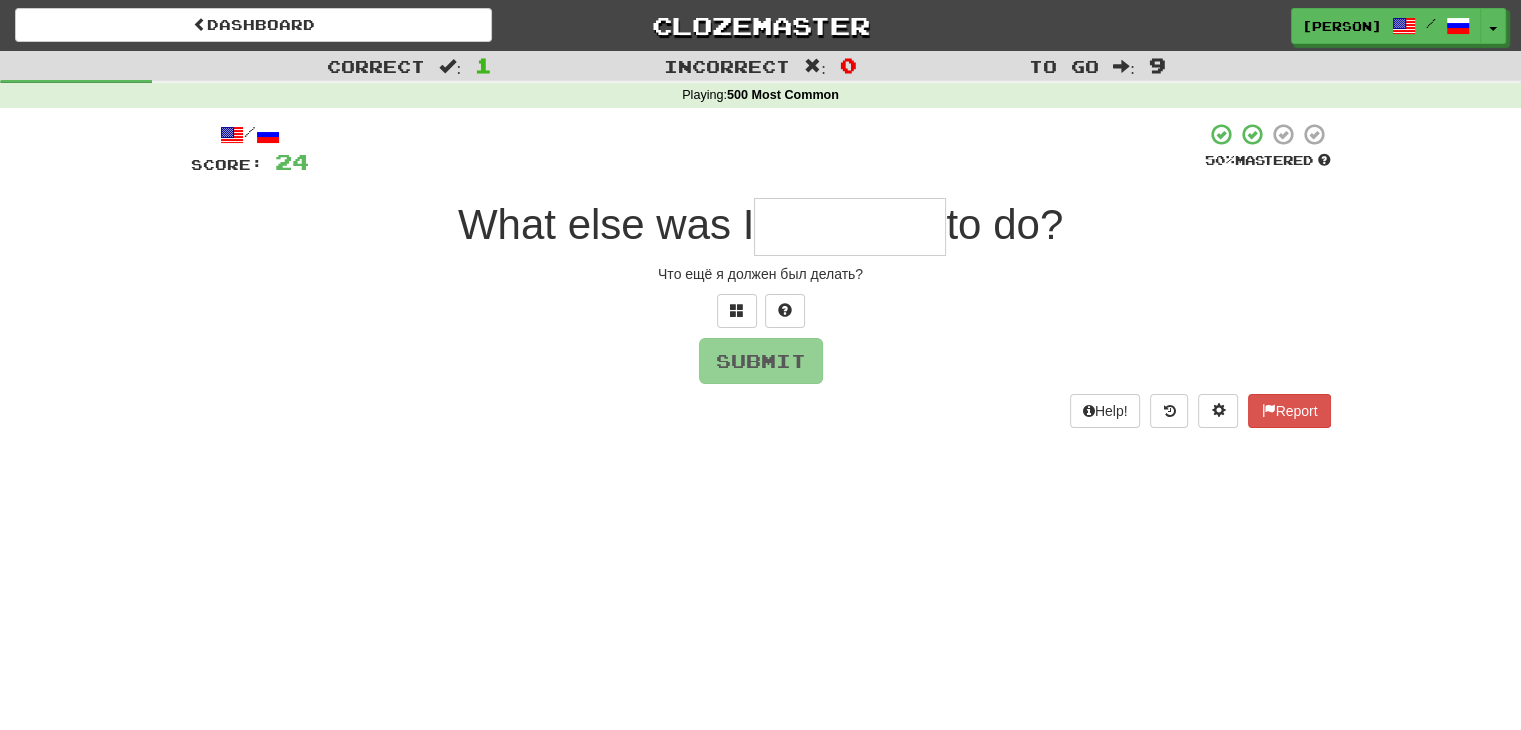 type on "*" 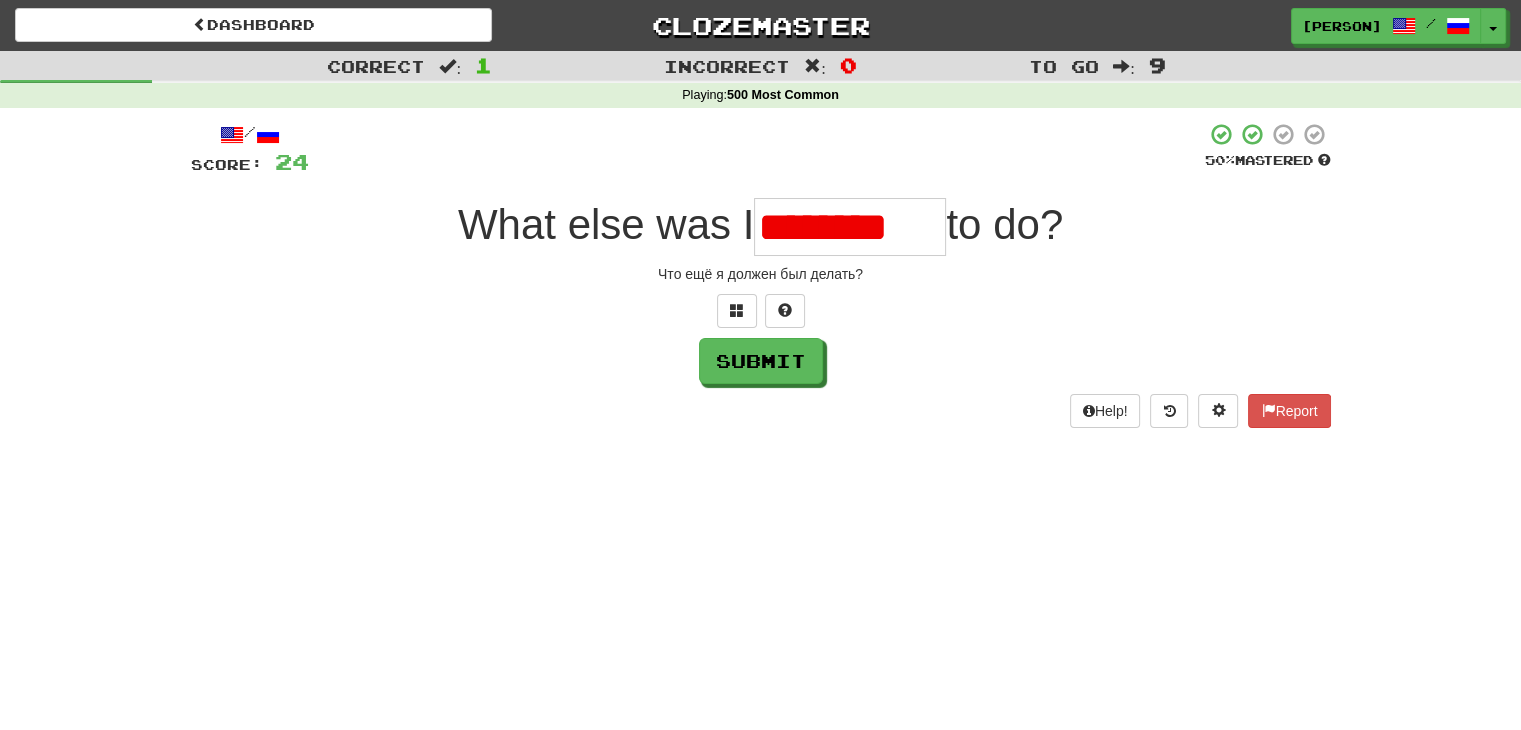 scroll, scrollTop: 0, scrollLeft: 0, axis: both 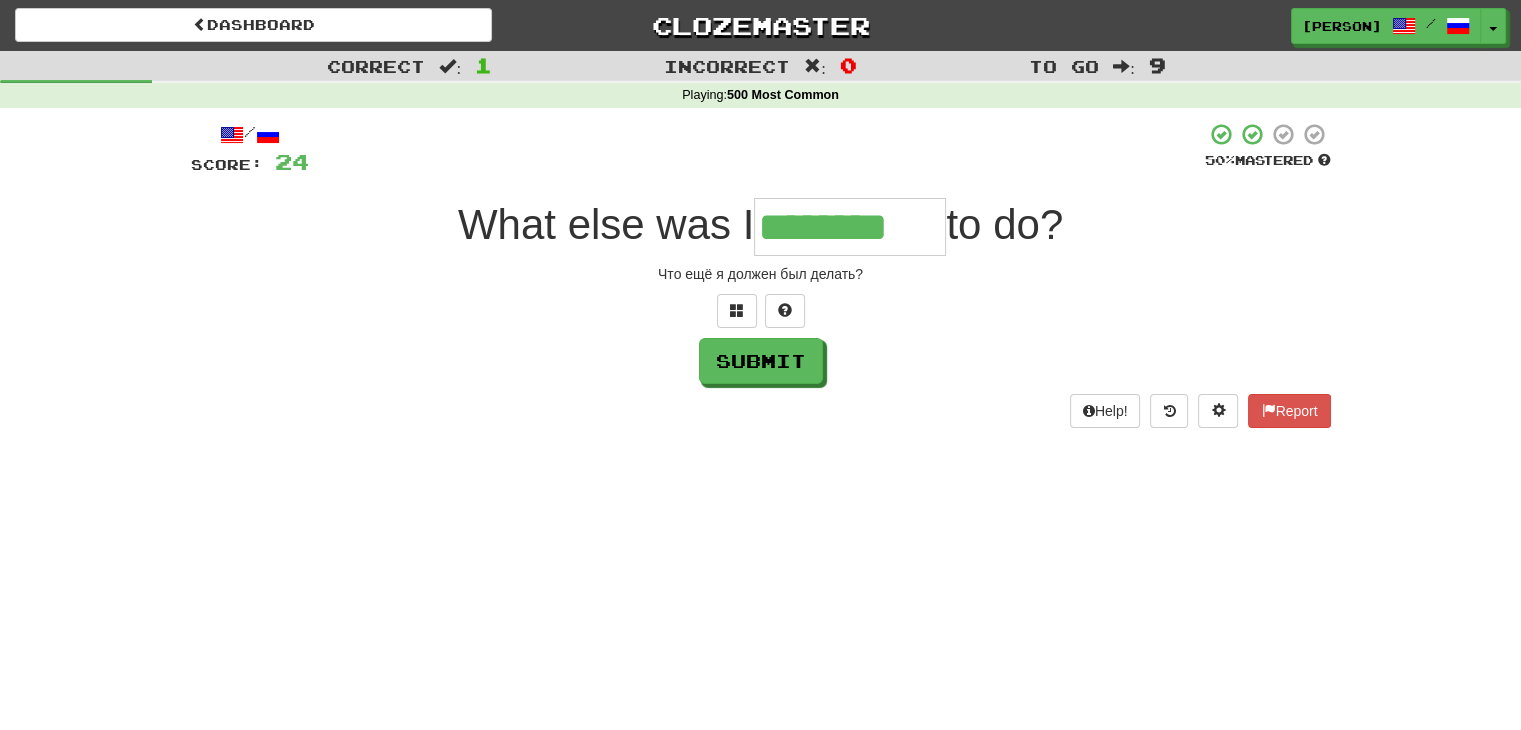 type on "********" 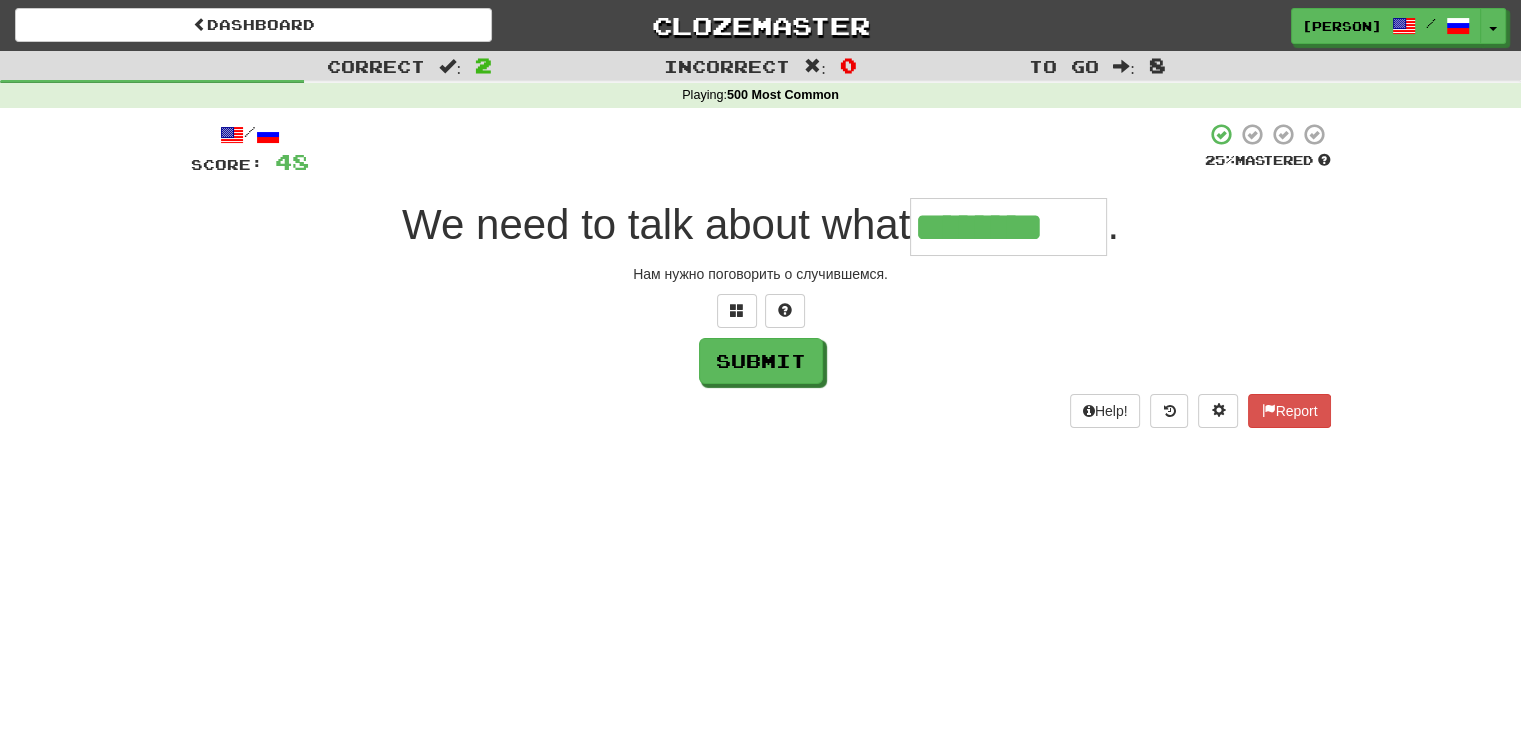 type on "********" 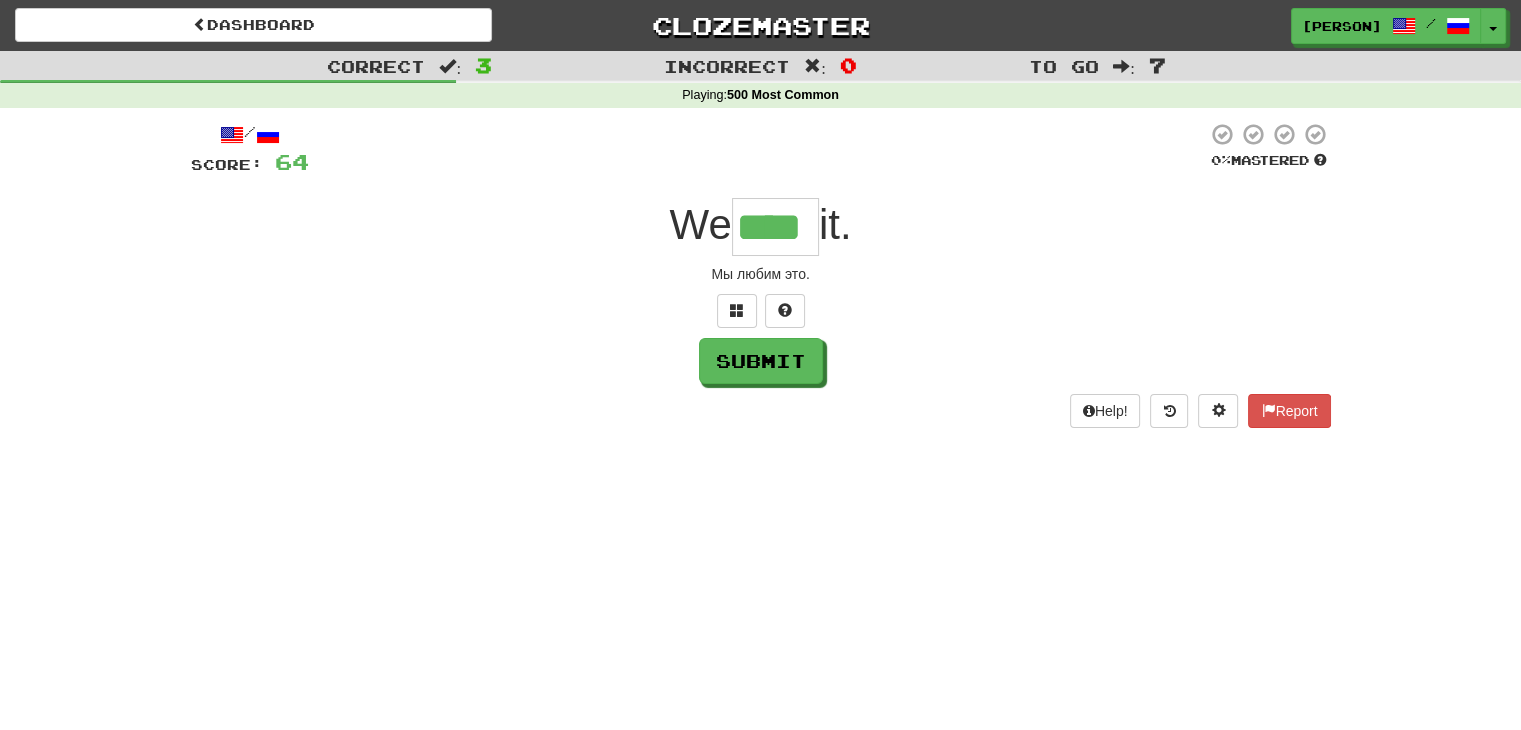type on "****" 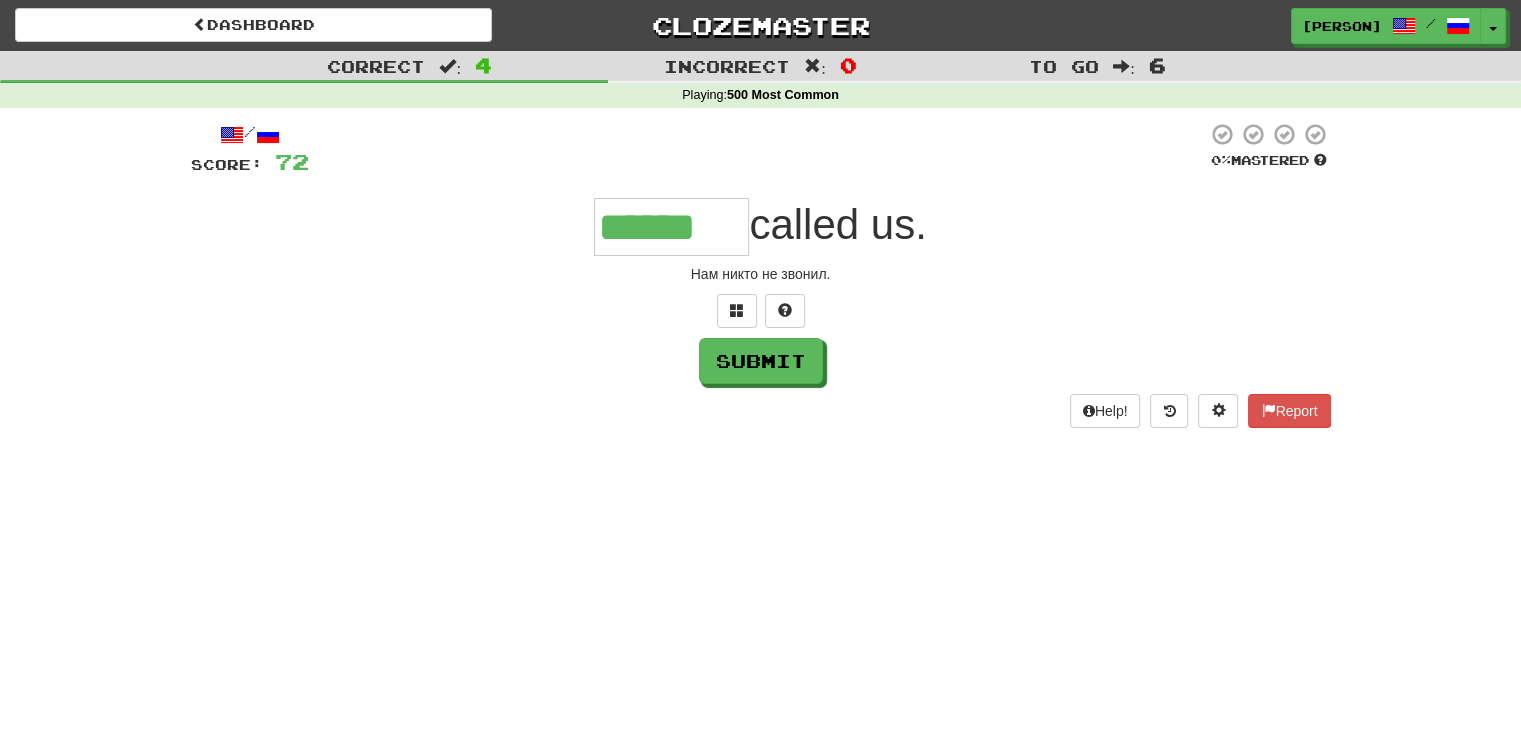 type on "******" 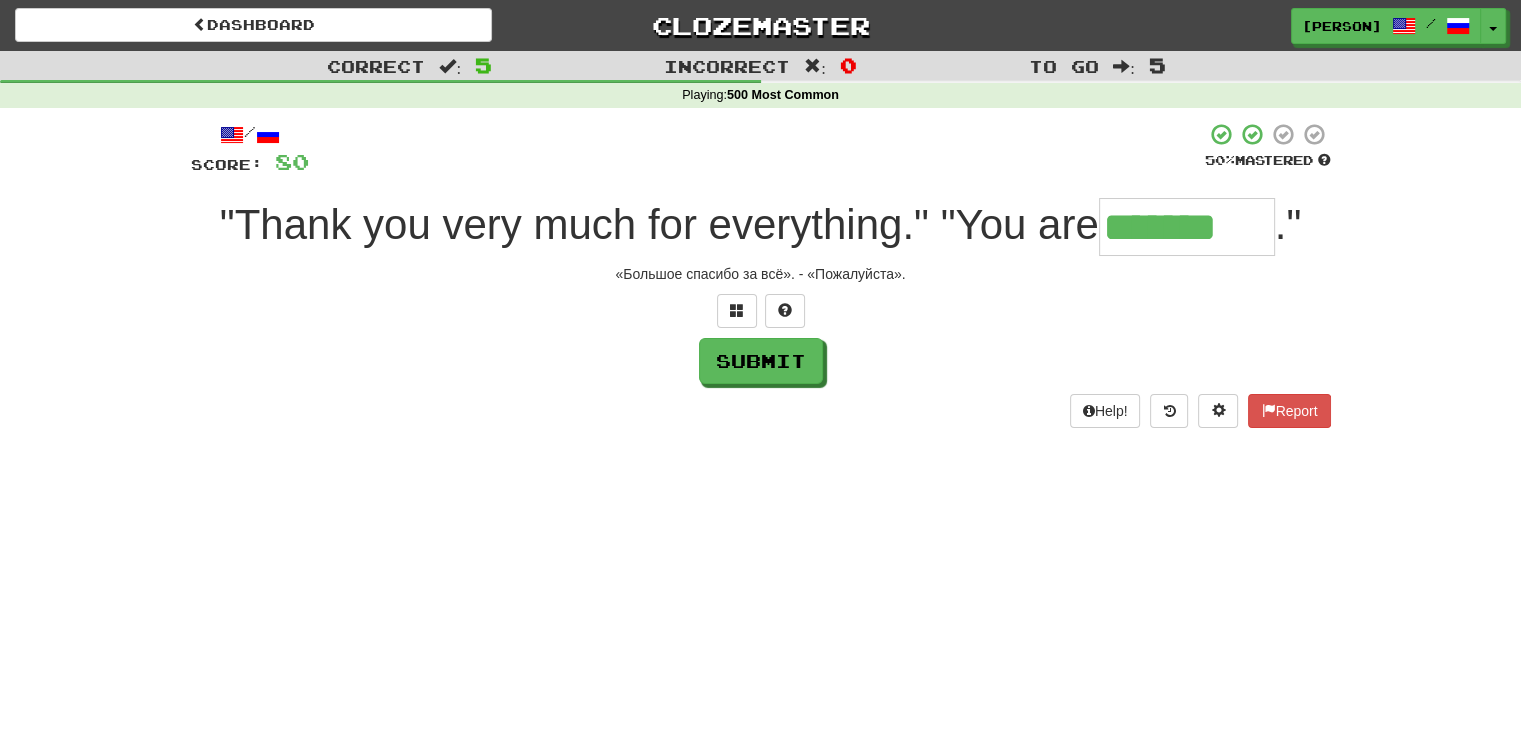 type on "*******" 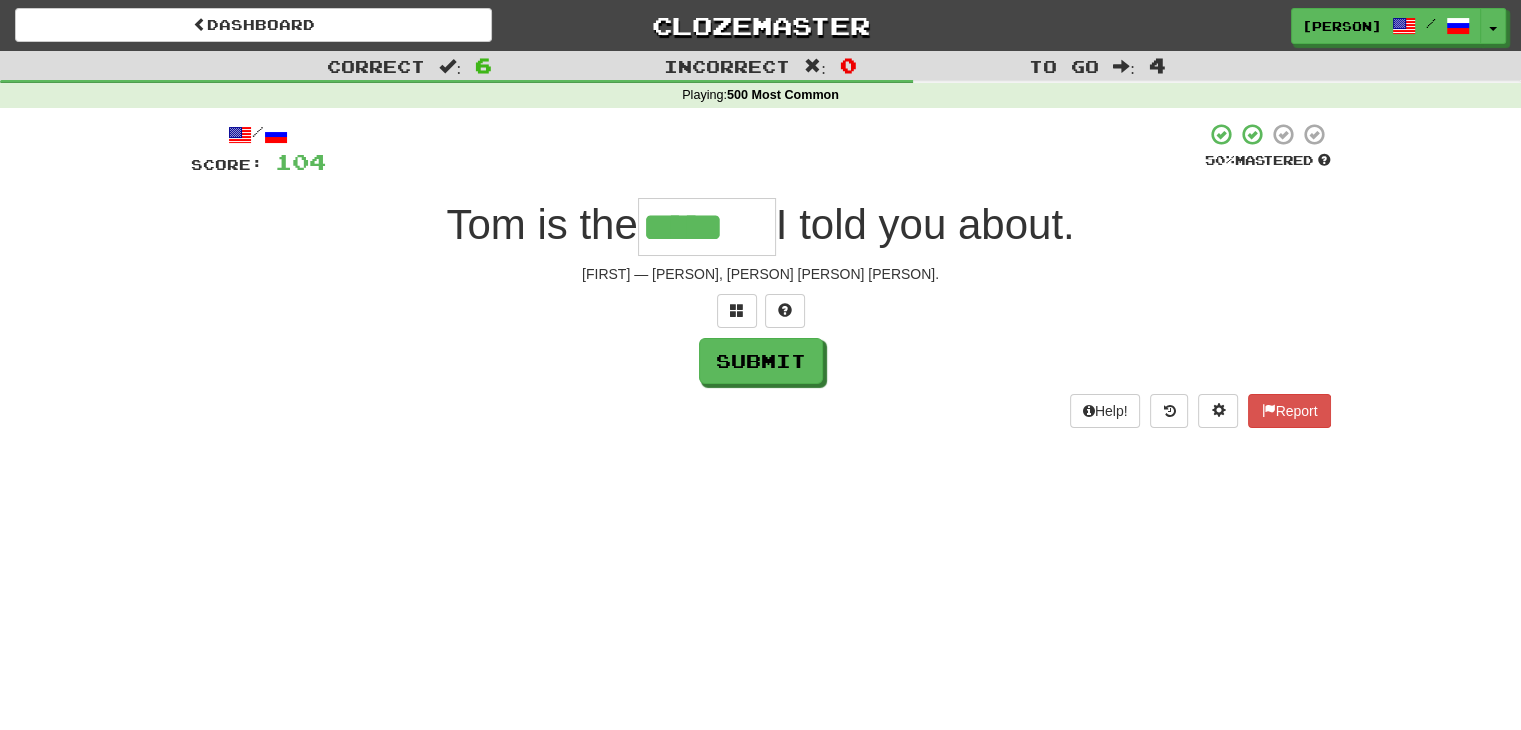 scroll, scrollTop: 0, scrollLeft: 0, axis: both 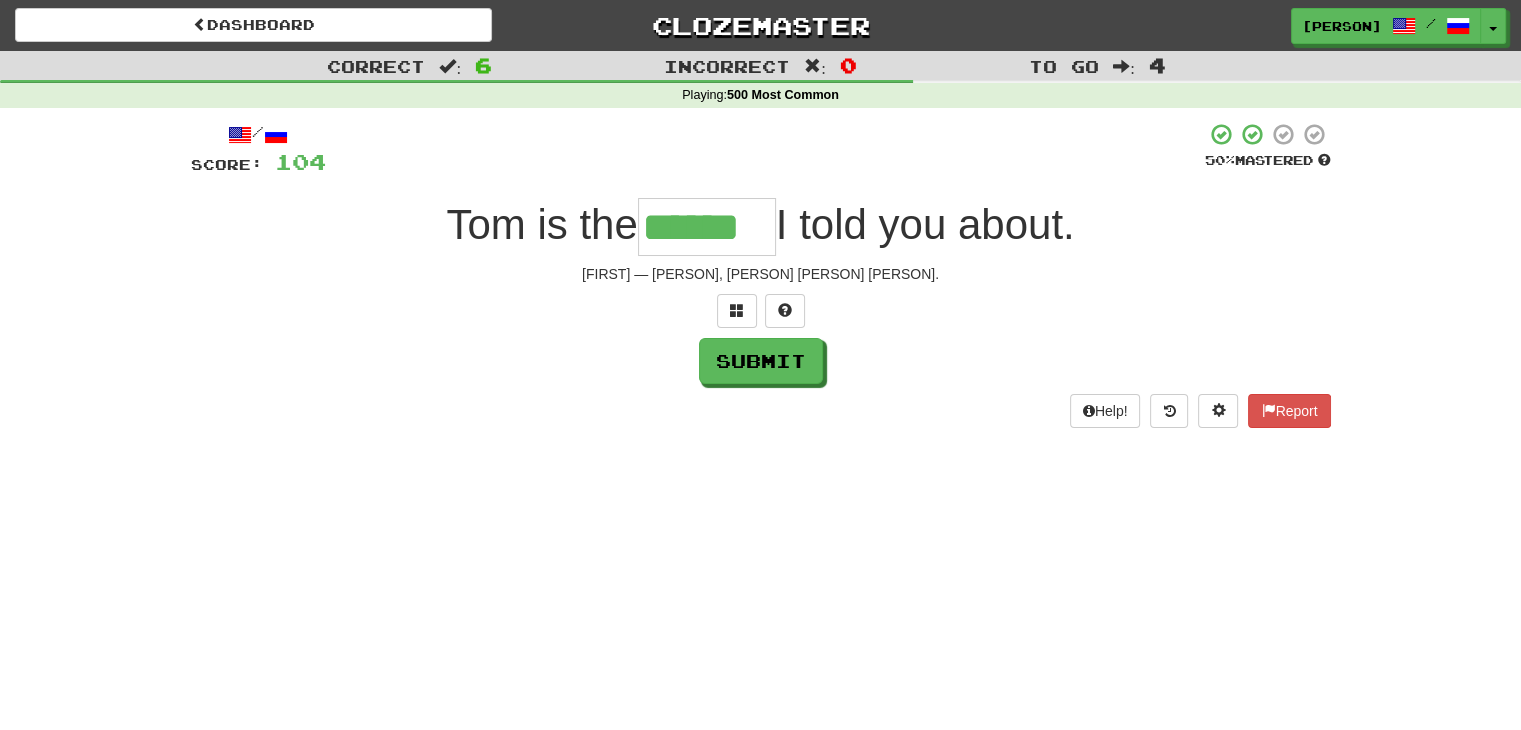 type on "******" 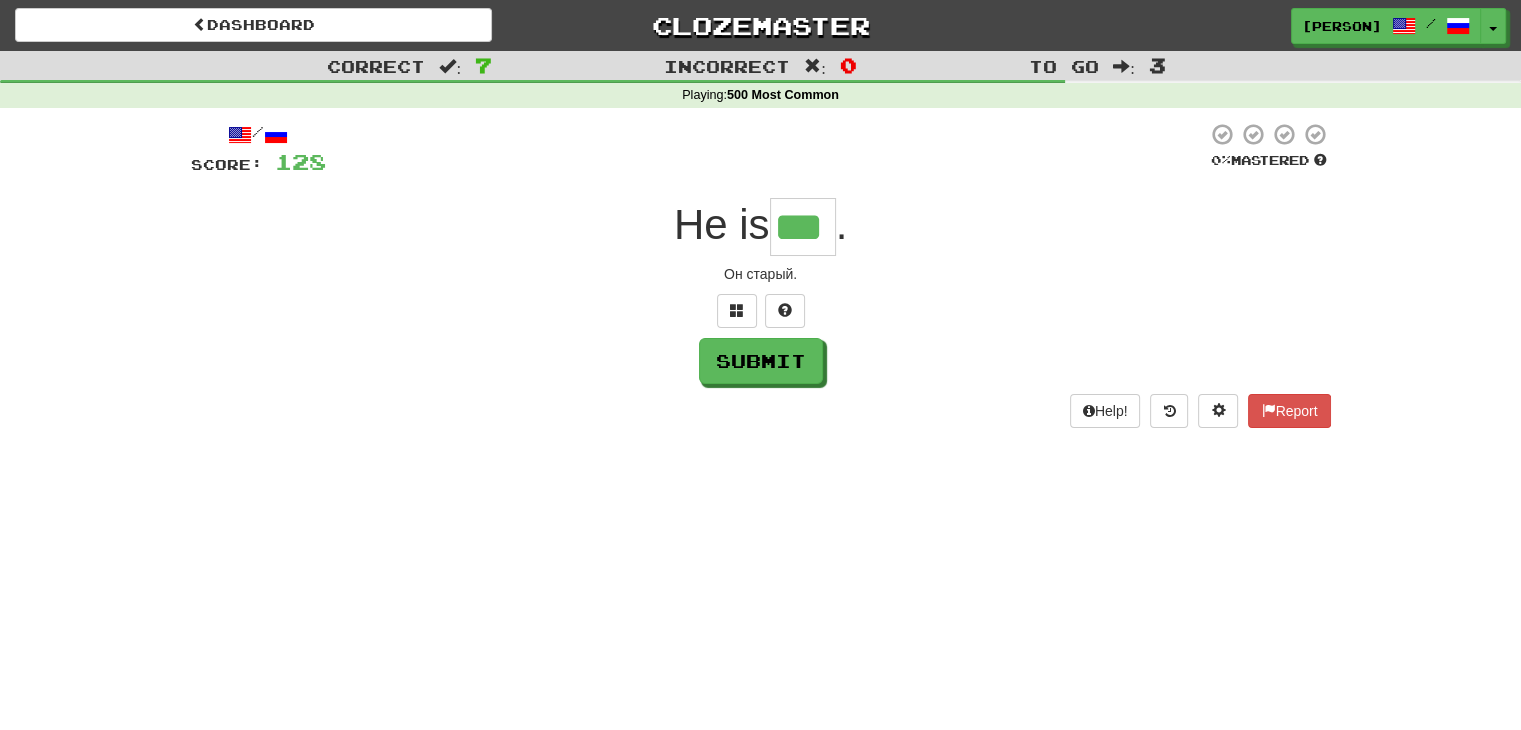 type on "***" 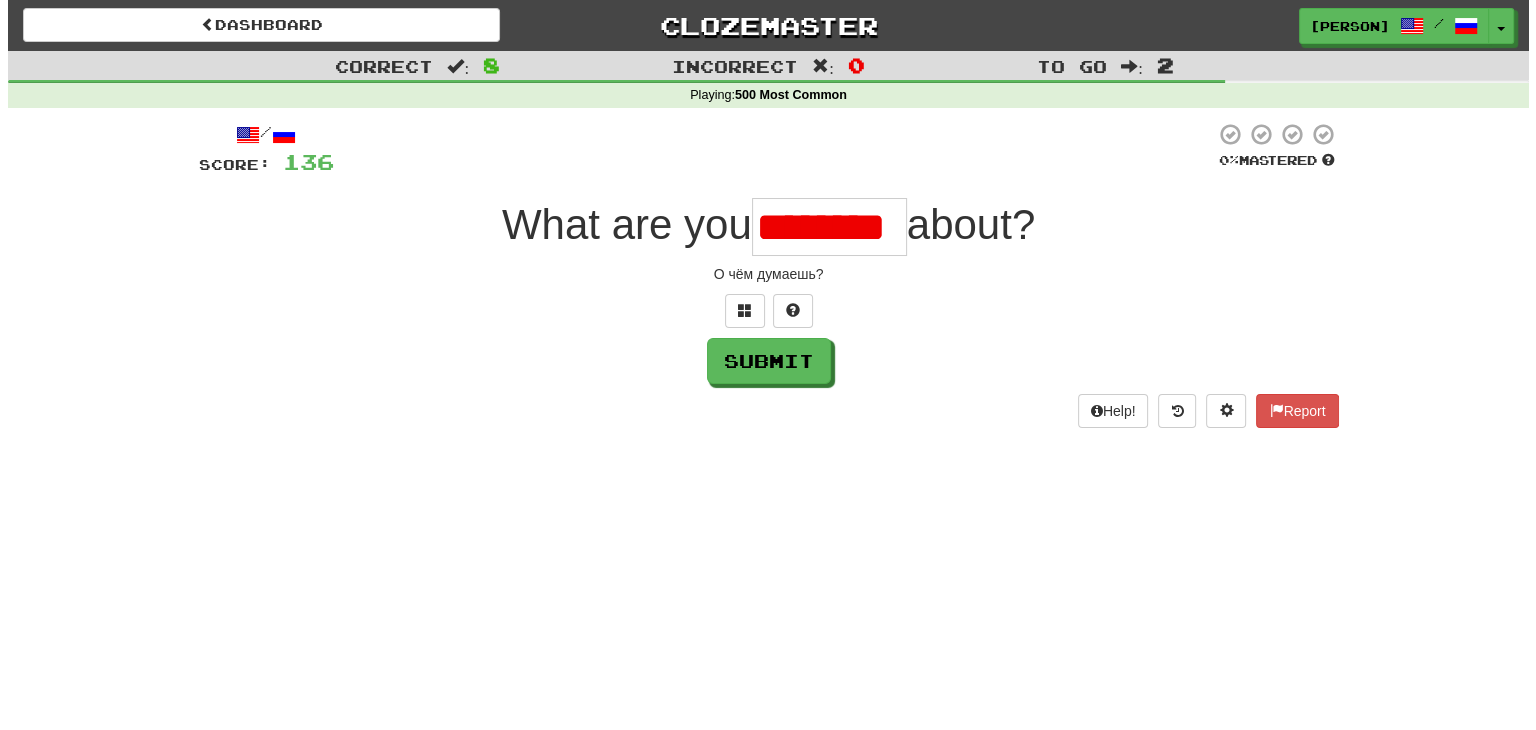 scroll, scrollTop: 0, scrollLeft: 0, axis: both 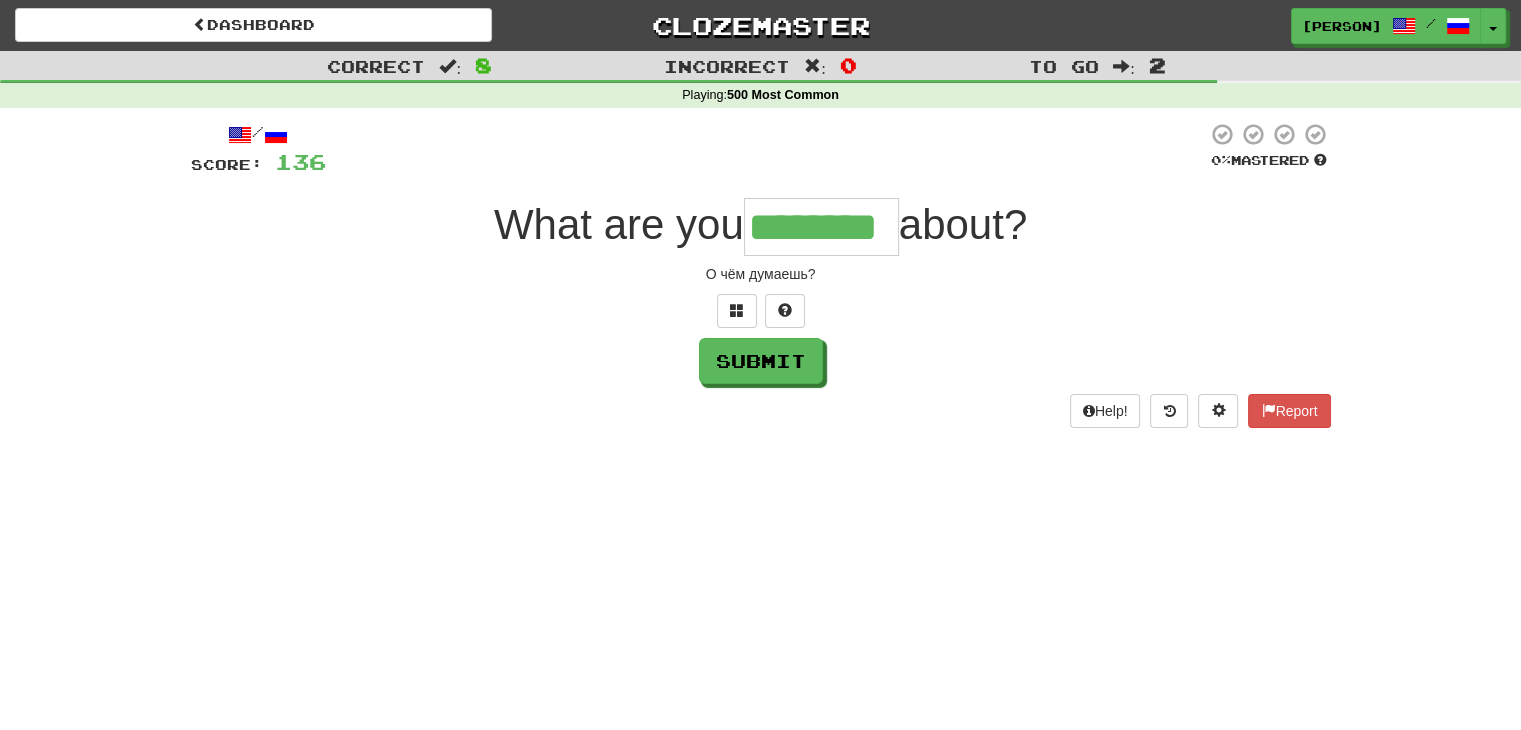 type on "********" 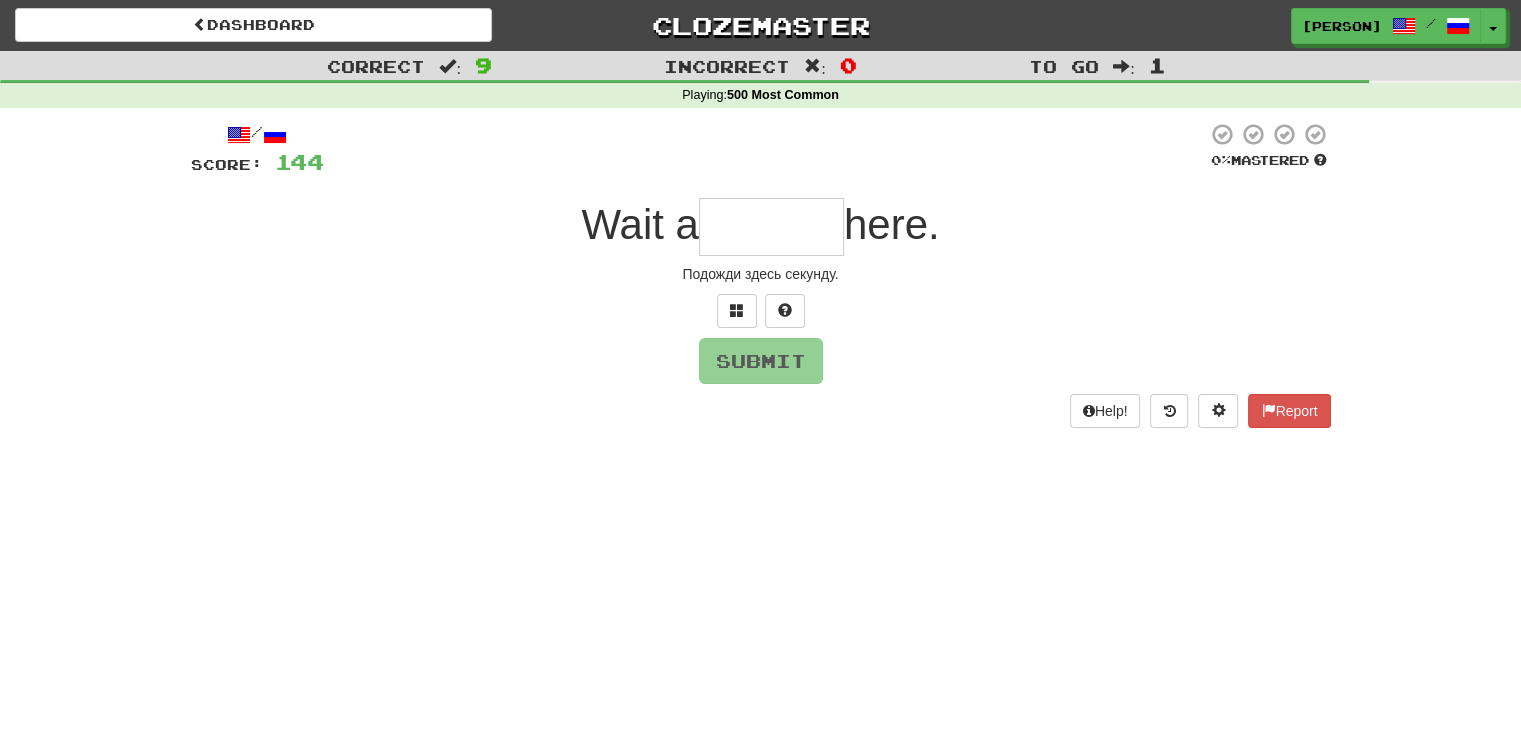 type on "*" 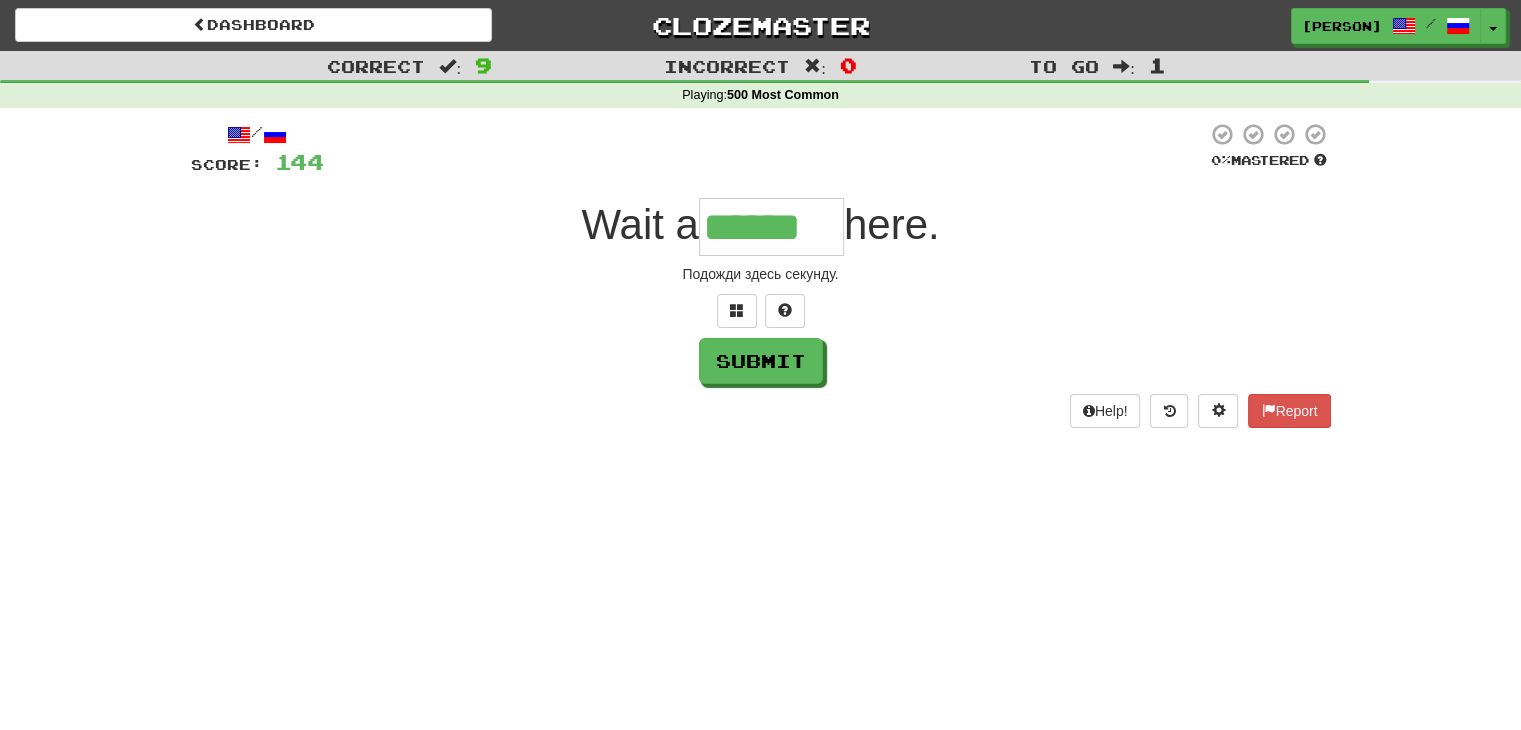 type on "******" 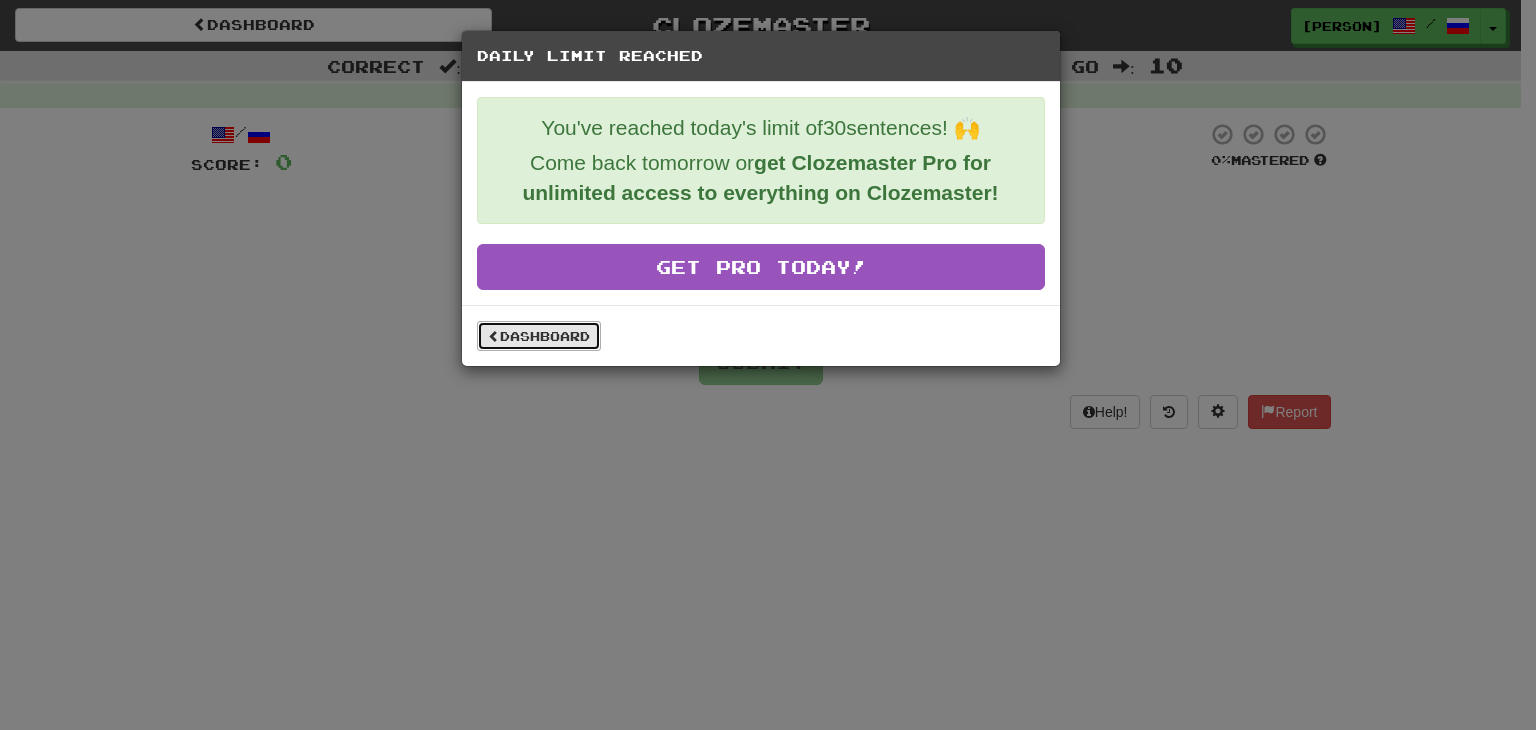 click on "Dashboard" at bounding box center [539, 336] 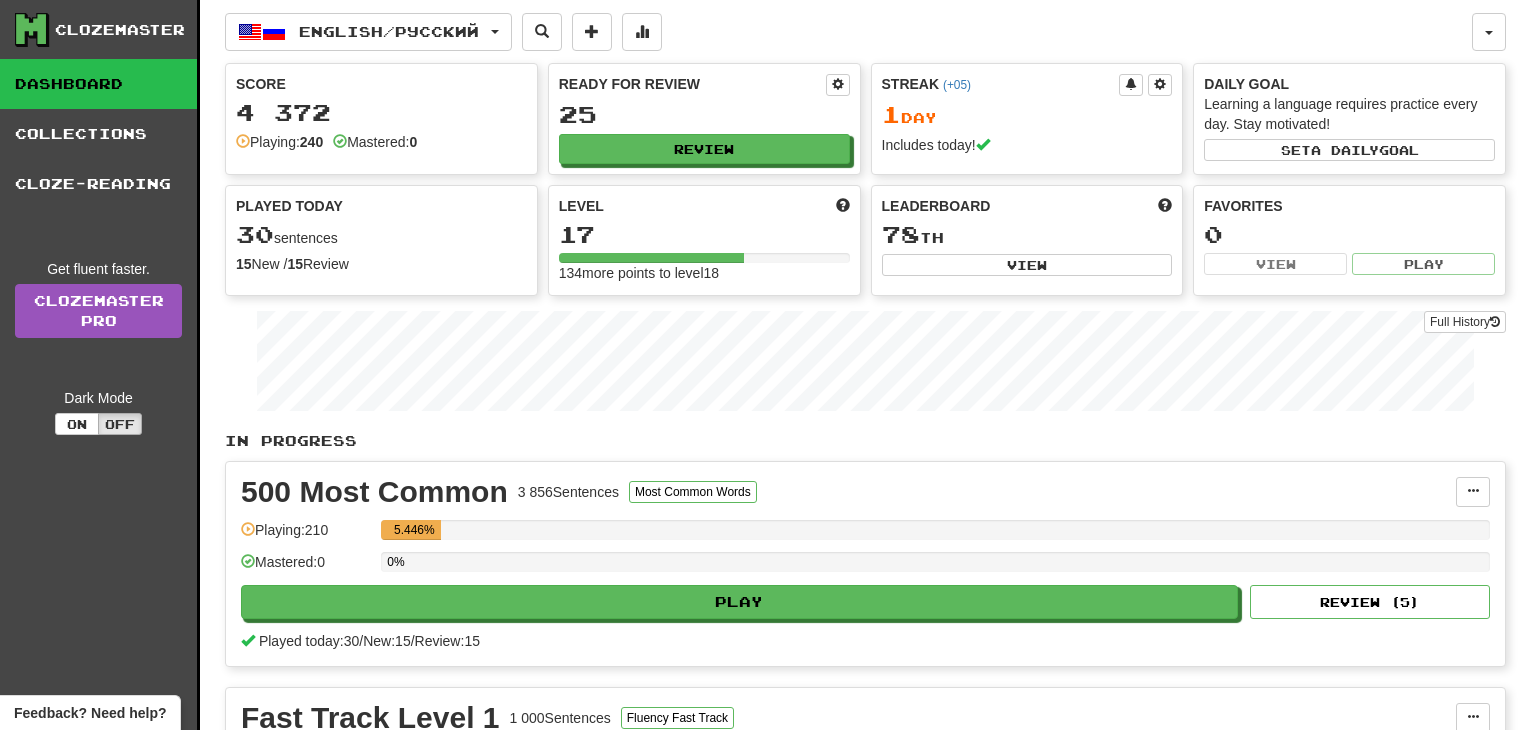 scroll, scrollTop: 0, scrollLeft: 0, axis: both 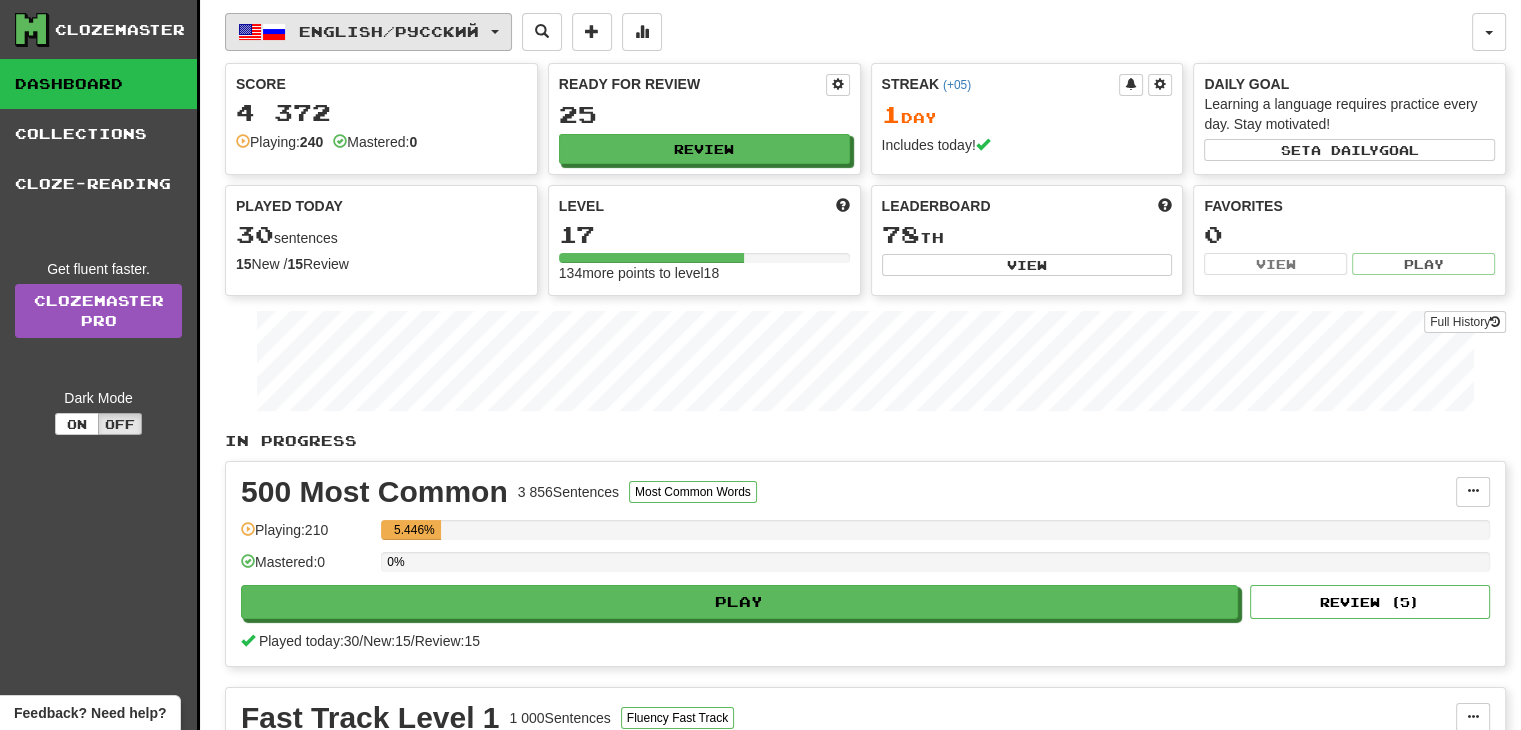 click on "English  /  Русский" at bounding box center (389, 31) 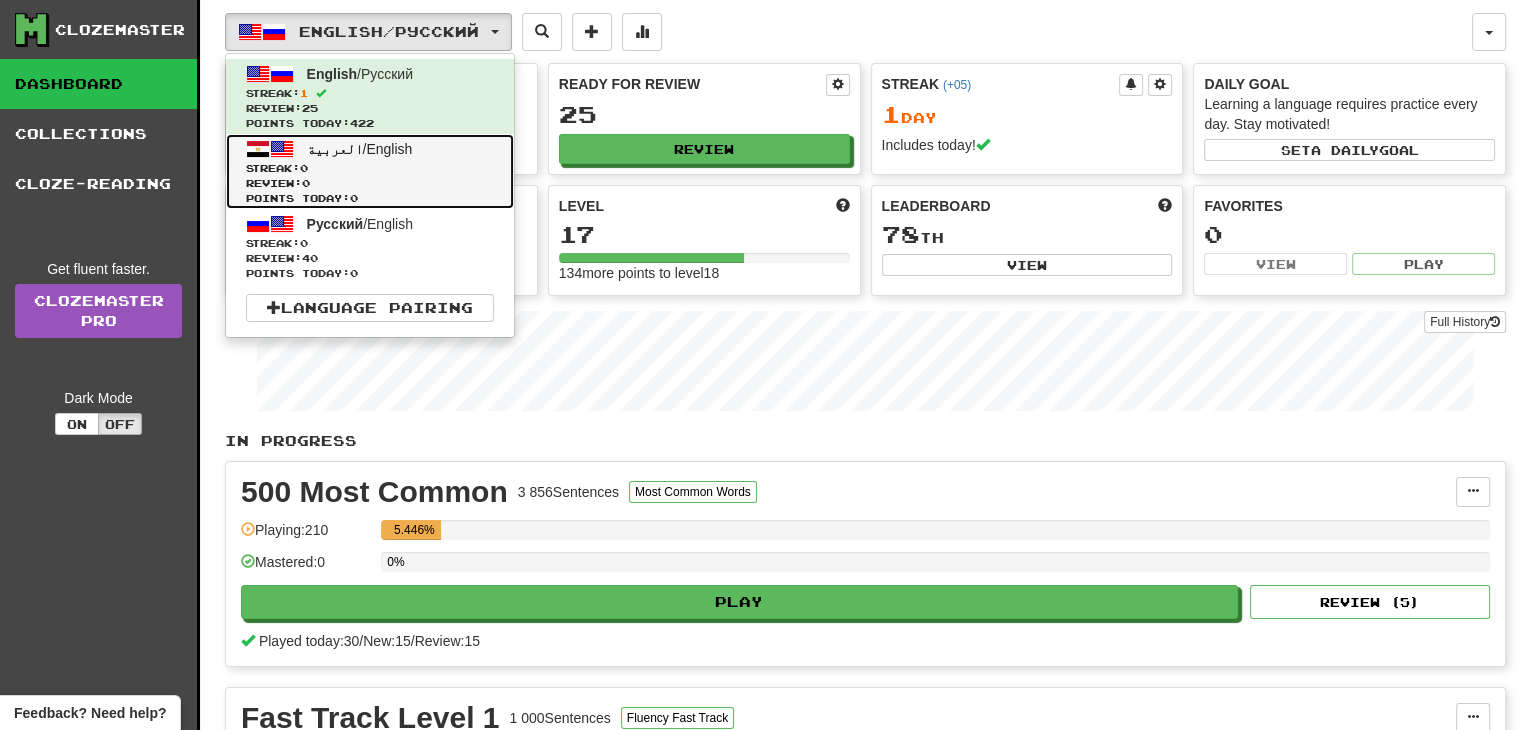 click on "العربية  /  English Streak:  0   Review:  0 Points today:  0" at bounding box center (370, 171) 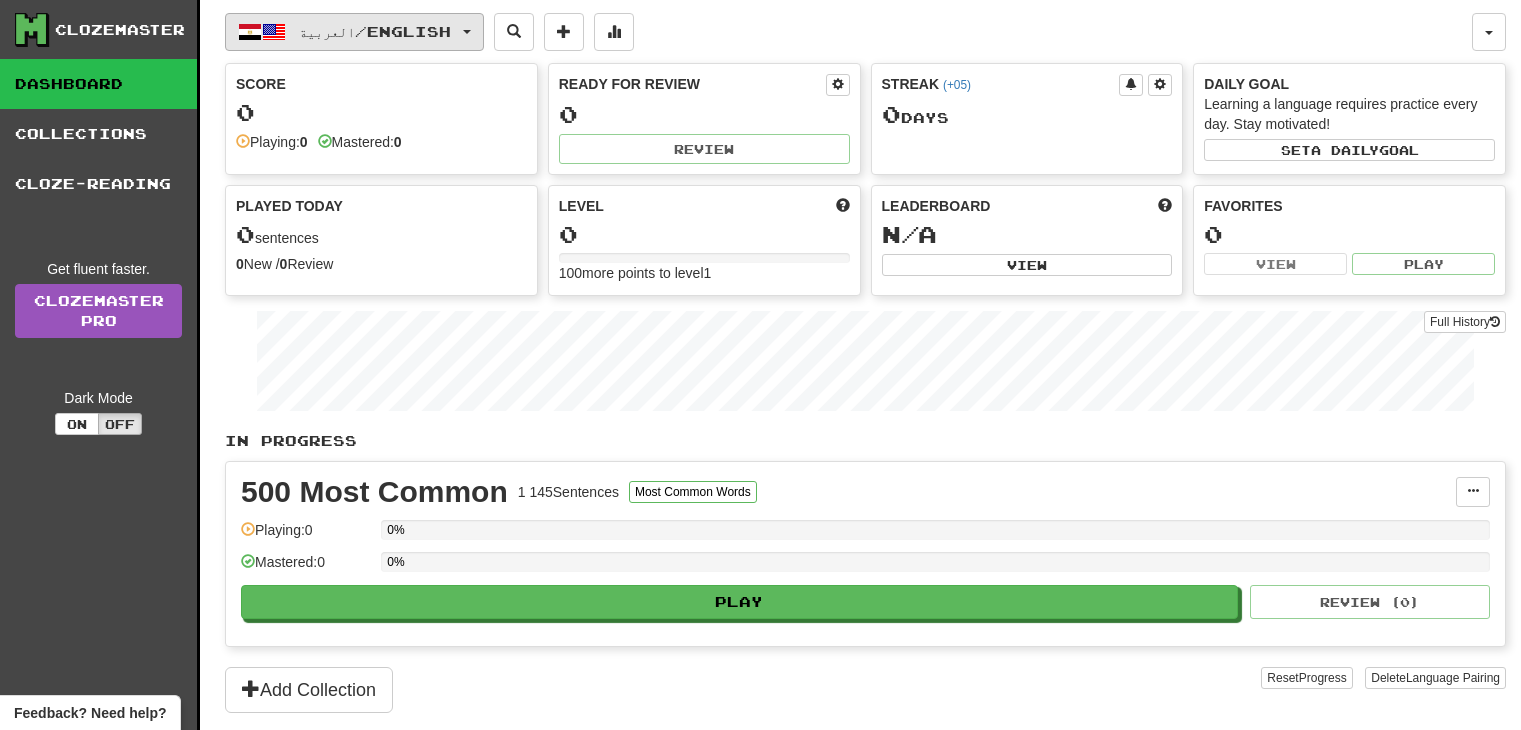 scroll, scrollTop: 0, scrollLeft: 0, axis: both 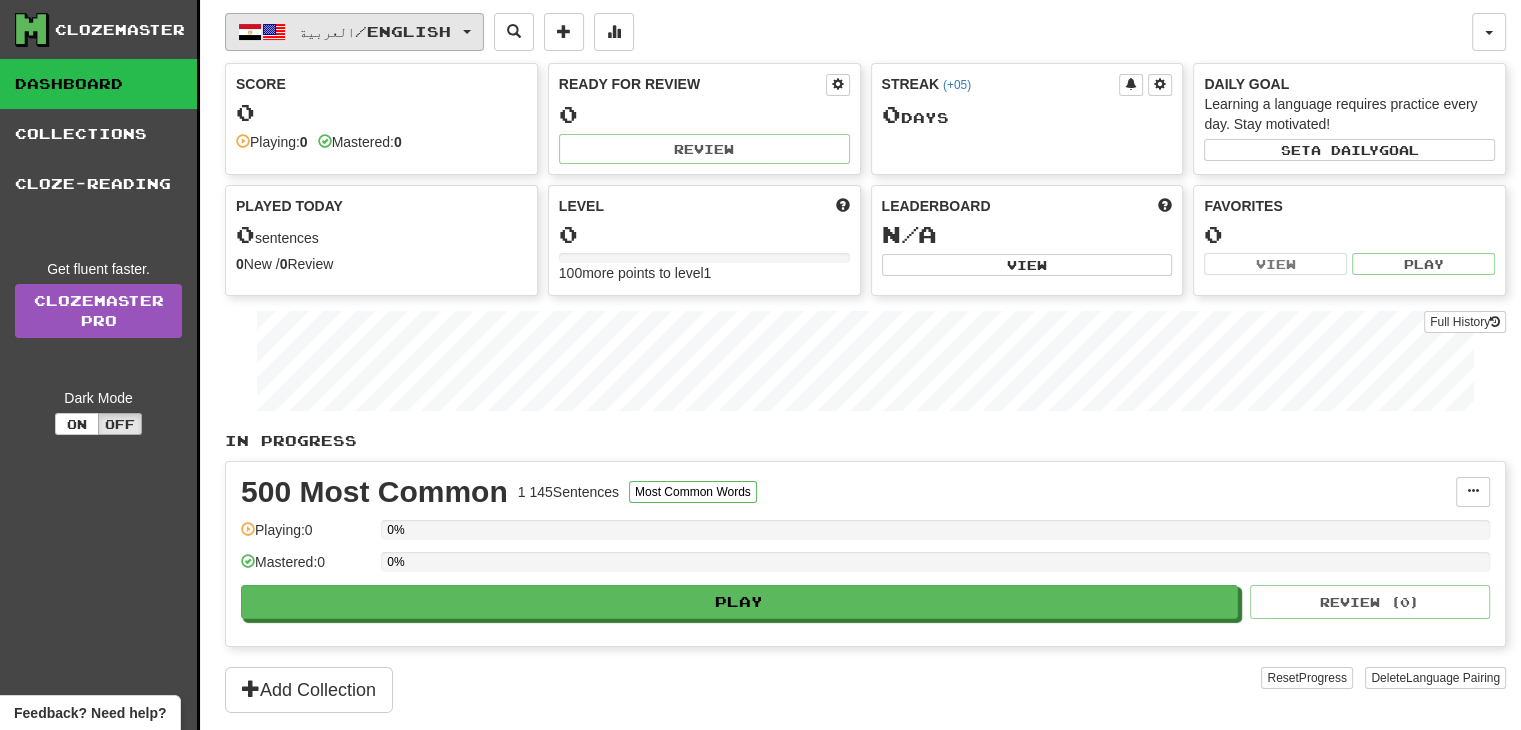 click on "العربية  /  English" at bounding box center (375, 31) 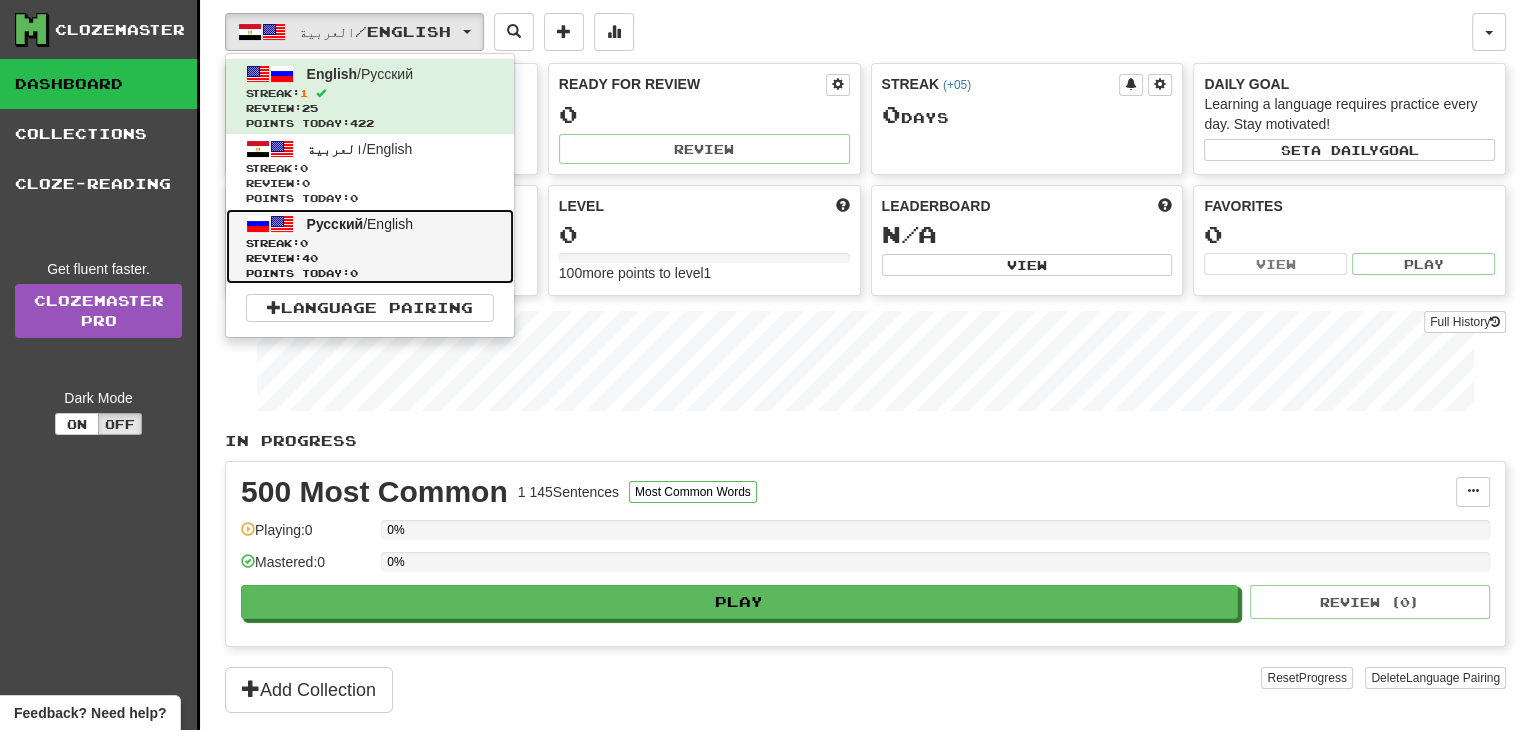 click on "Points today:  0" at bounding box center (370, 273) 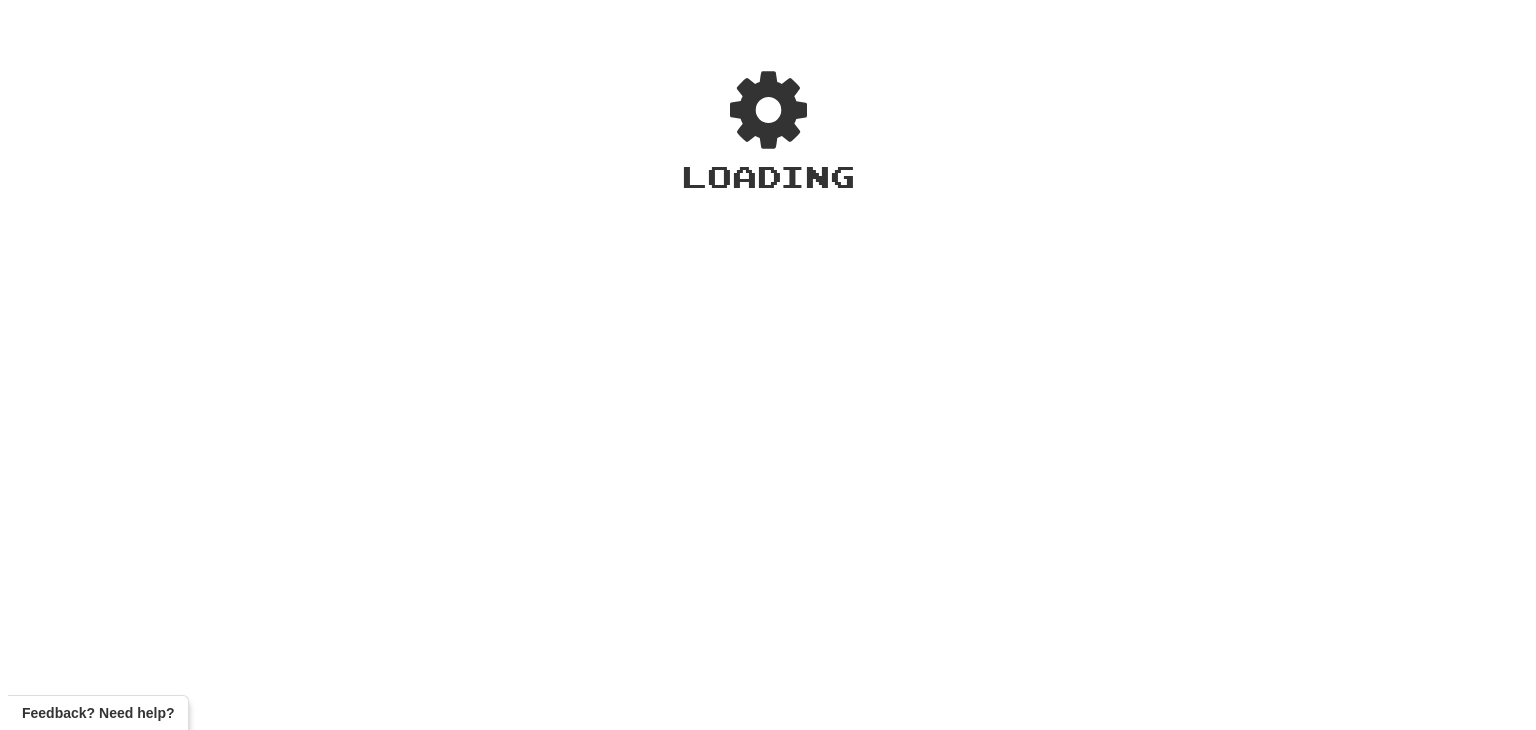 scroll, scrollTop: 0, scrollLeft: 0, axis: both 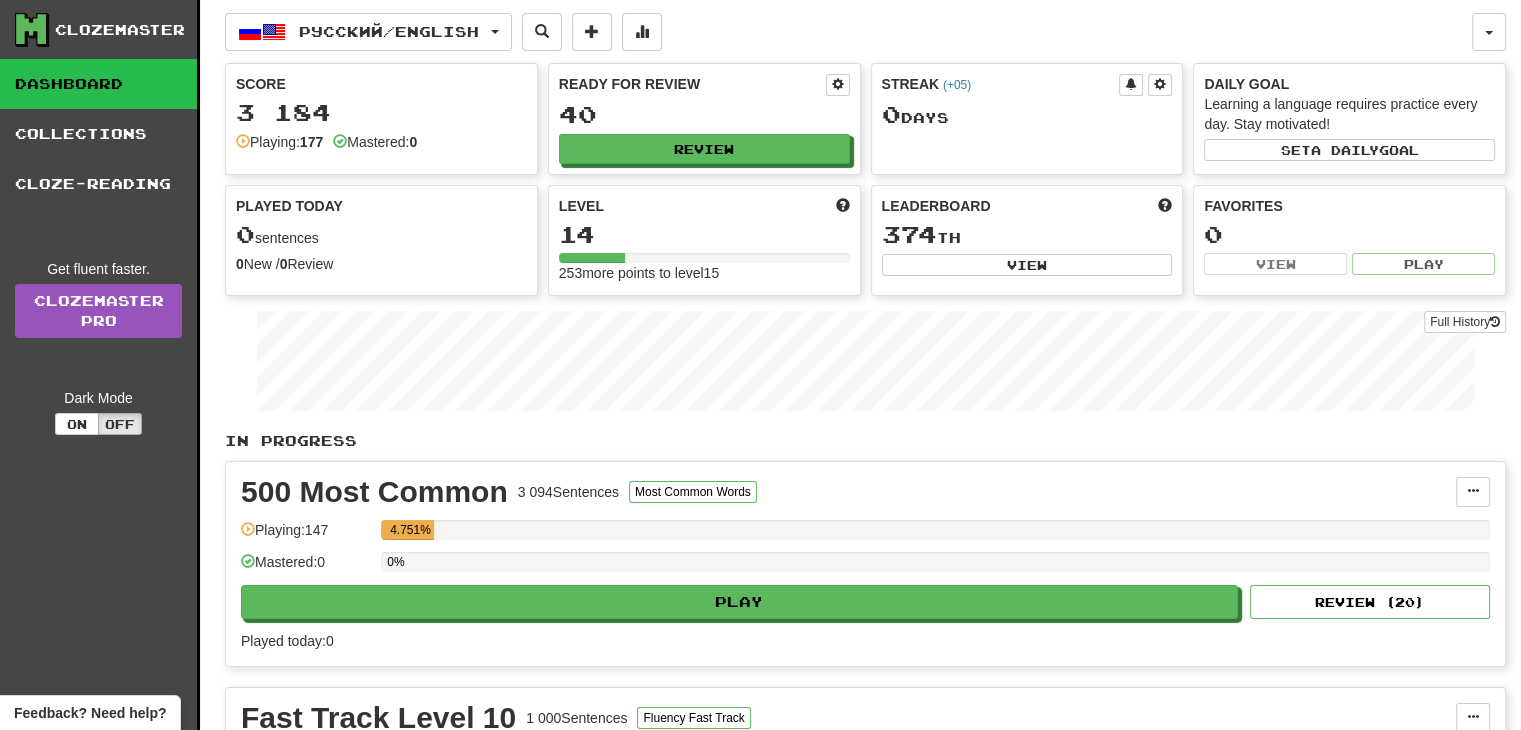 click on "500 Most Common 3 094  Sentences Most Common Words Manage Sentences Unpin from Dashboard  Playing:  147 4.751%  Mastered:  0 0% Play Review ( 20 ) Played today:  0" at bounding box center (865, 564) 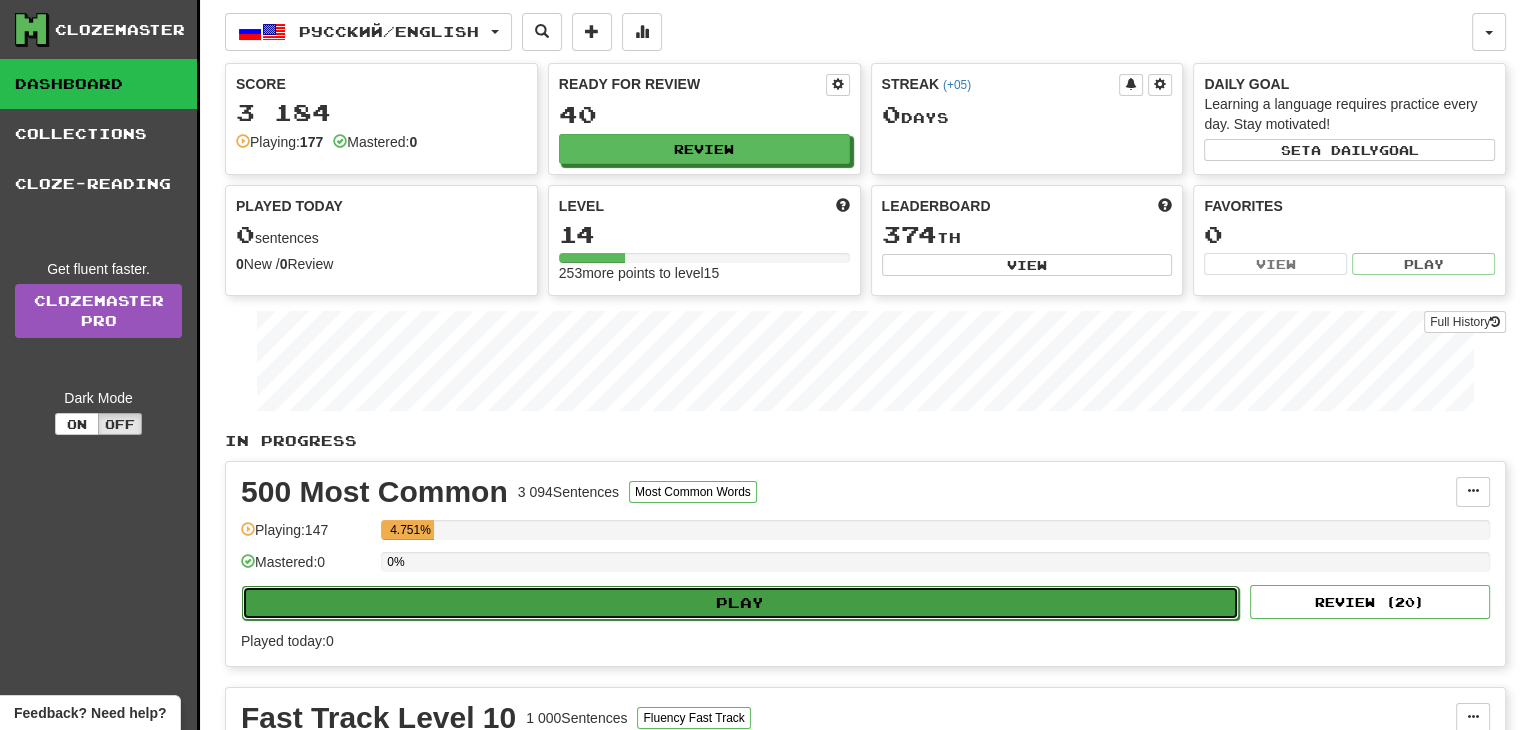 click on "Play" at bounding box center [740, 603] 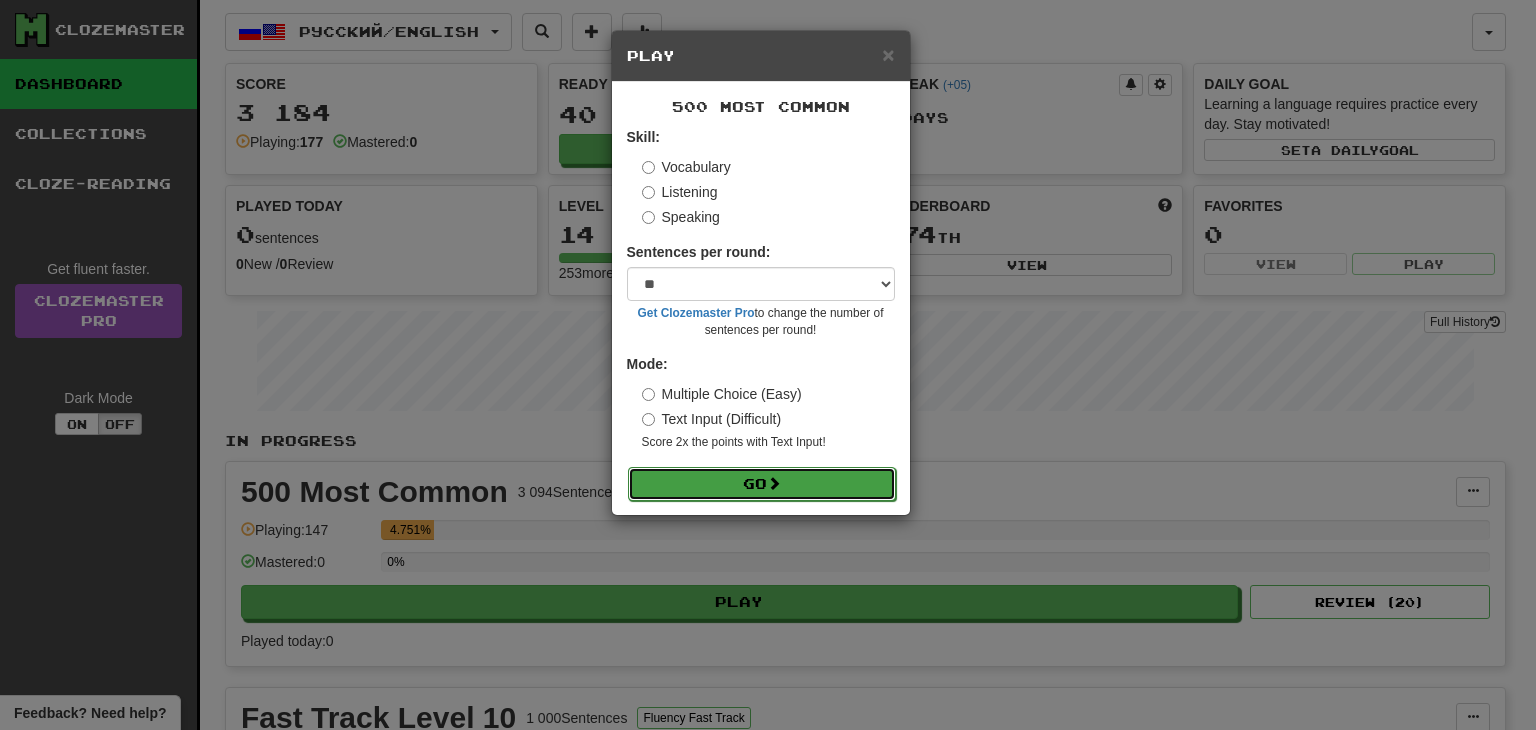 click on "Go" at bounding box center [762, 484] 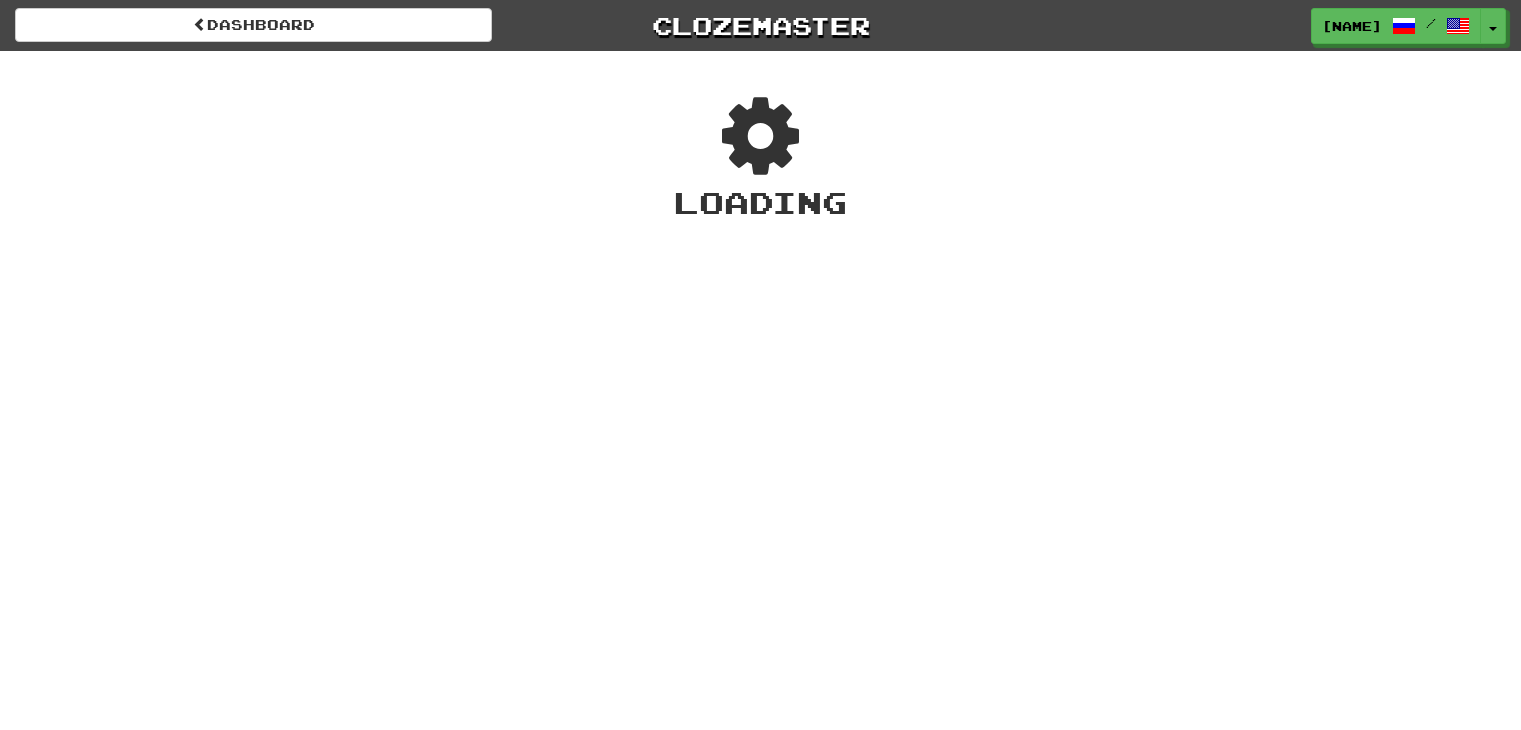 scroll, scrollTop: 0, scrollLeft: 0, axis: both 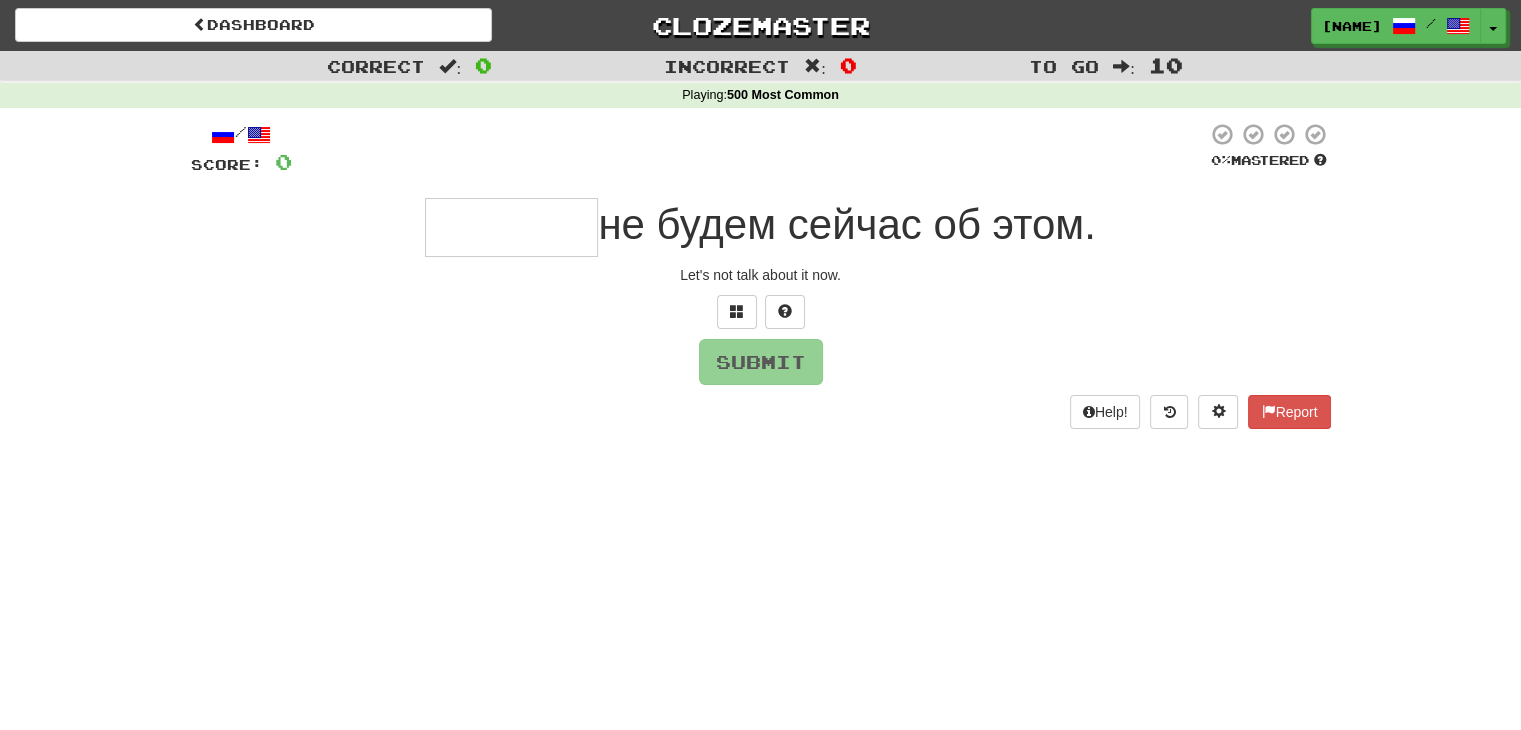 type on "*" 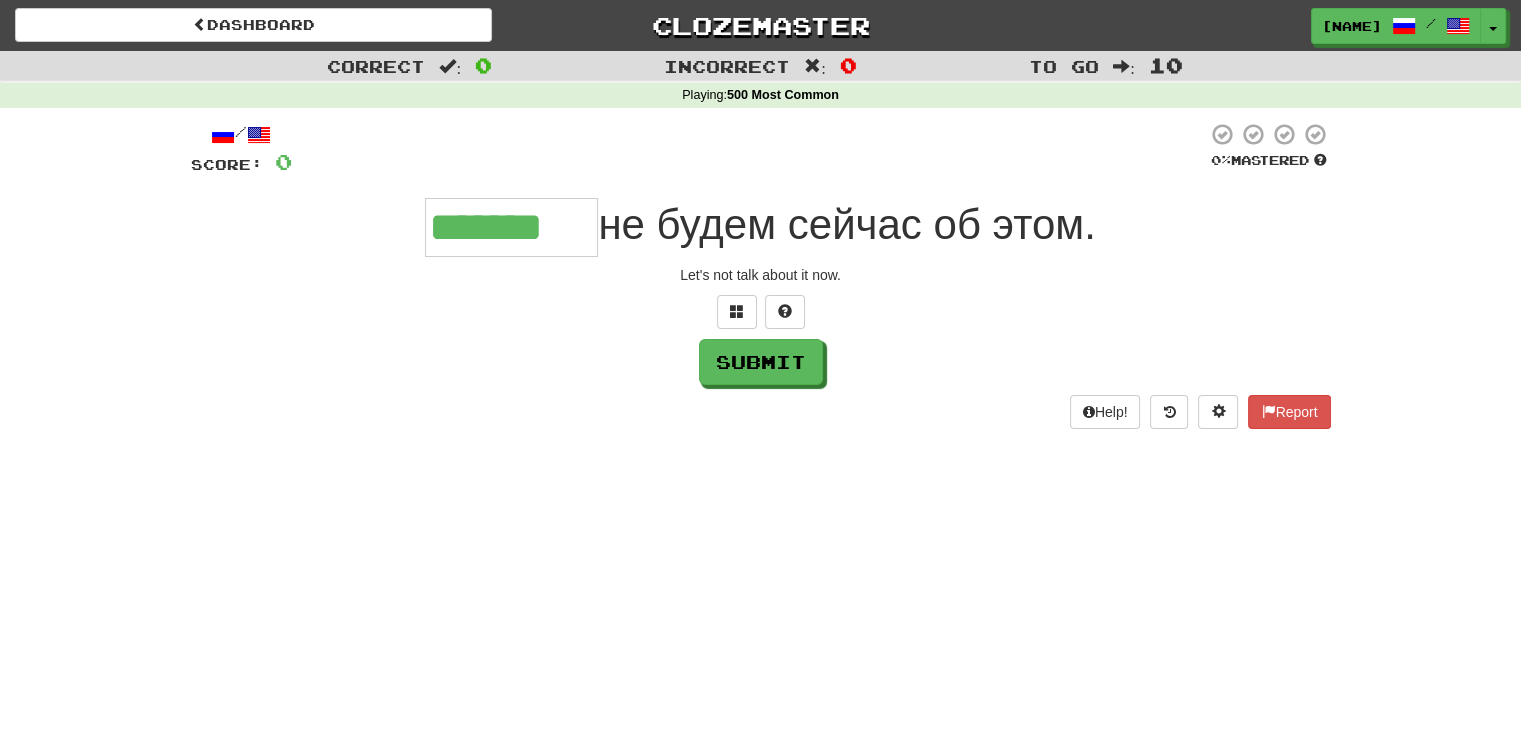 type on "*******" 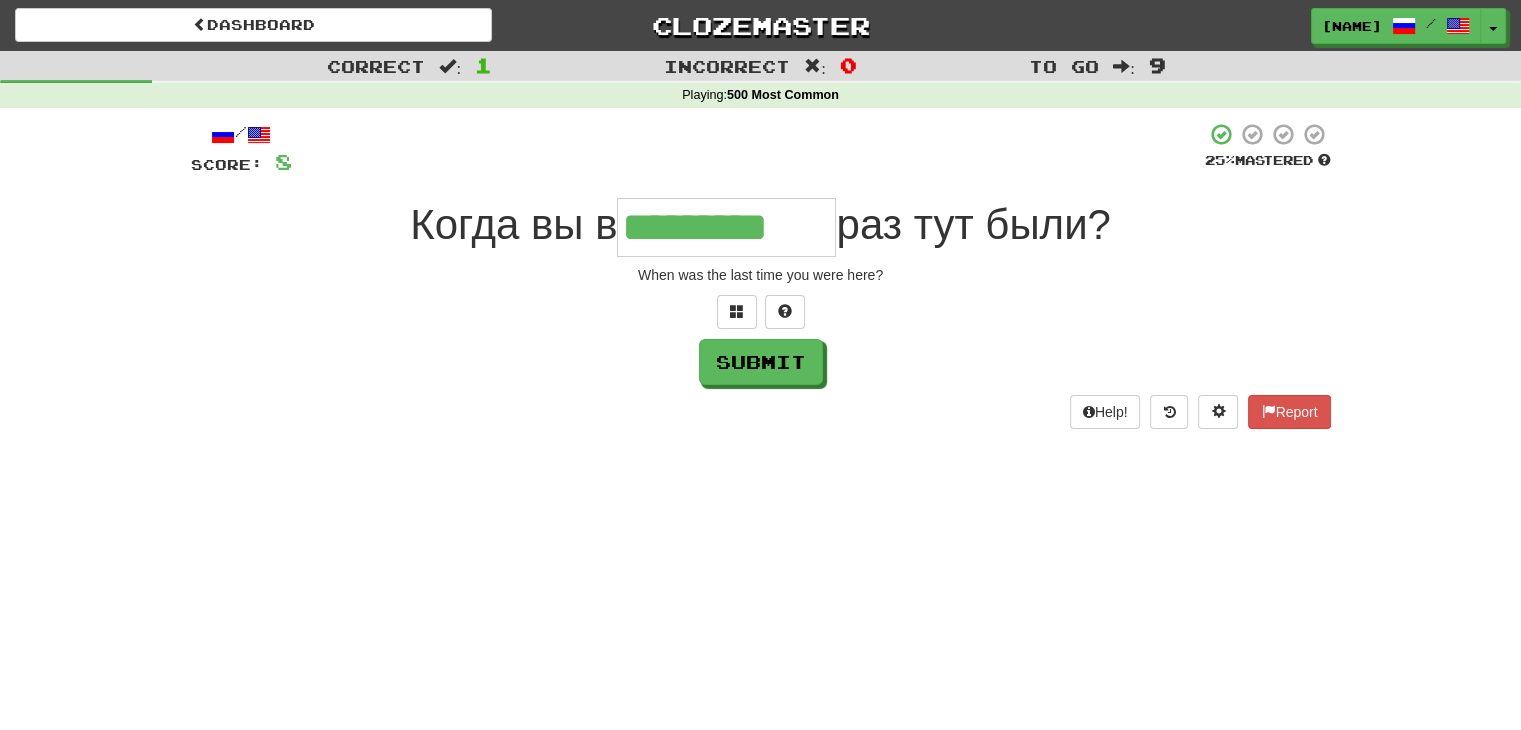 type on "*********" 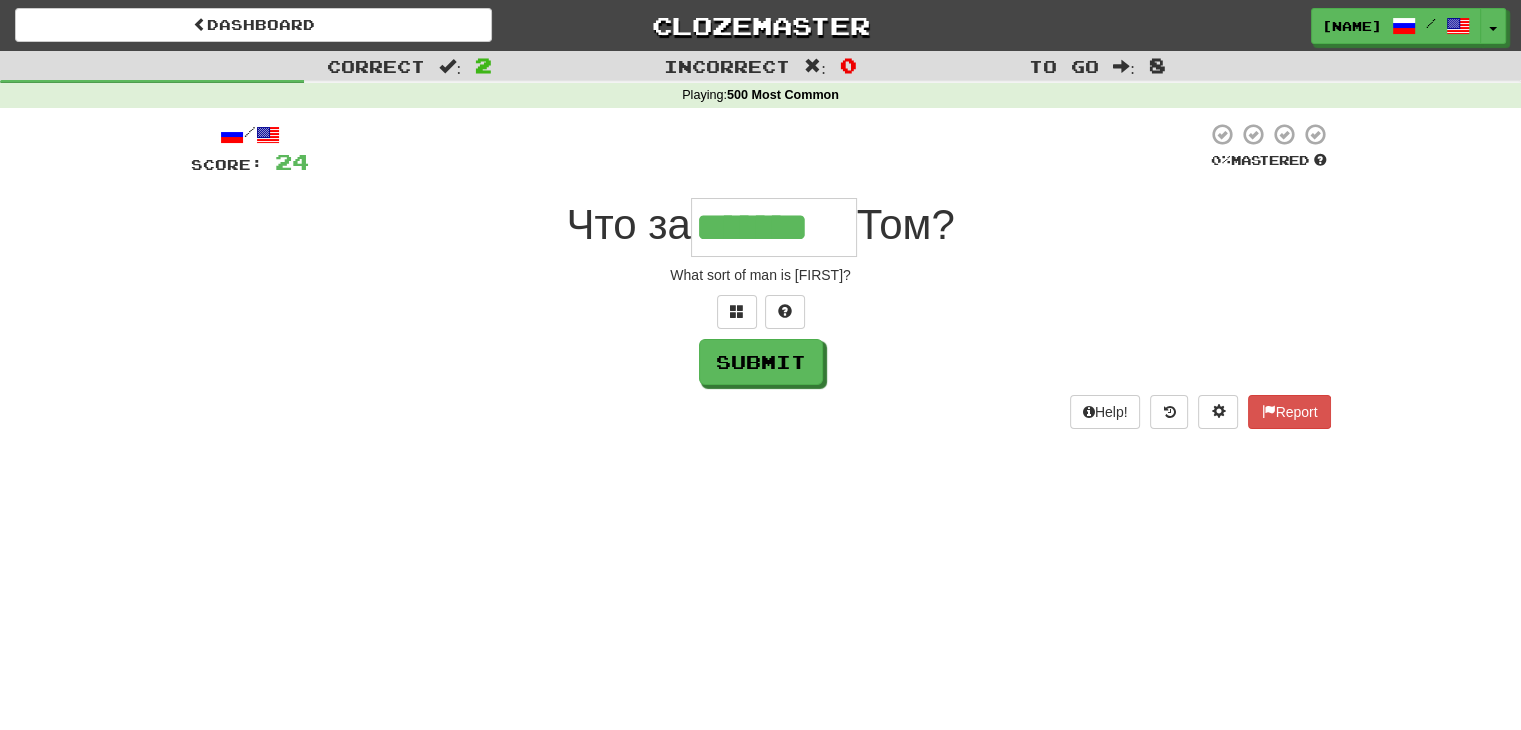 type on "*******" 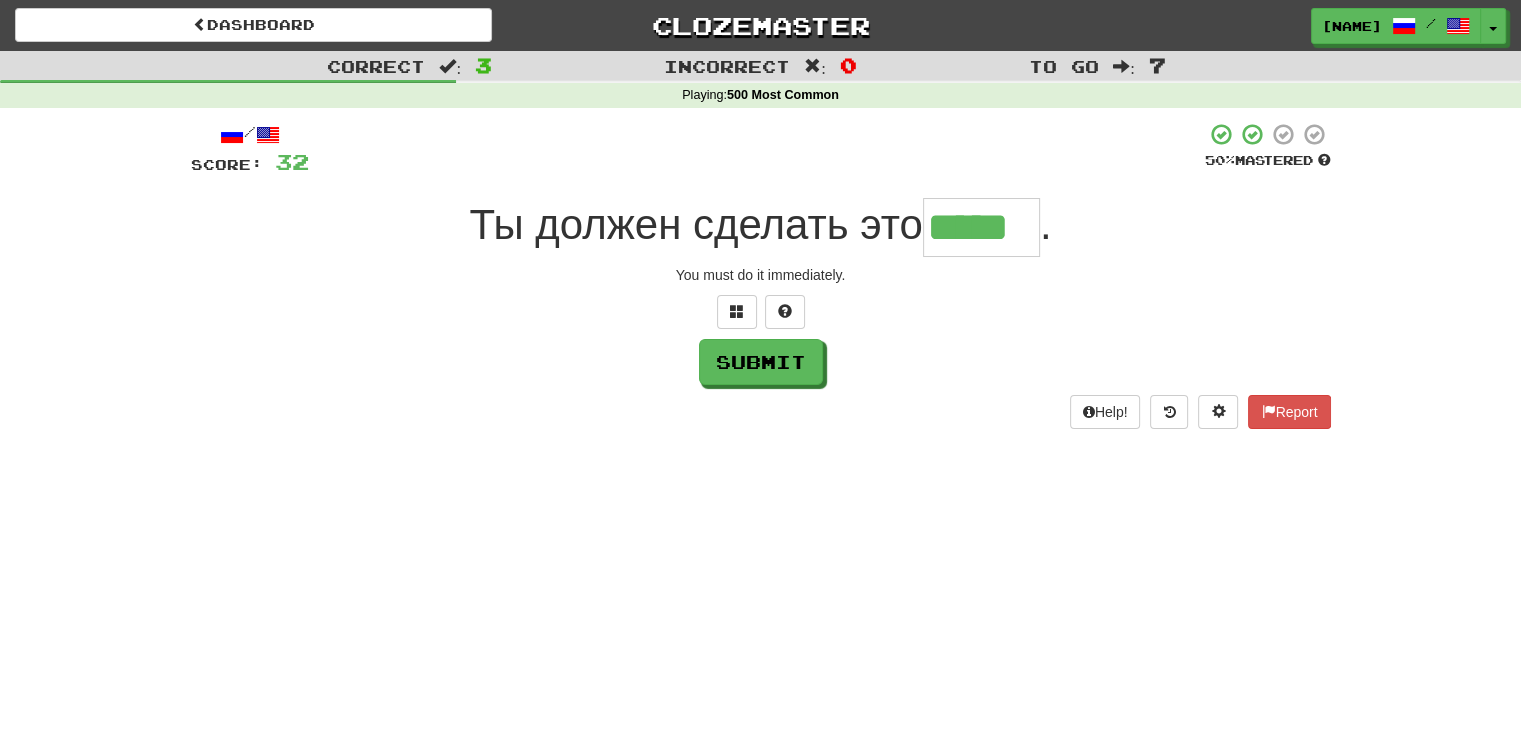 type on "*****" 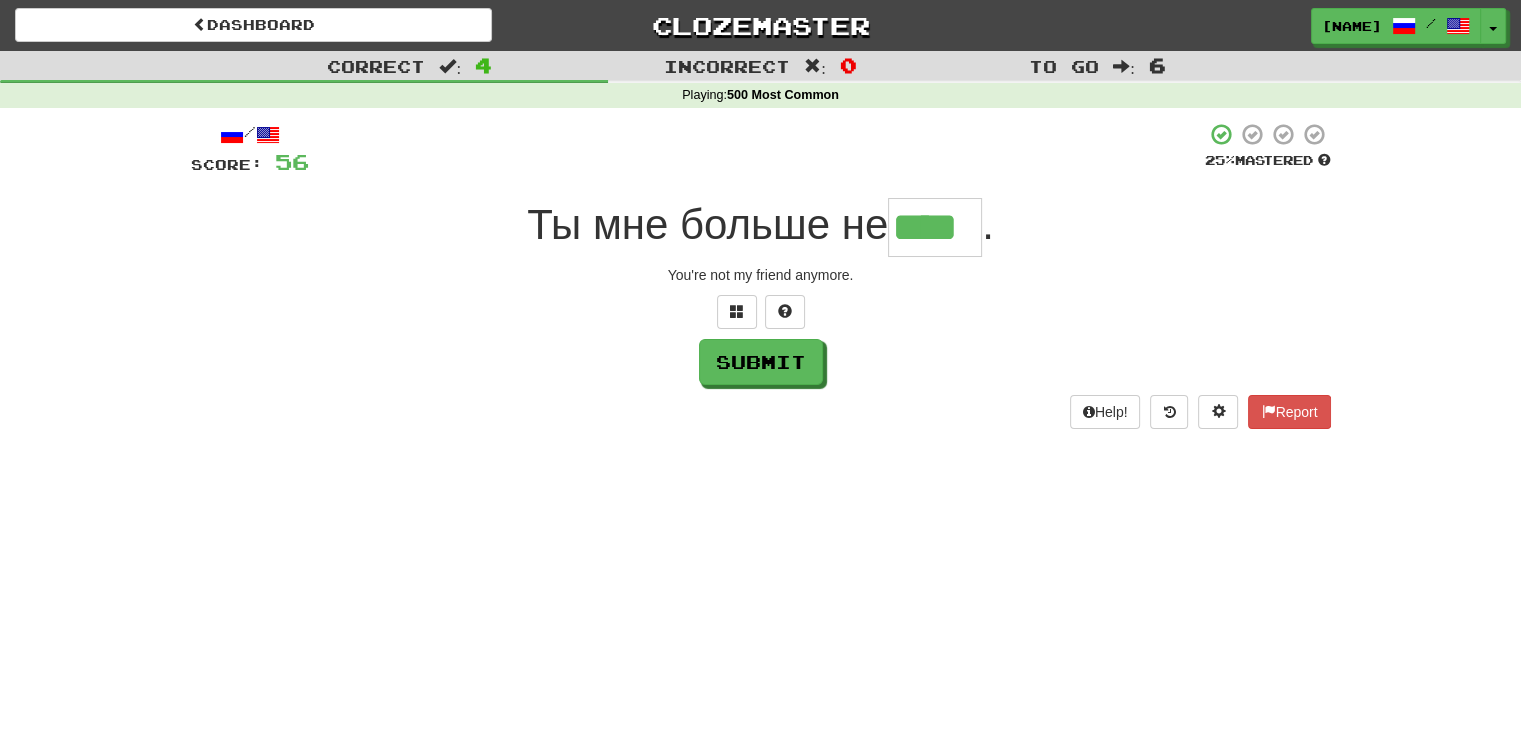 type on "****" 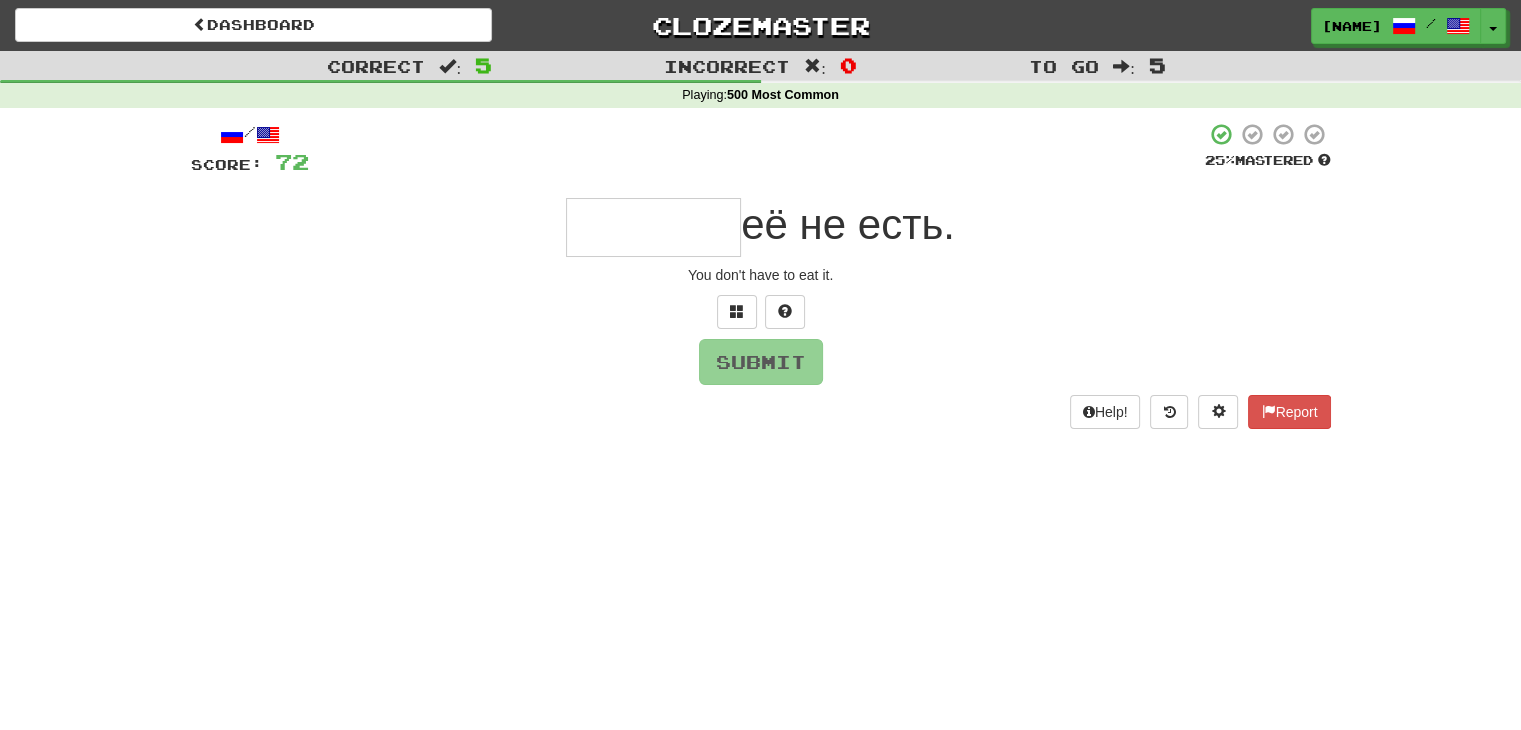 type on "*" 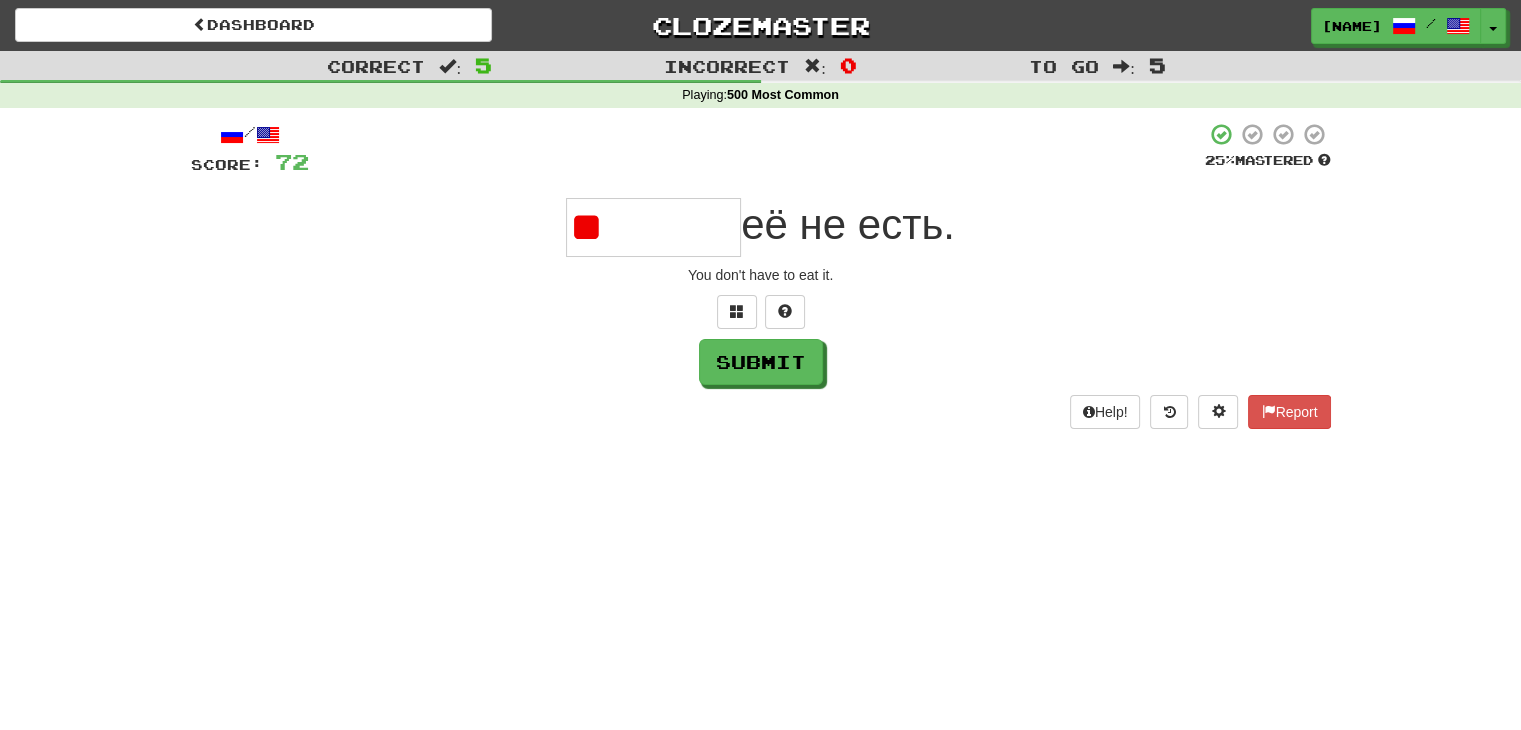 type on "*" 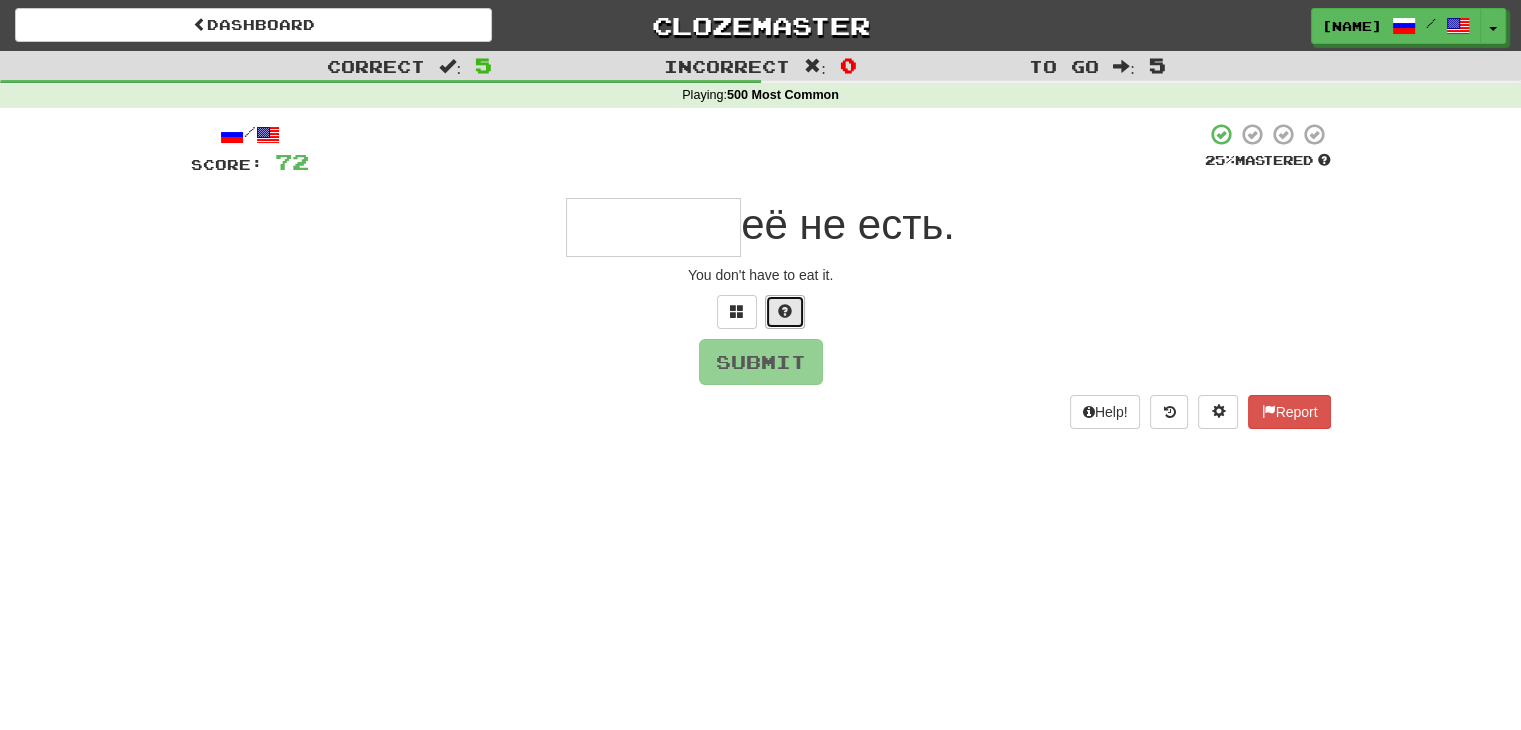 click at bounding box center (785, 312) 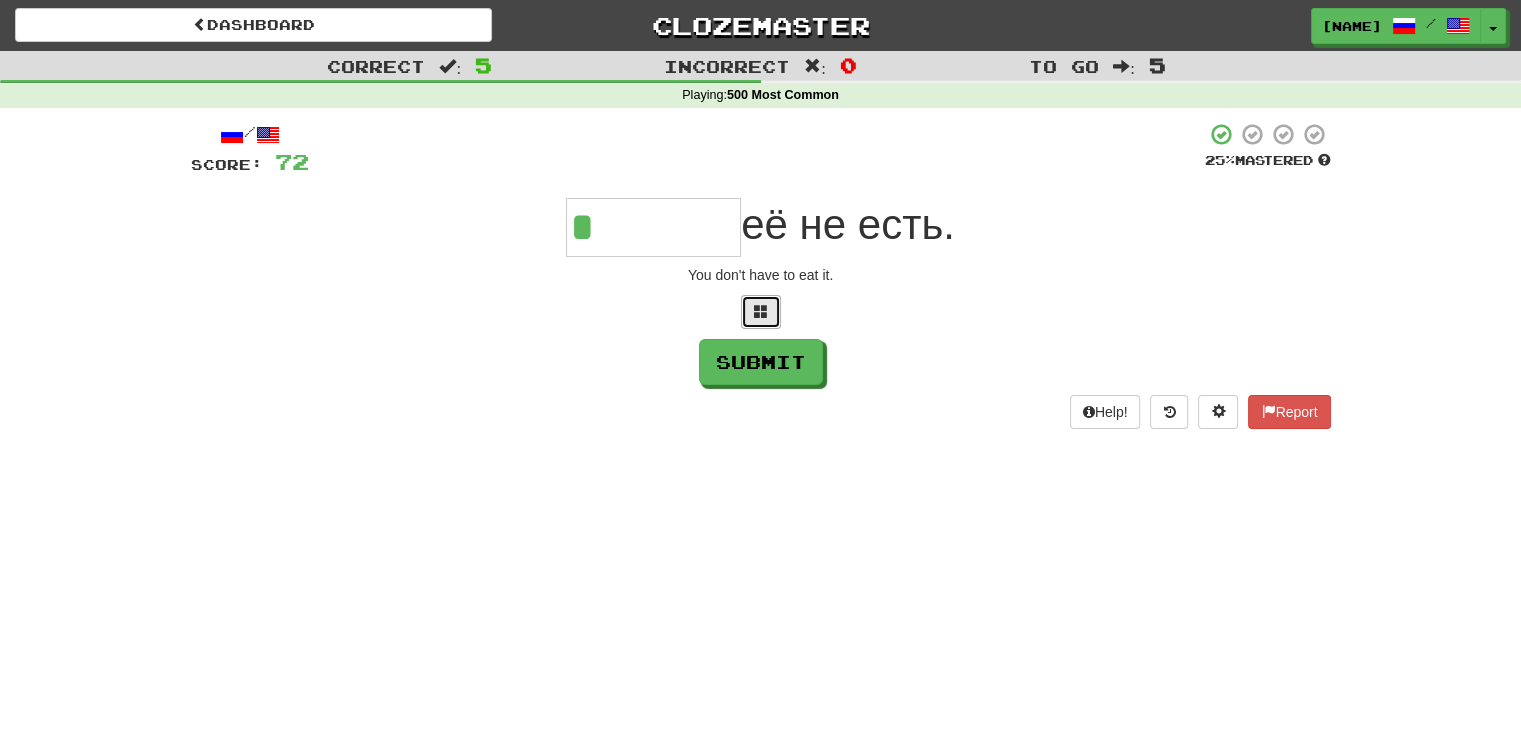 click at bounding box center (761, 312) 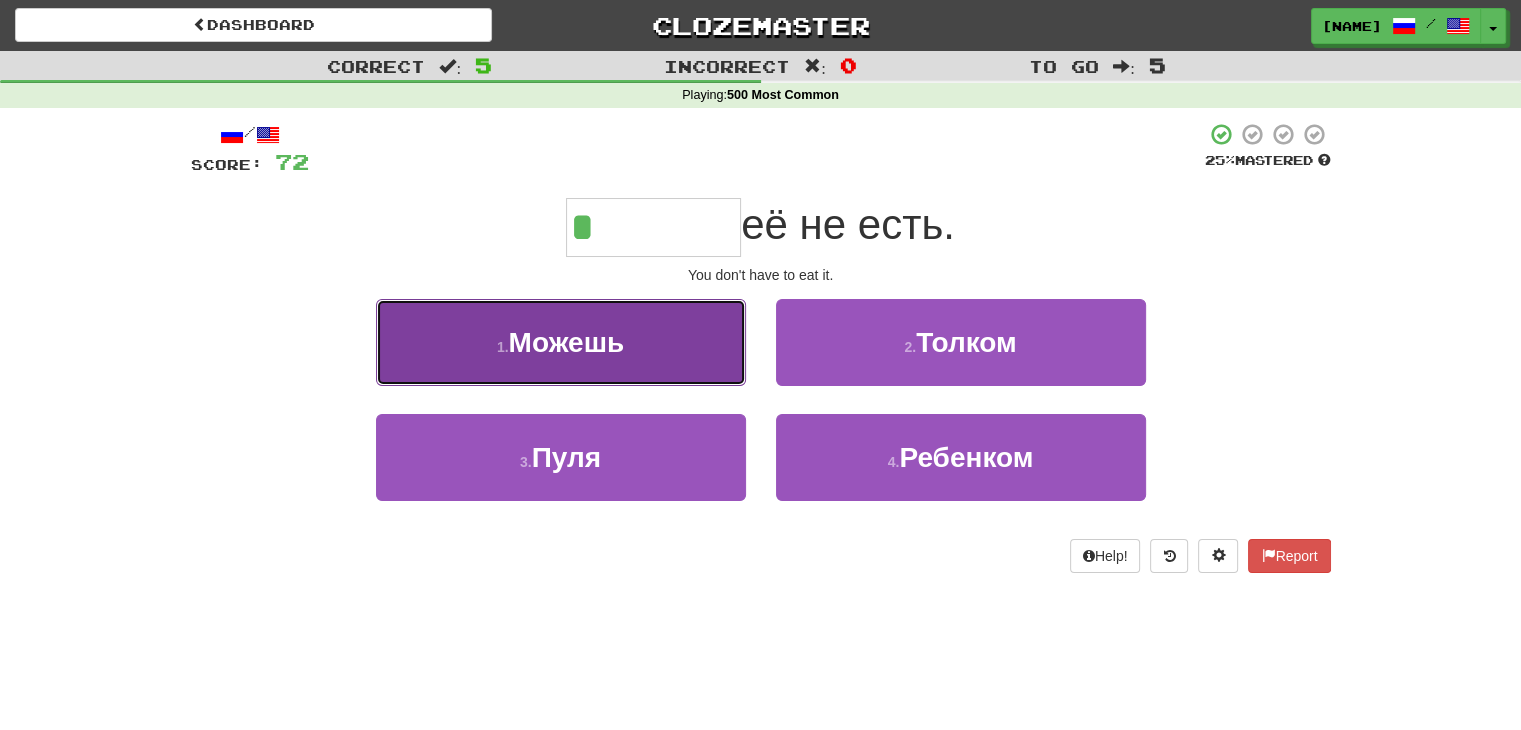click on "1 . Можешь" at bounding box center [561, 342] 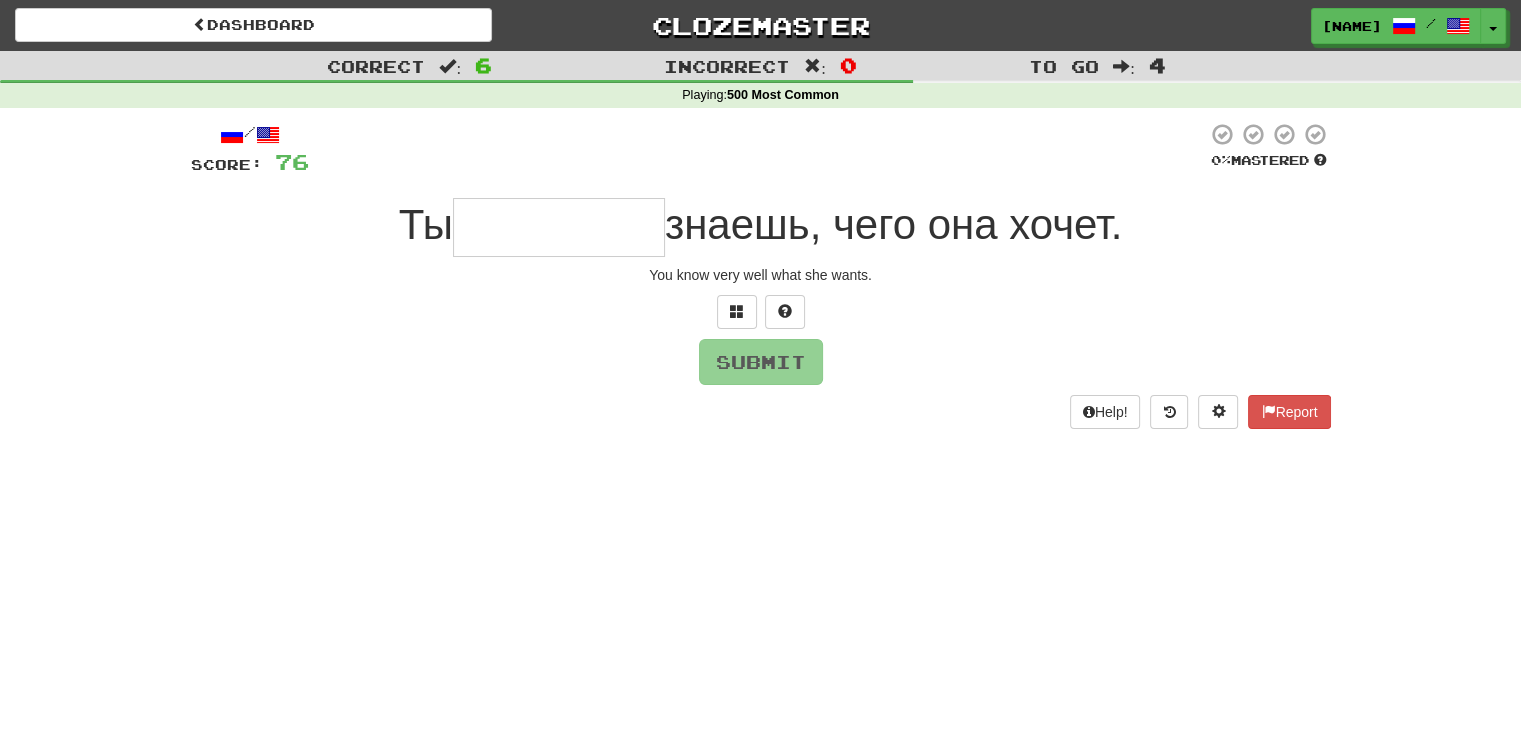 type on "*" 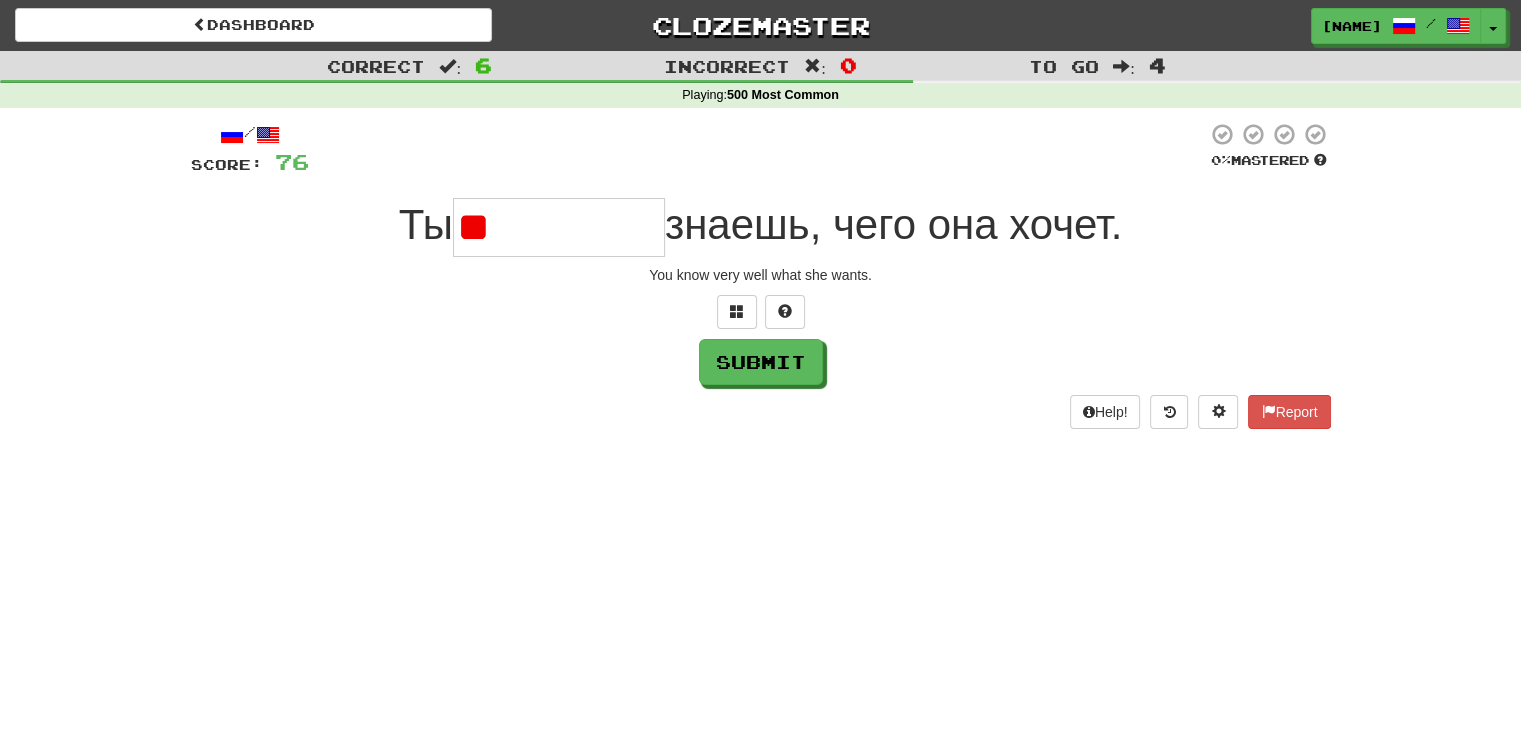 type on "*" 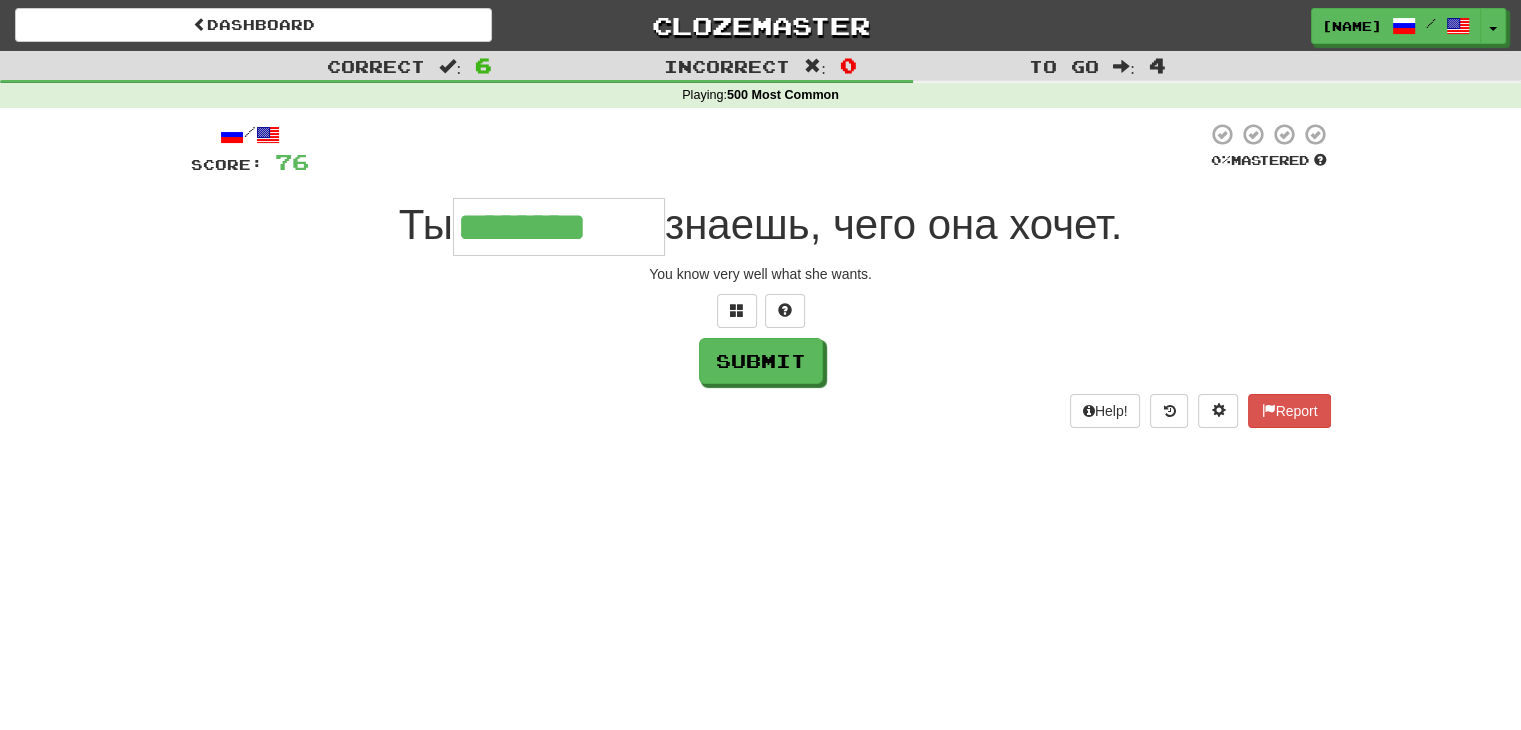 scroll, scrollTop: 0, scrollLeft: 0, axis: both 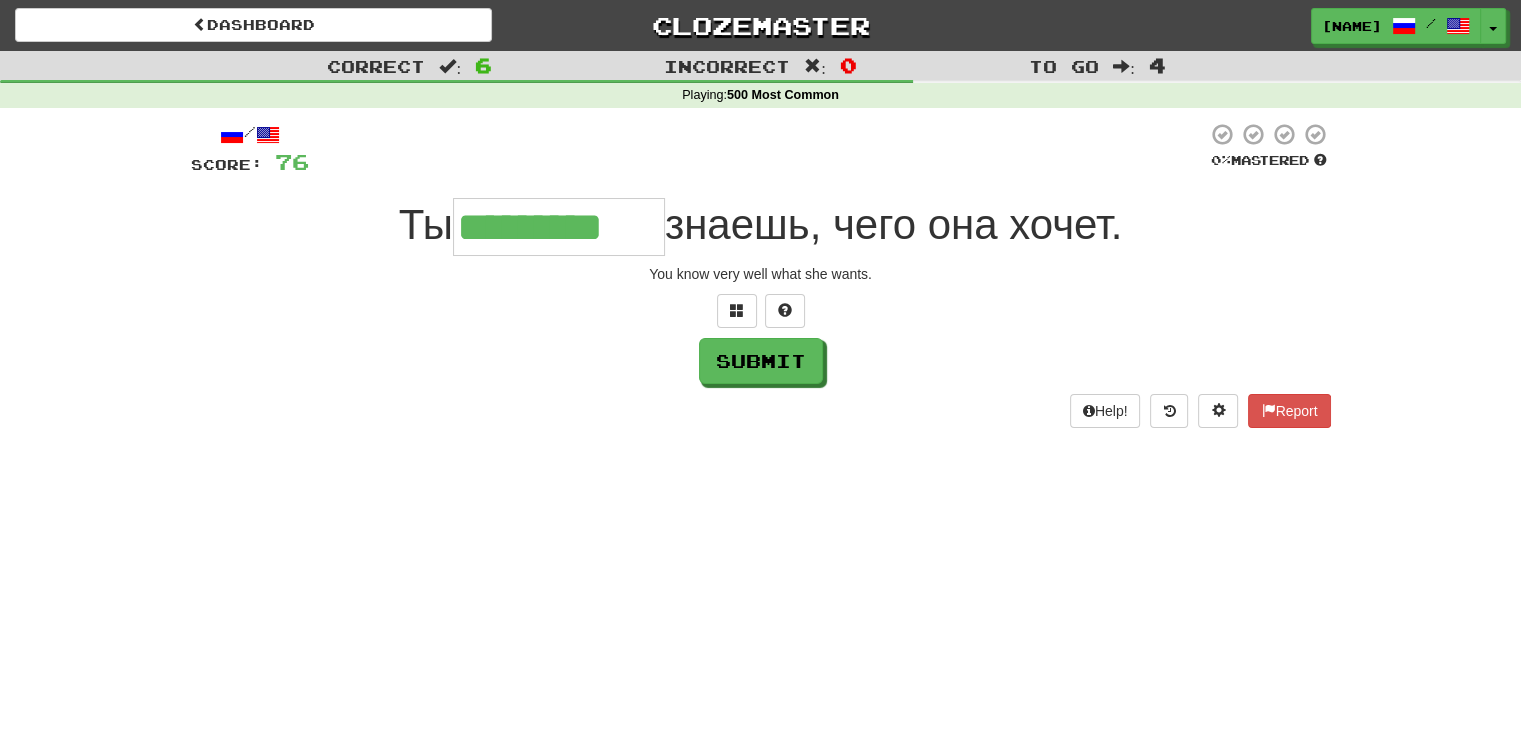type on "*********" 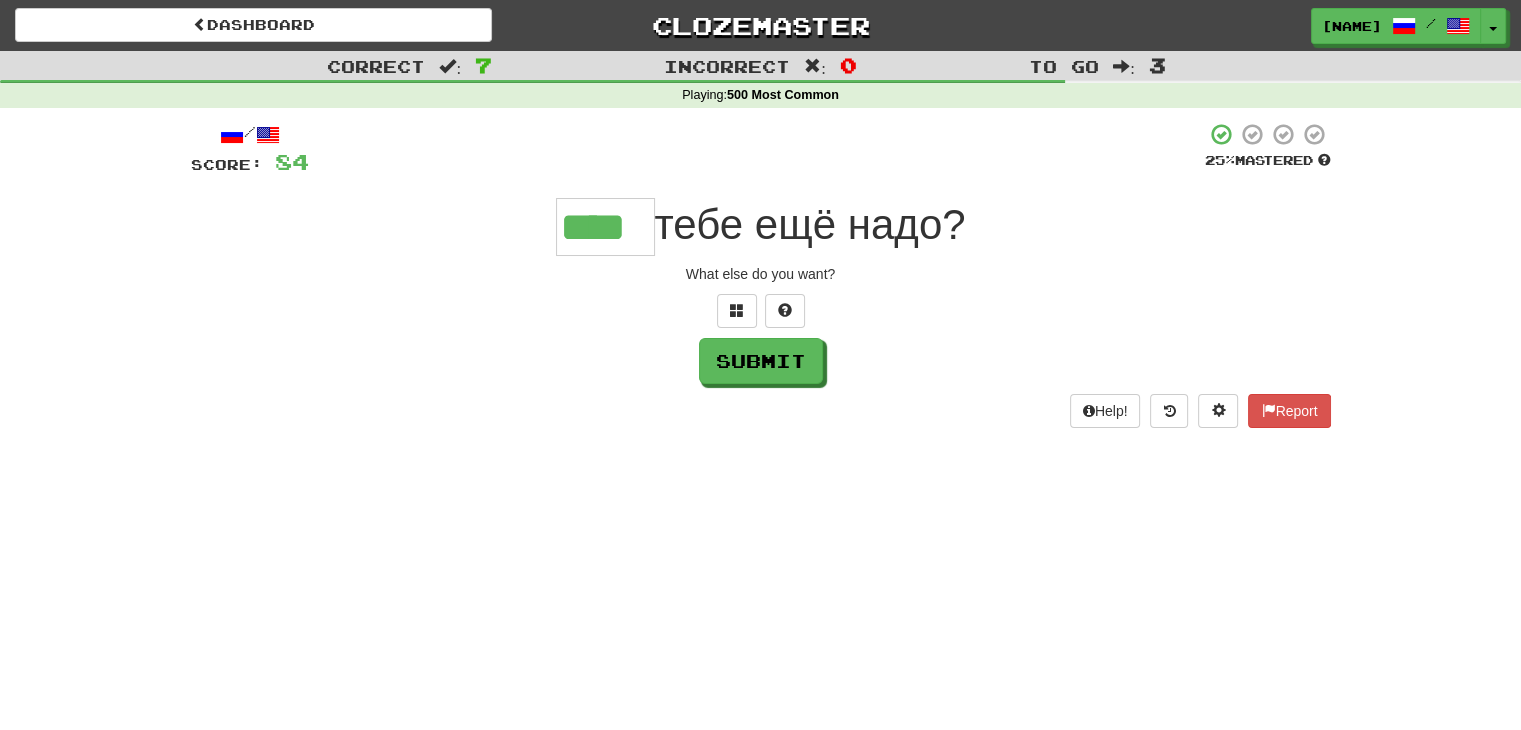 type on "****" 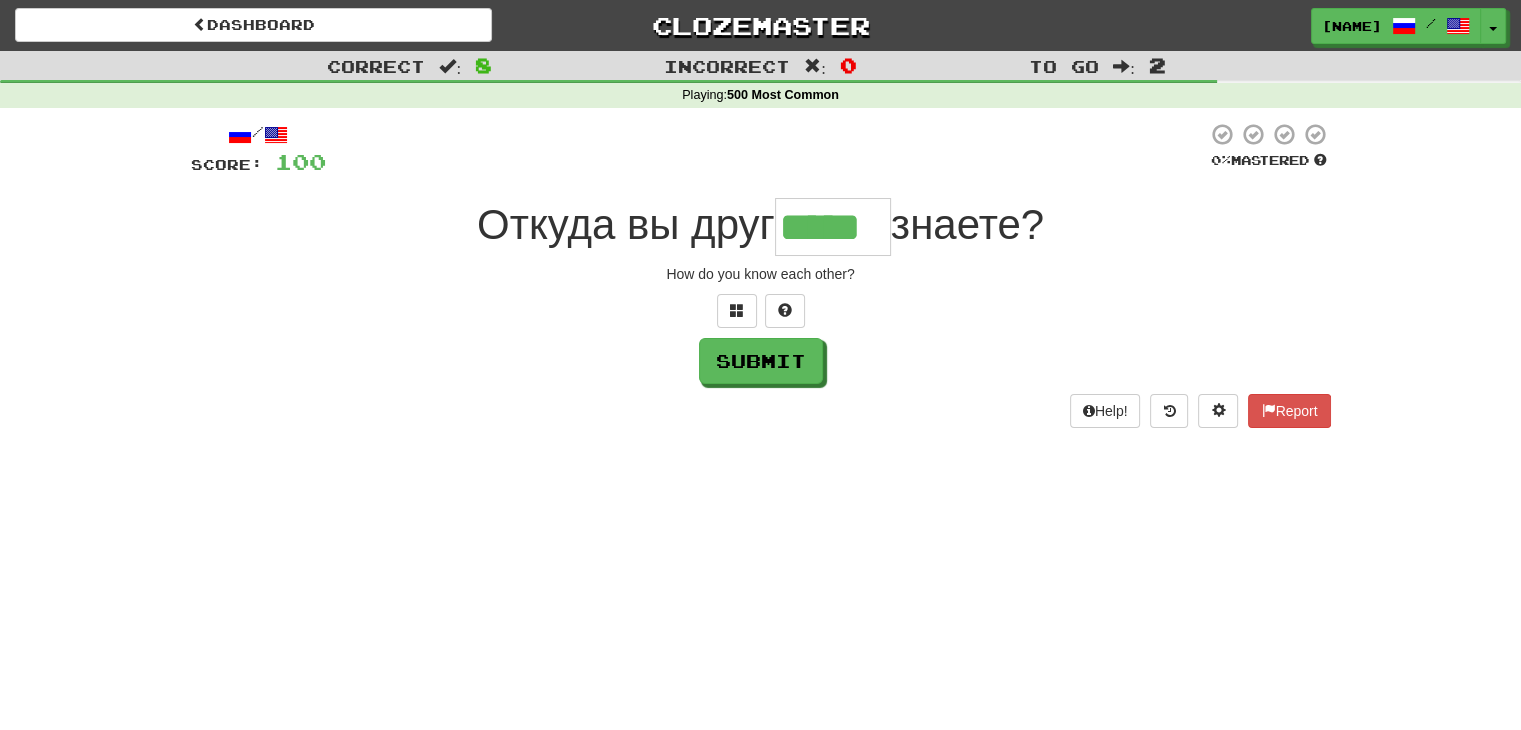 type on "*****" 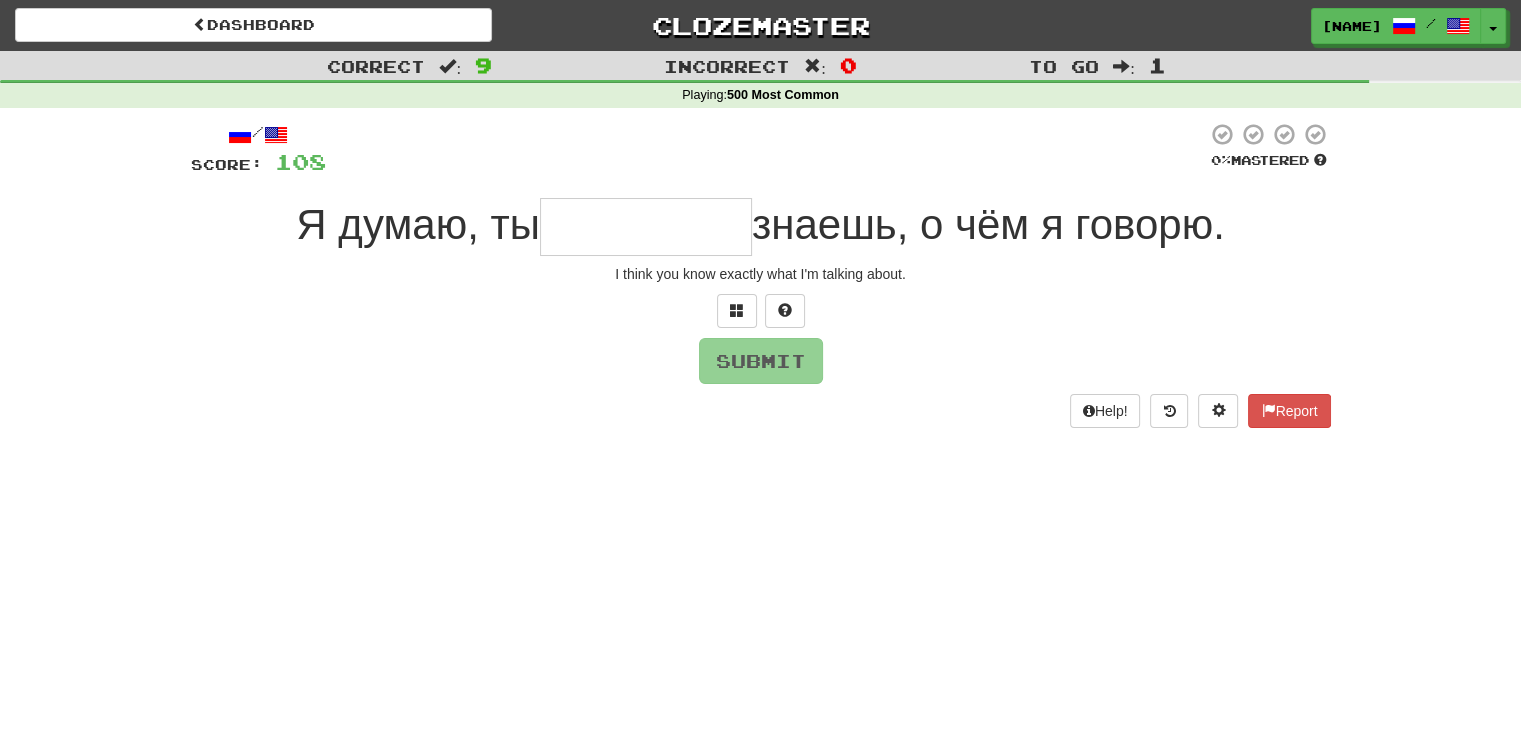 type on "*" 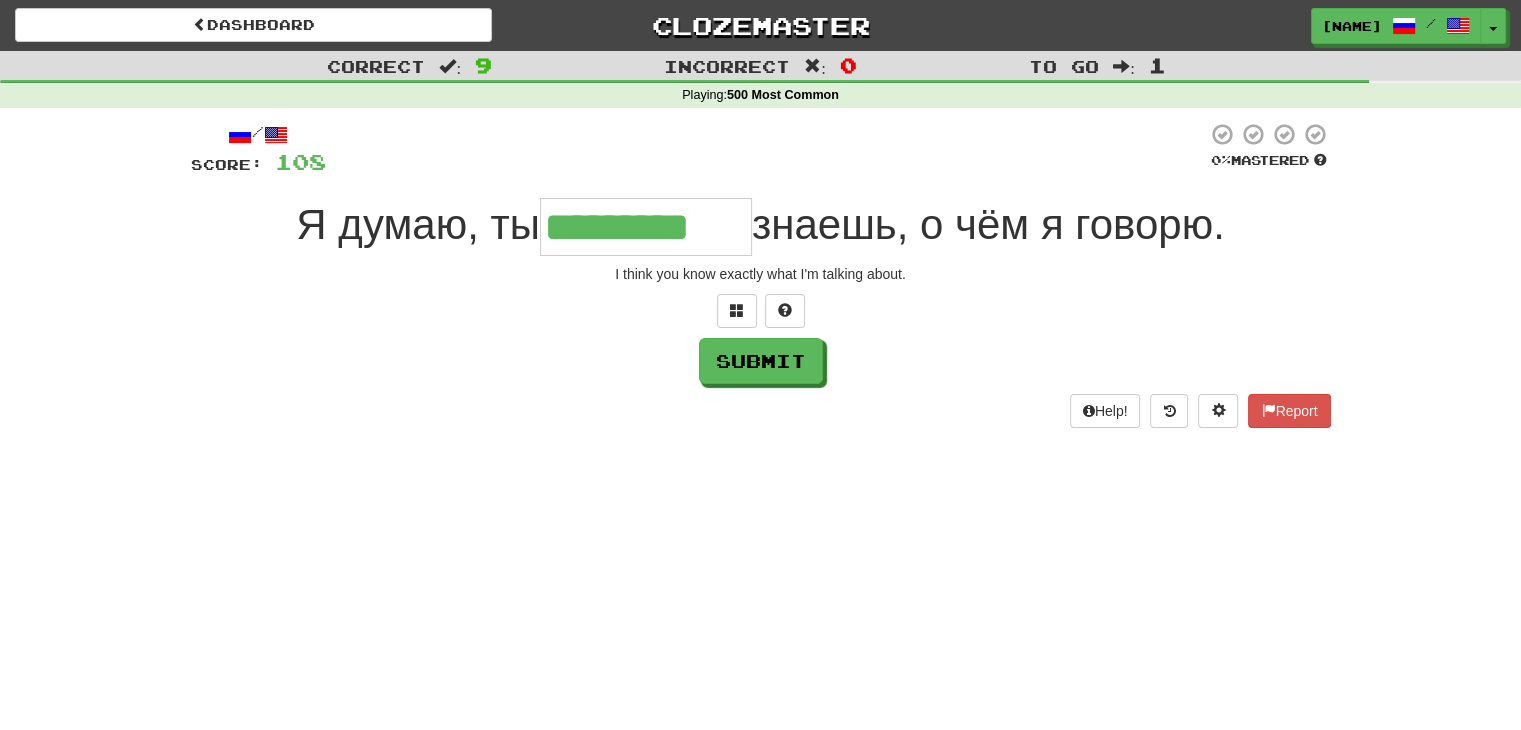 type on "*********" 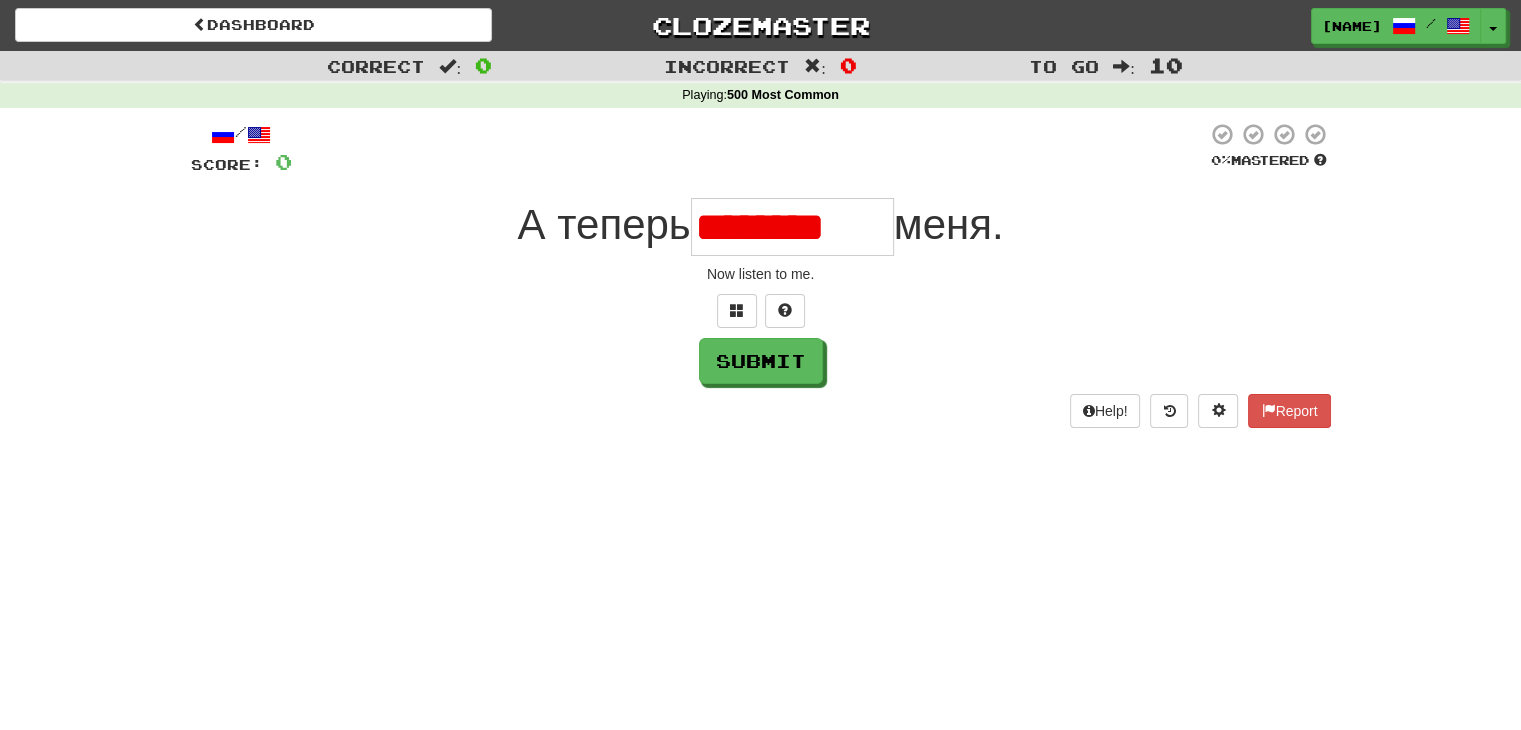 scroll, scrollTop: 0, scrollLeft: 0, axis: both 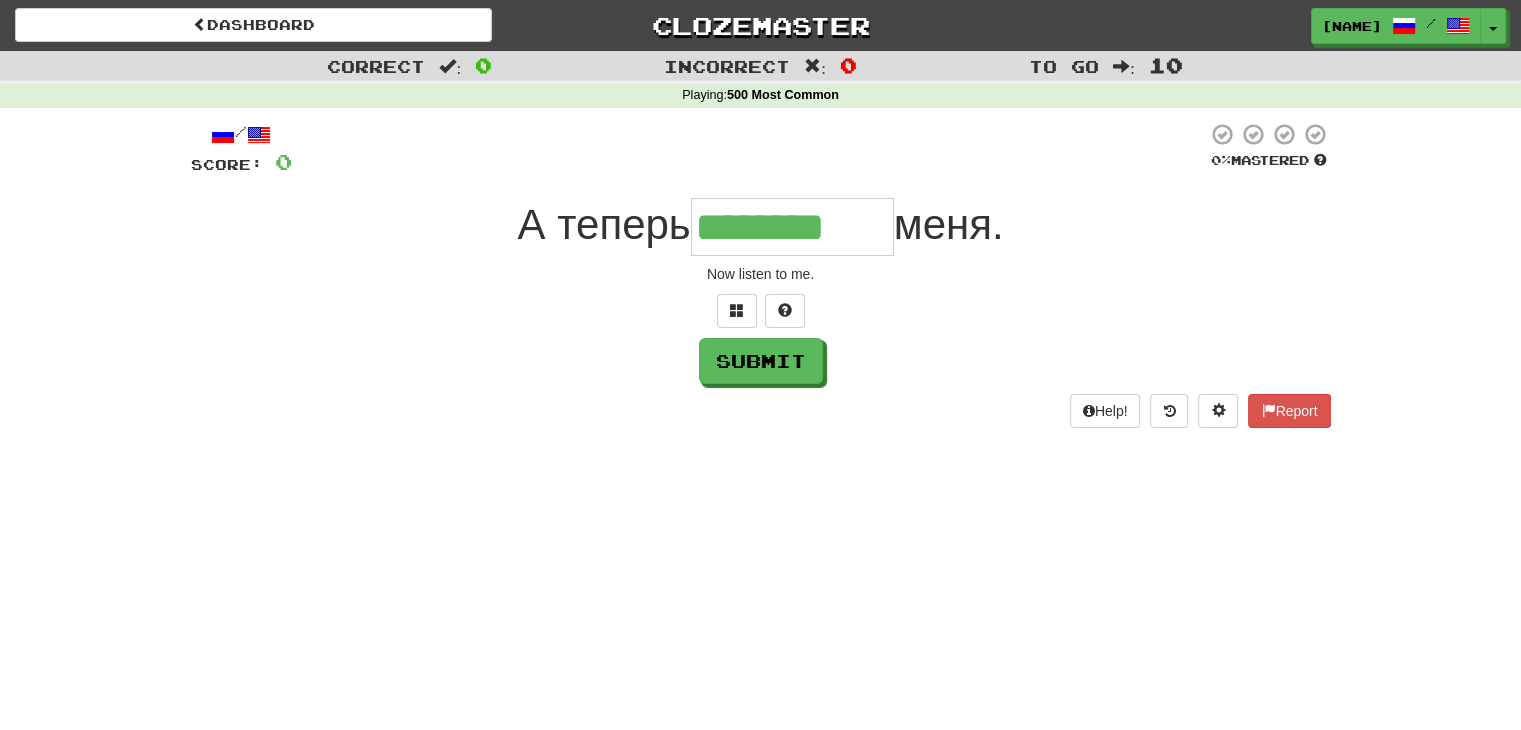 type on "********" 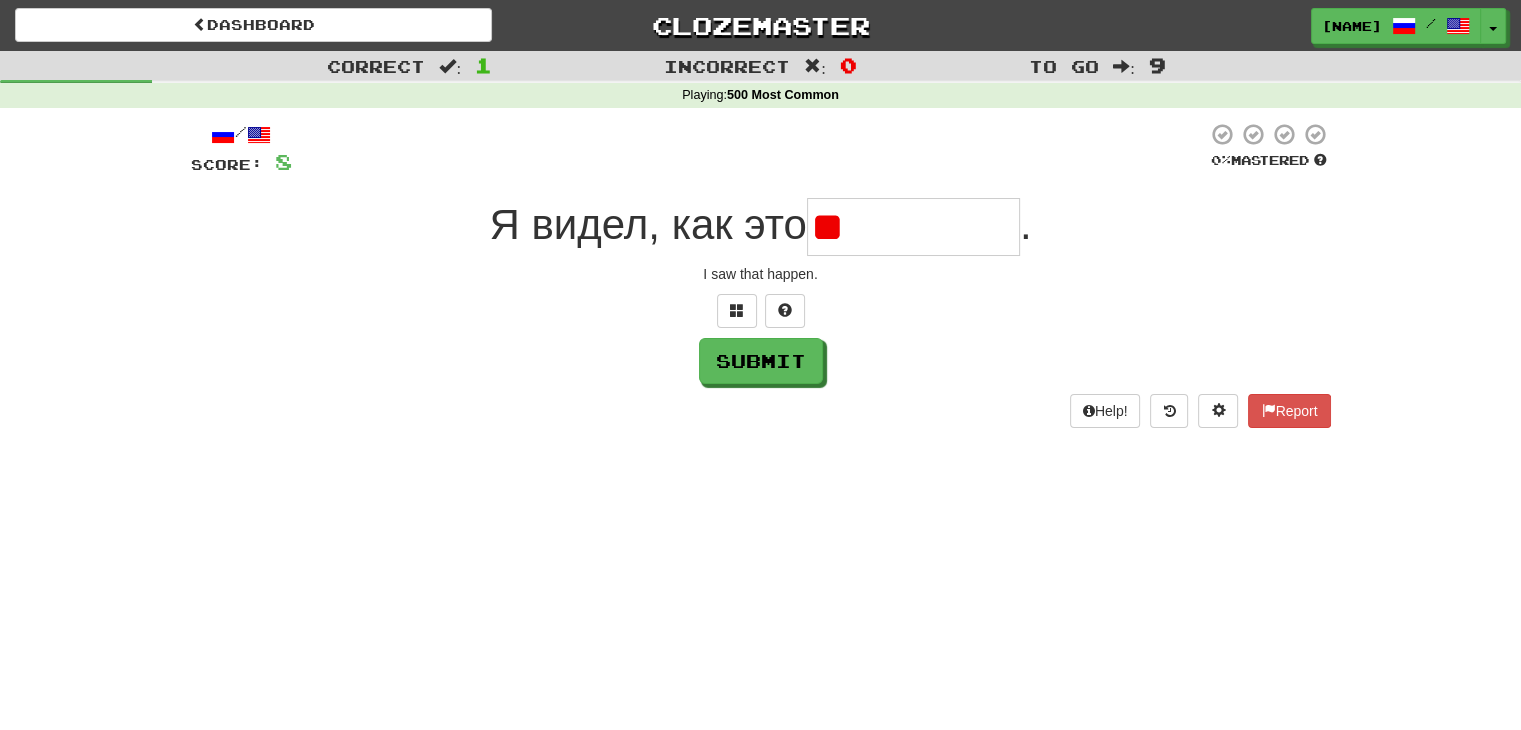 type on "*" 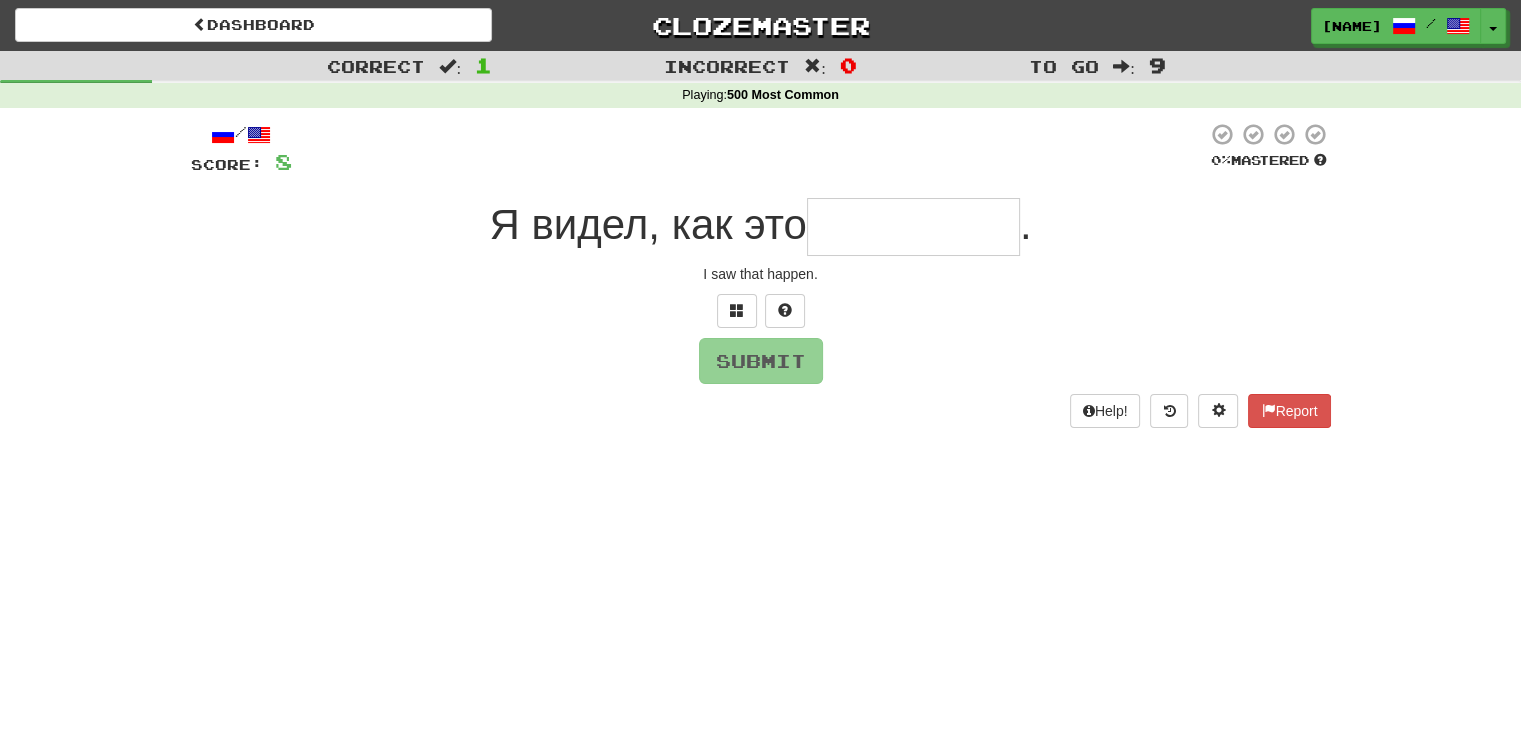 type on "*" 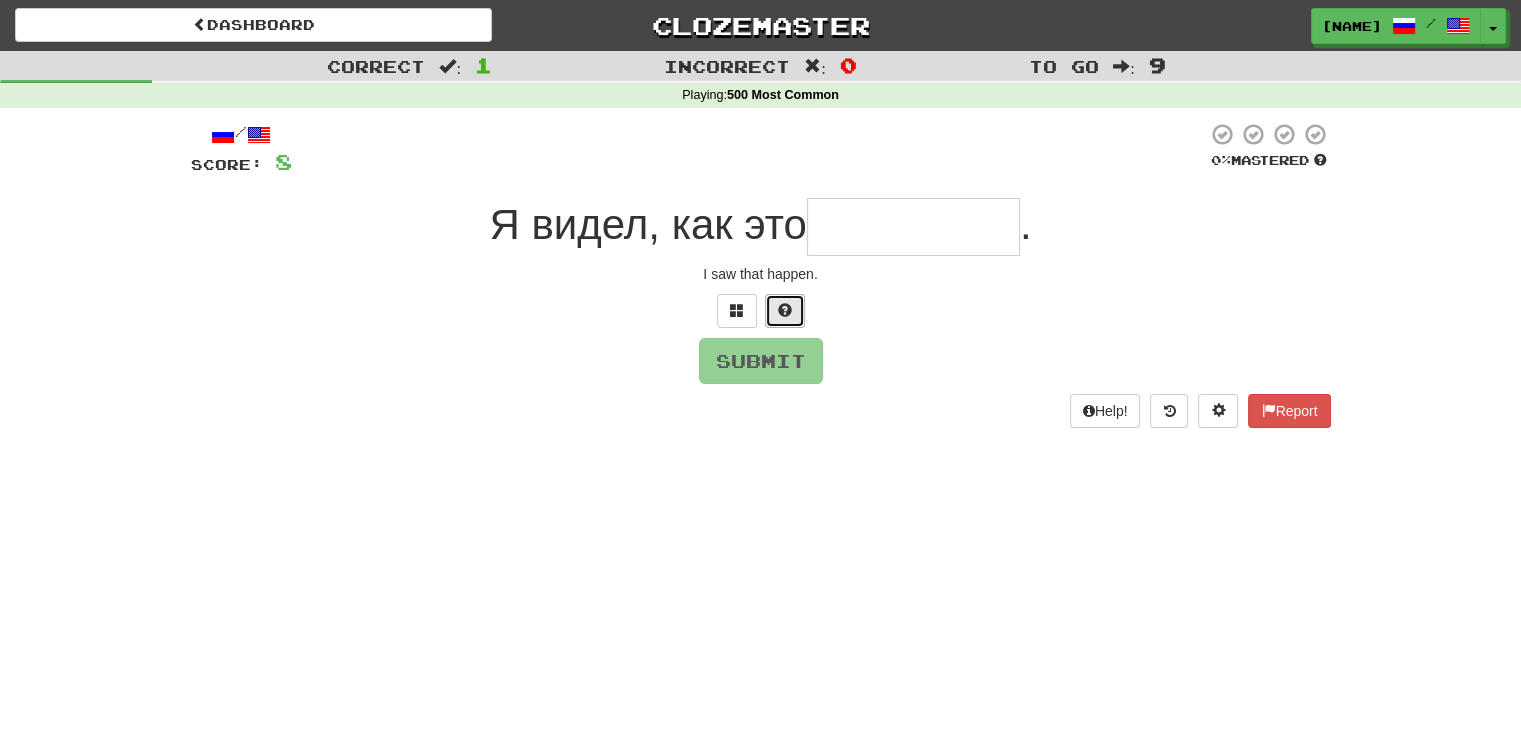 click at bounding box center [785, 311] 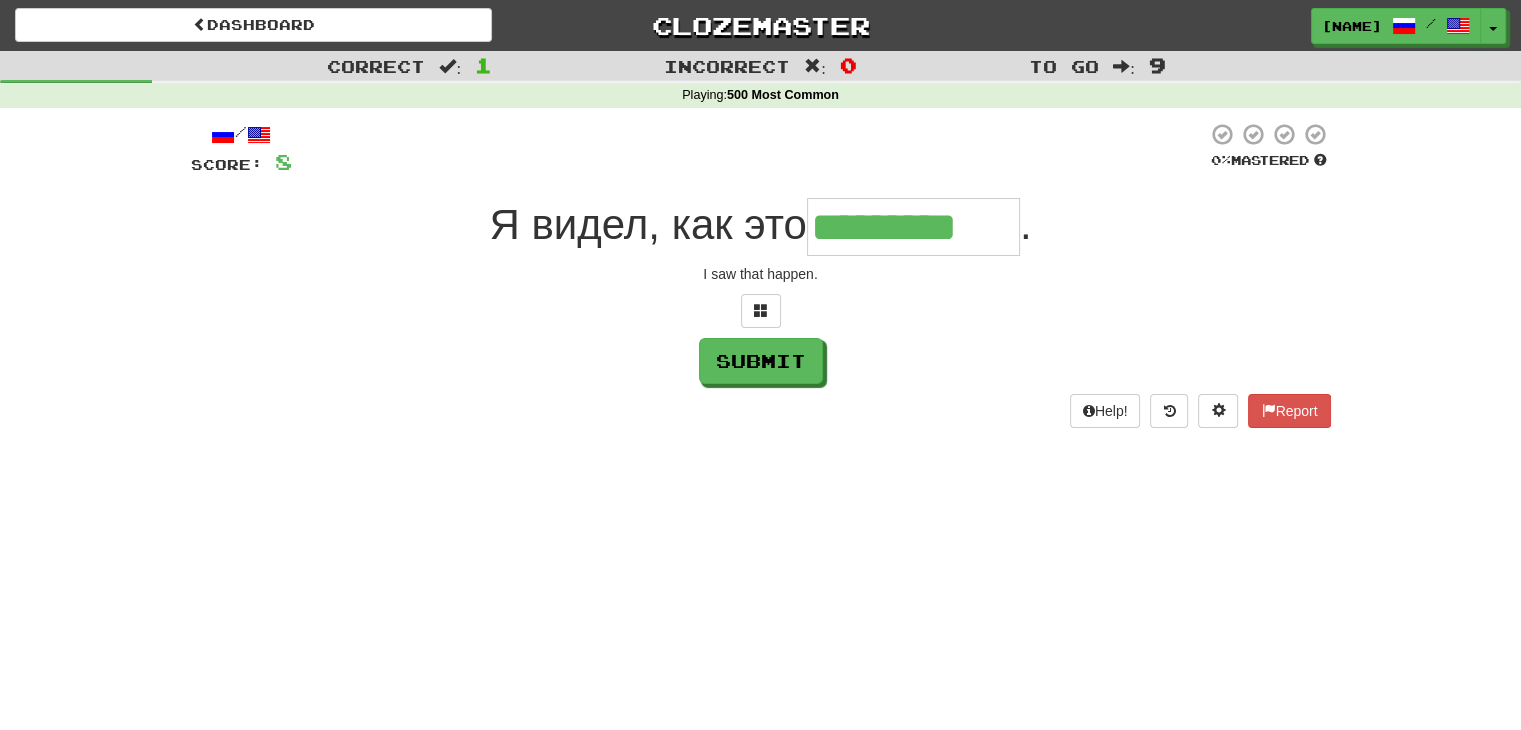 type on "*********" 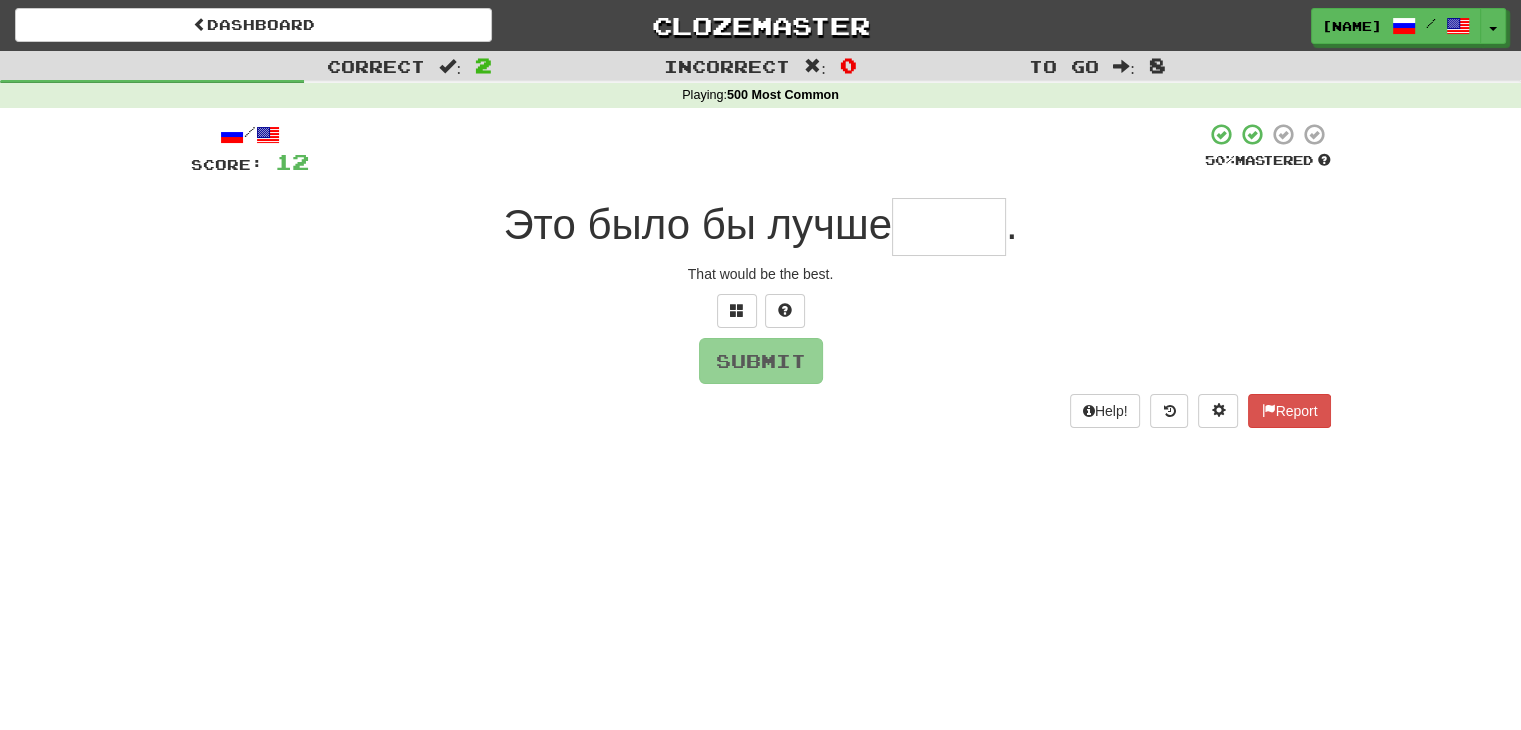 type on "*" 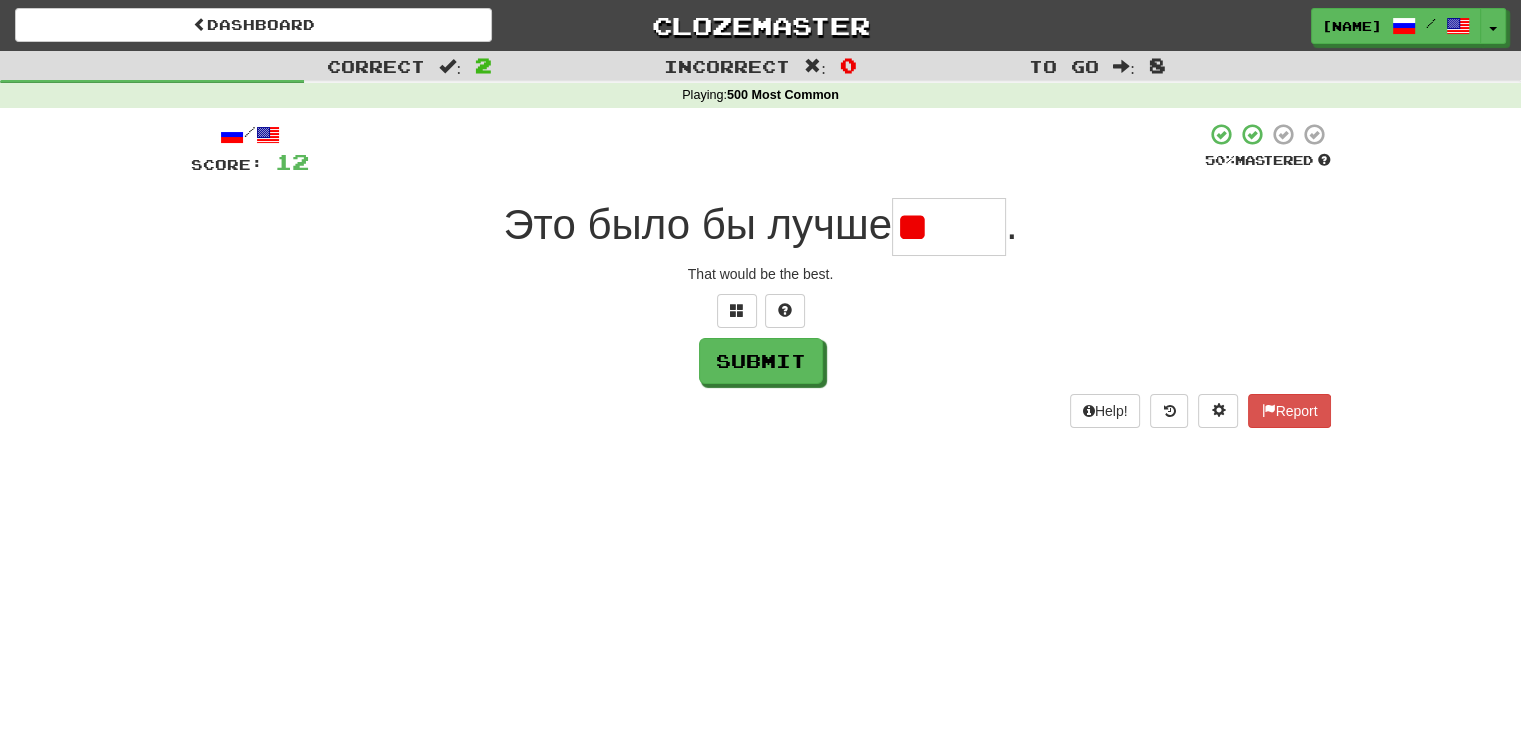 type on "*" 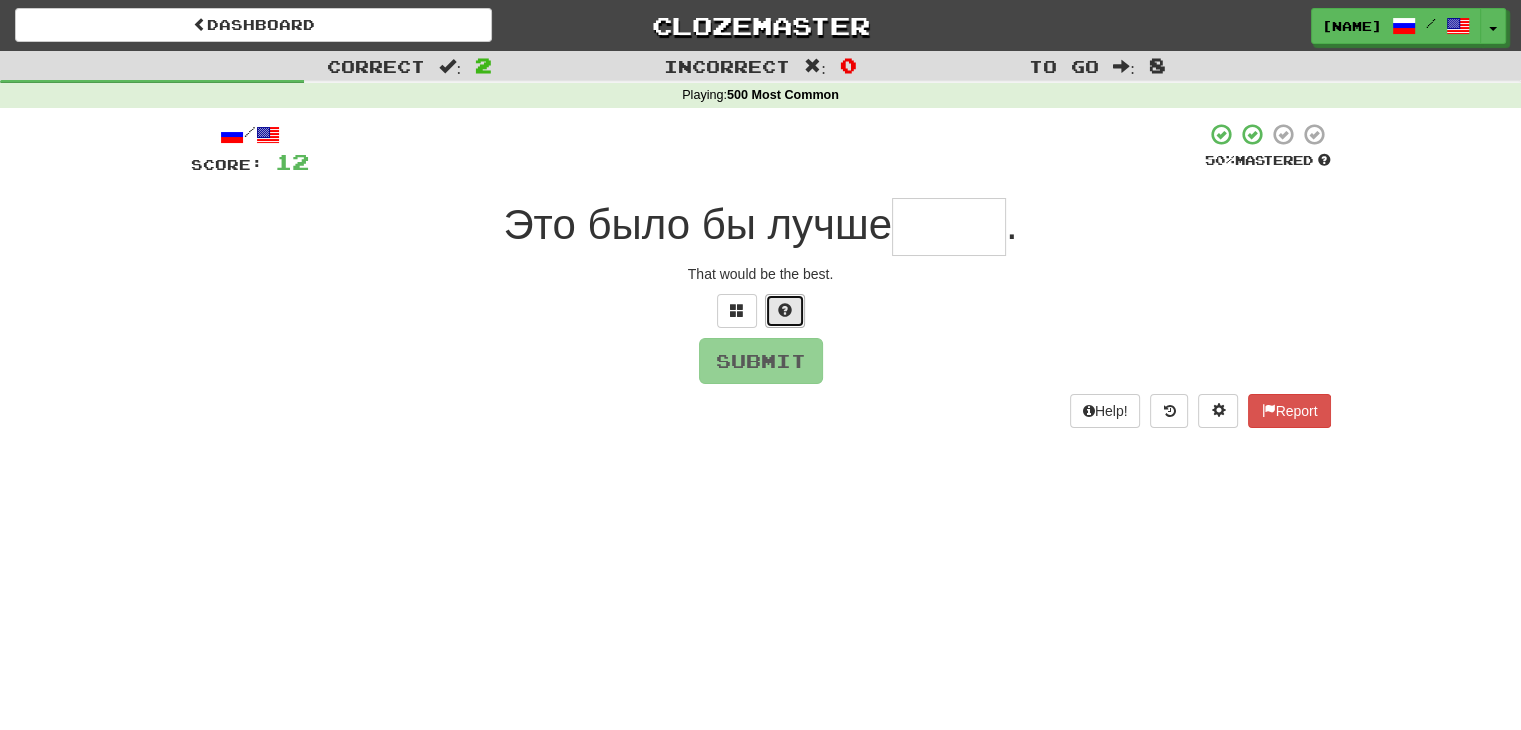 click at bounding box center (785, 311) 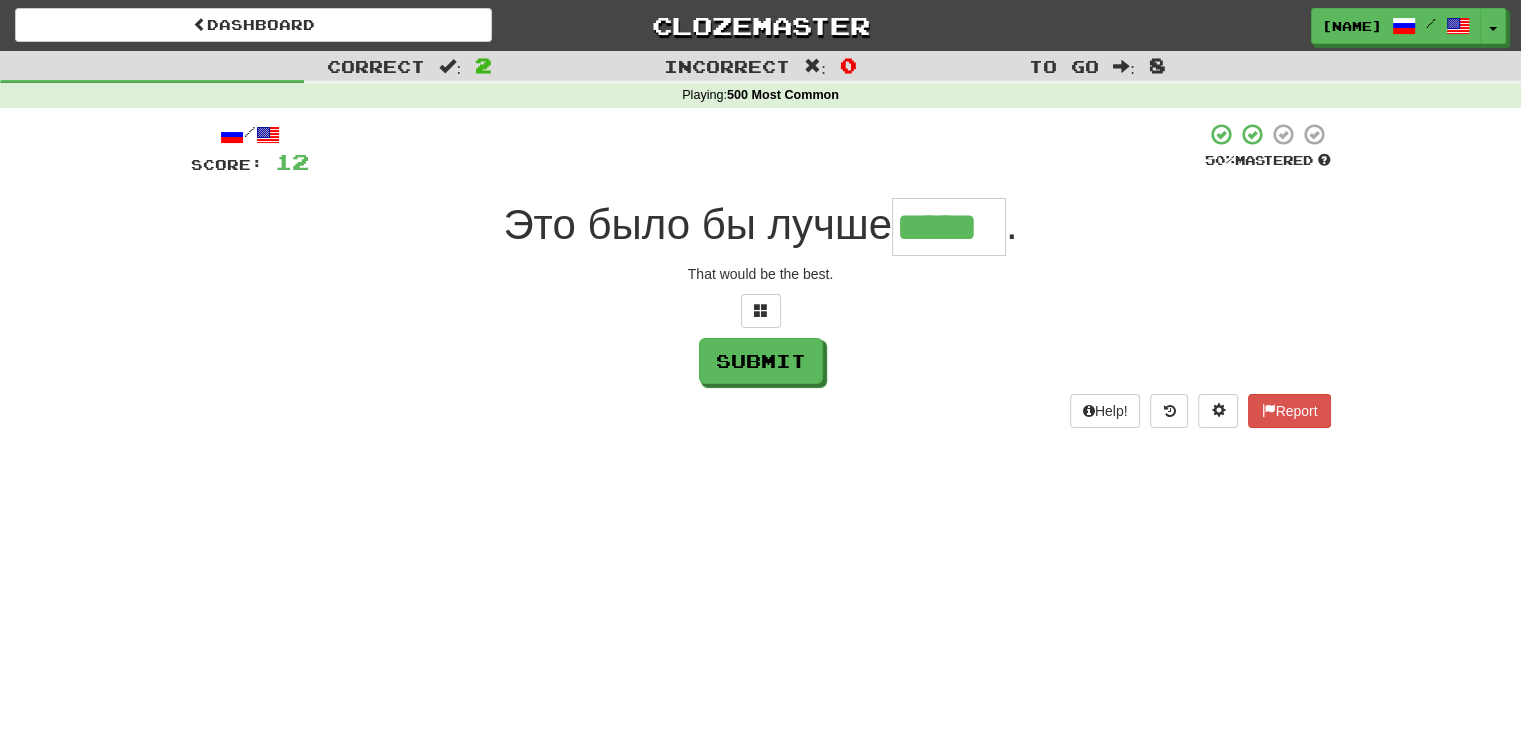 type on "*****" 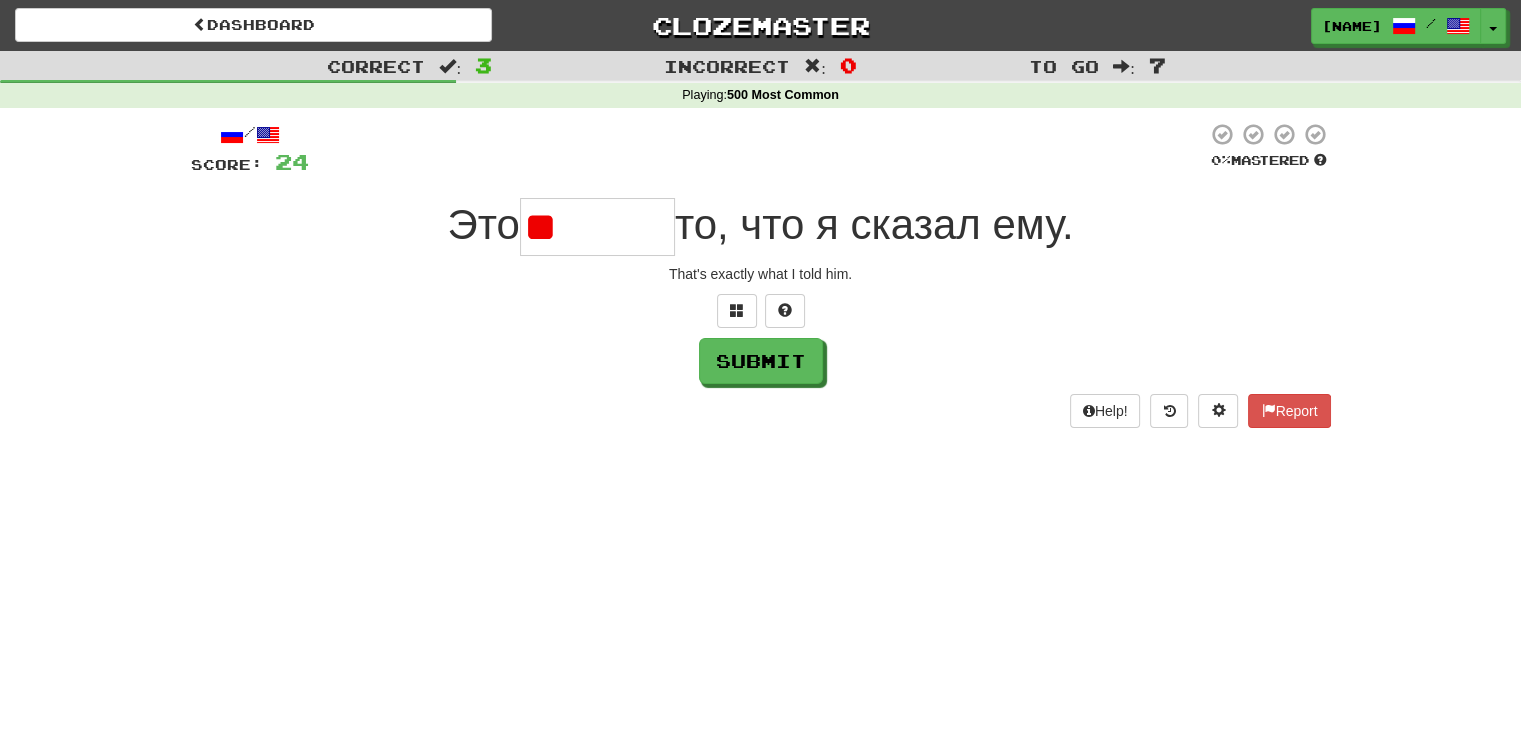 type on "*" 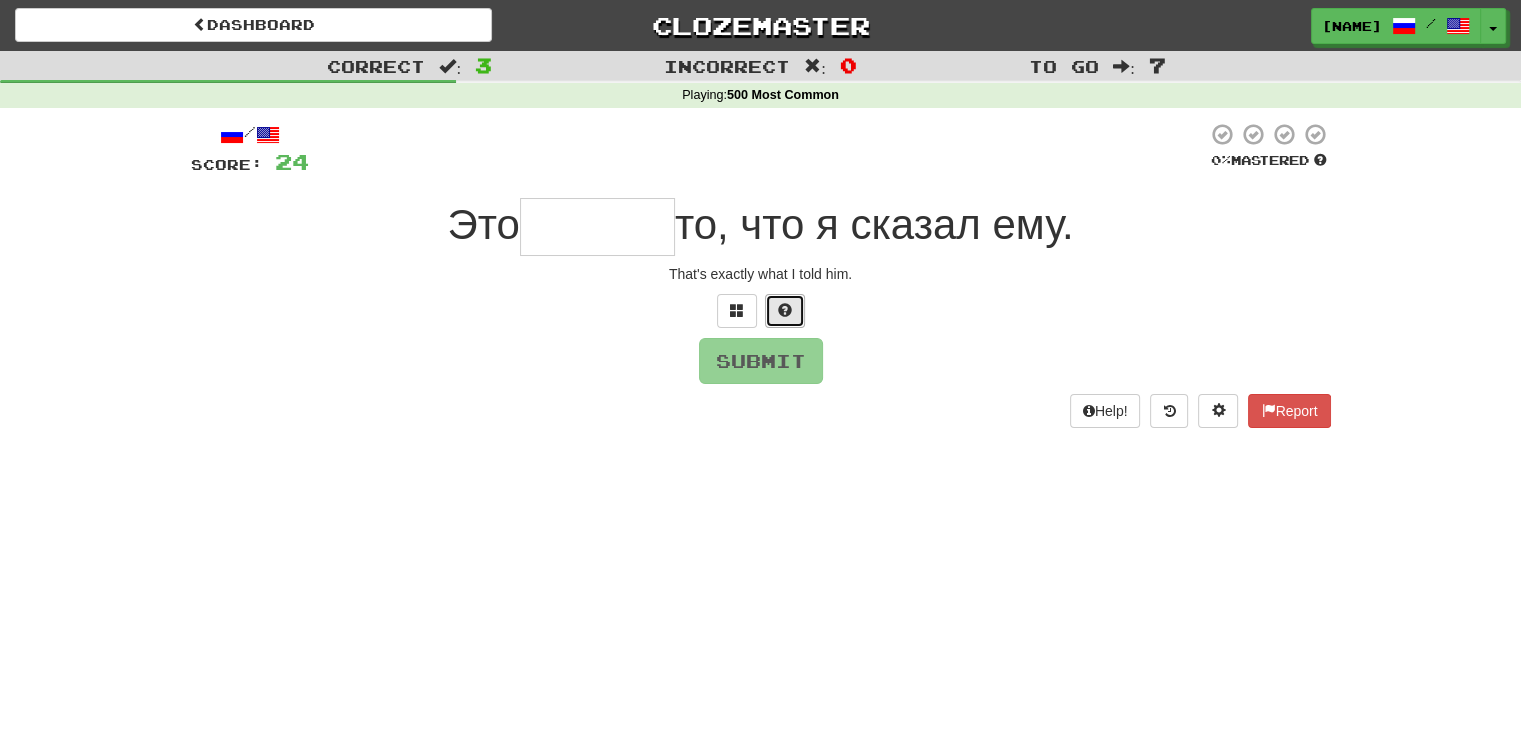 click at bounding box center (785, 311) 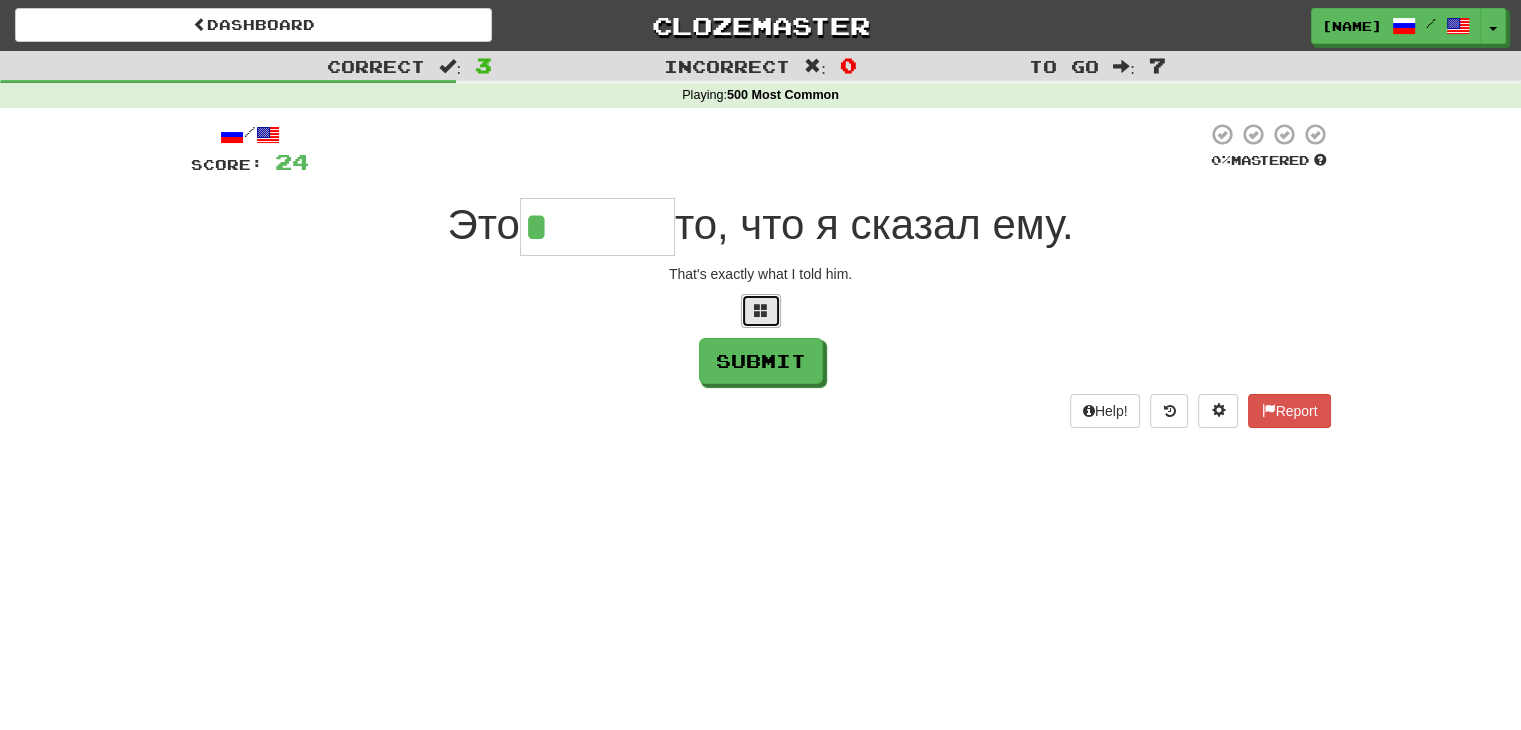 click at bounding box center [761, 311] 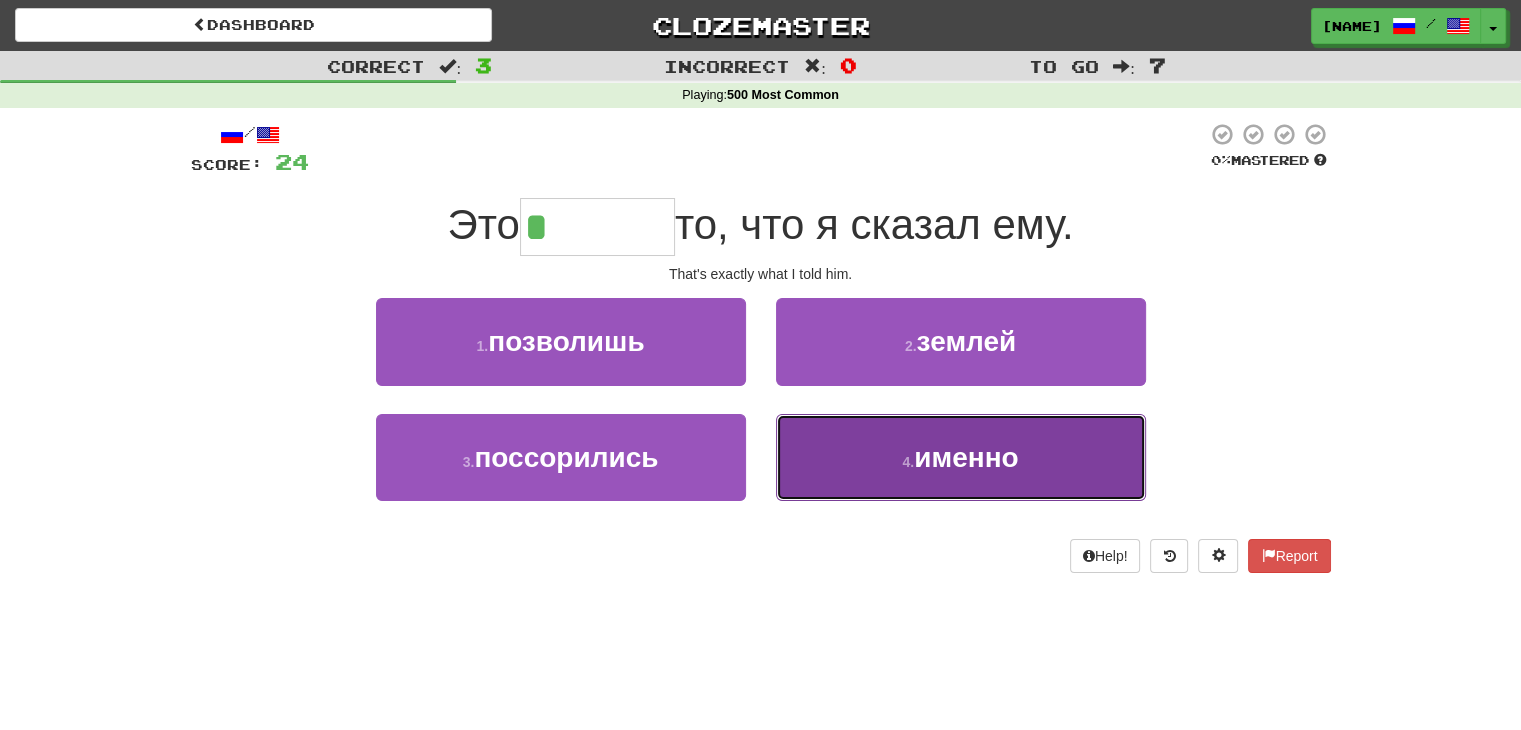 click on "4 . именно" at bounding box center (961, 457) 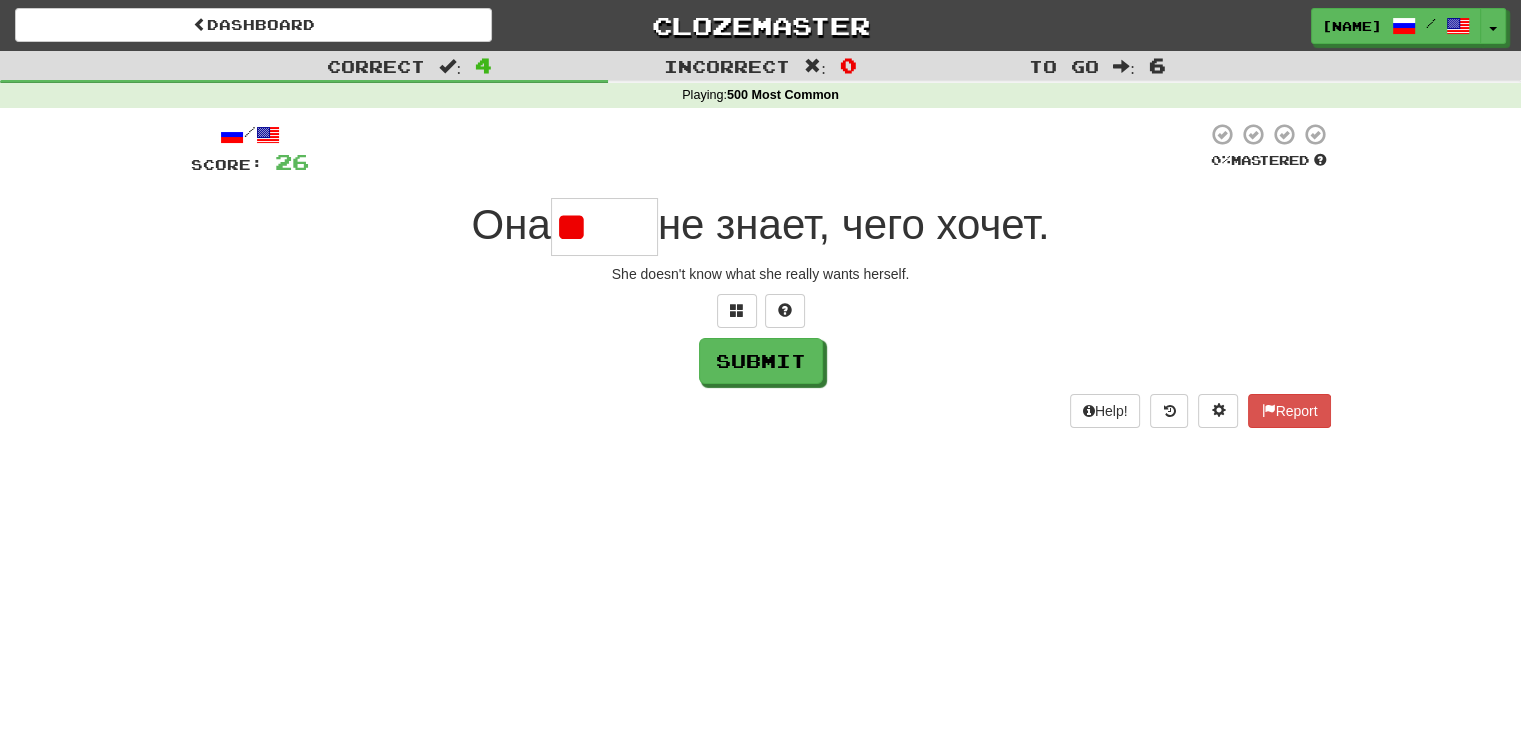 type on "*" 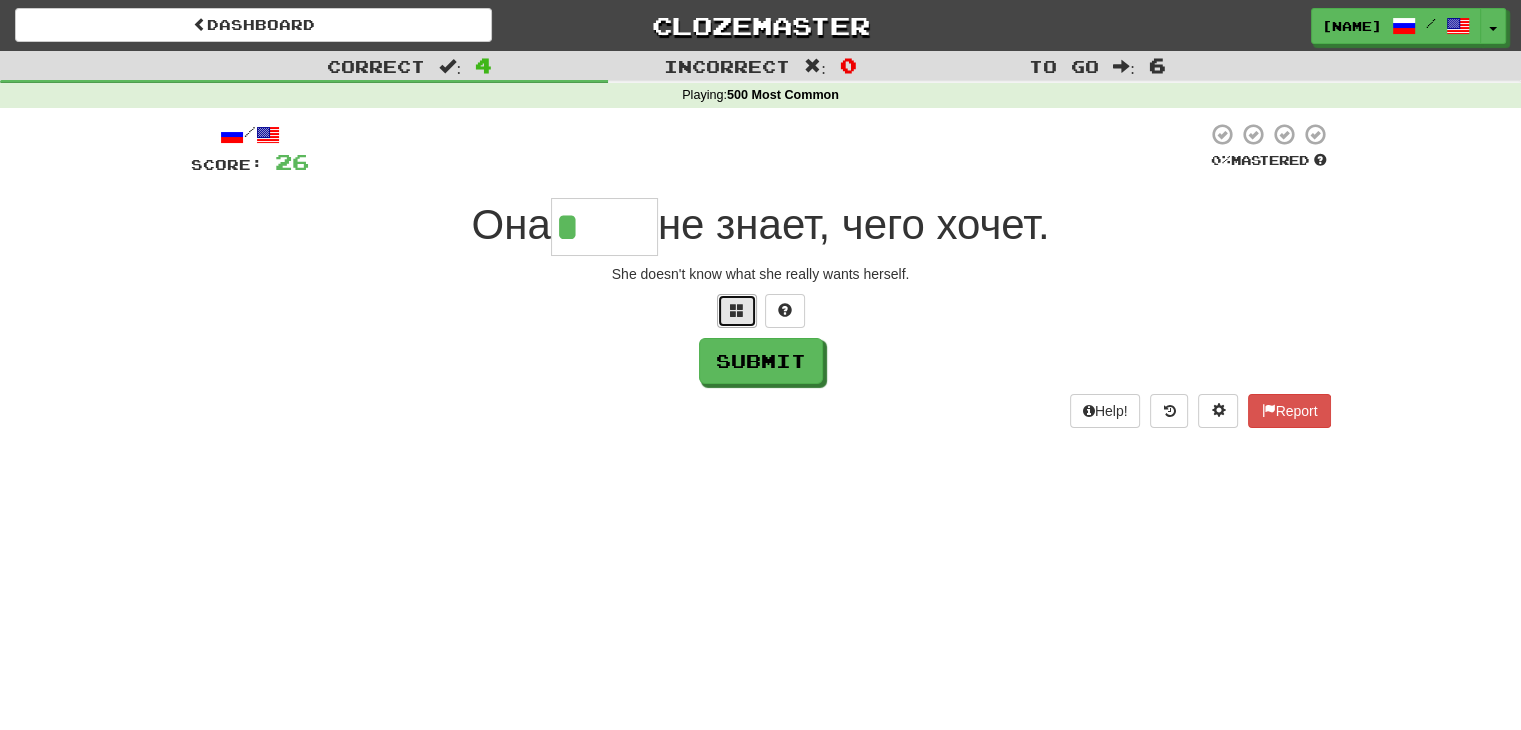 click at bounding box center [737, 310] 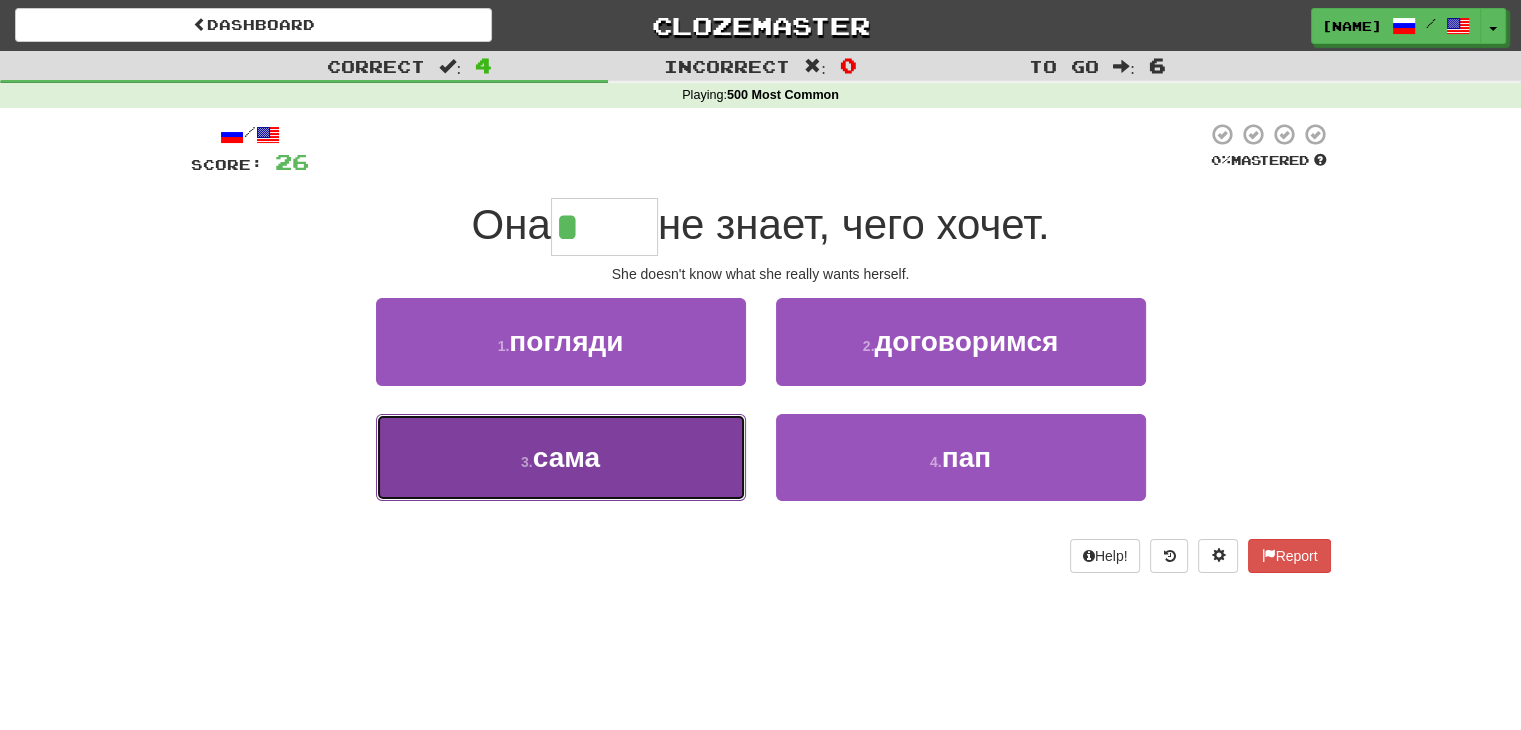click on "3 .  сама" at bounding box center [561, 457] 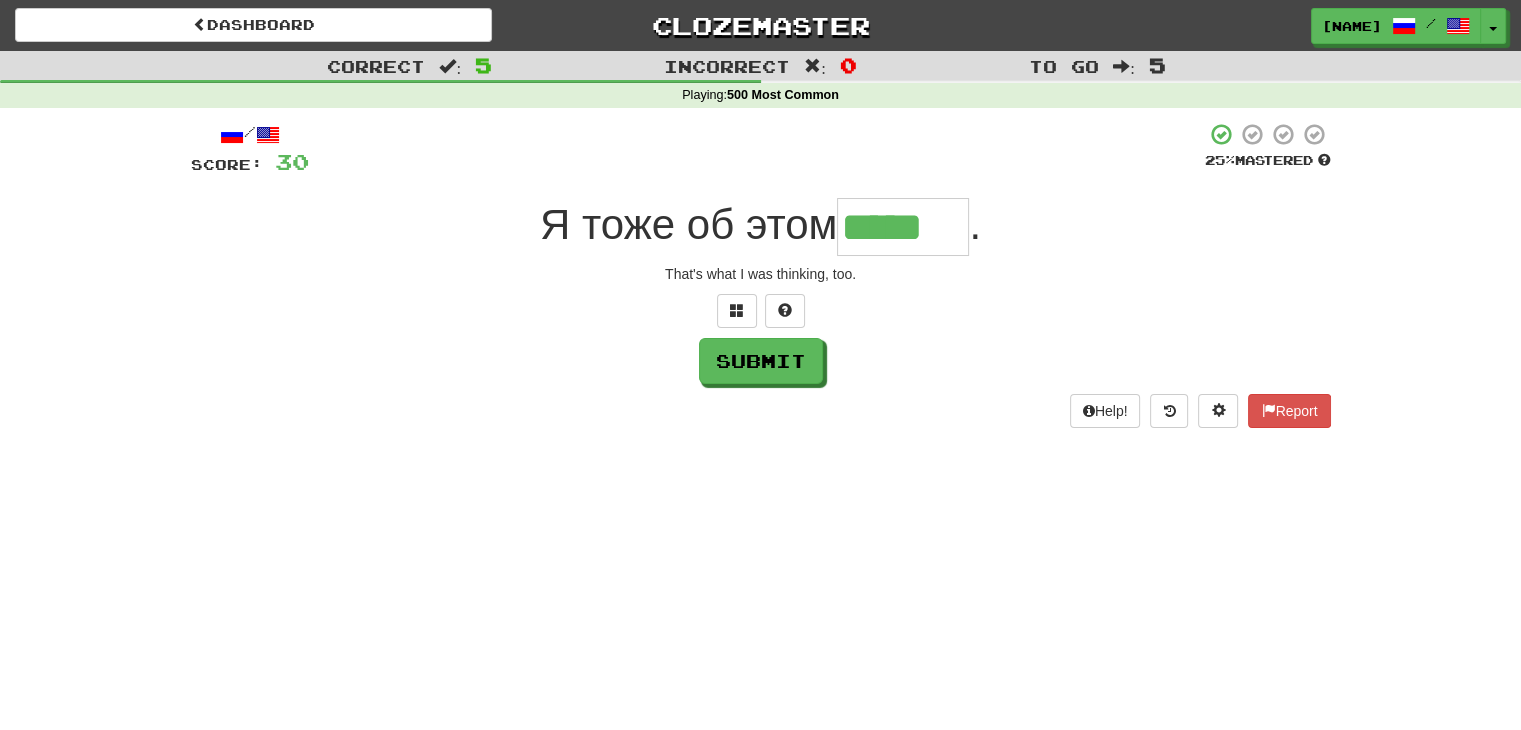 type on "*****" 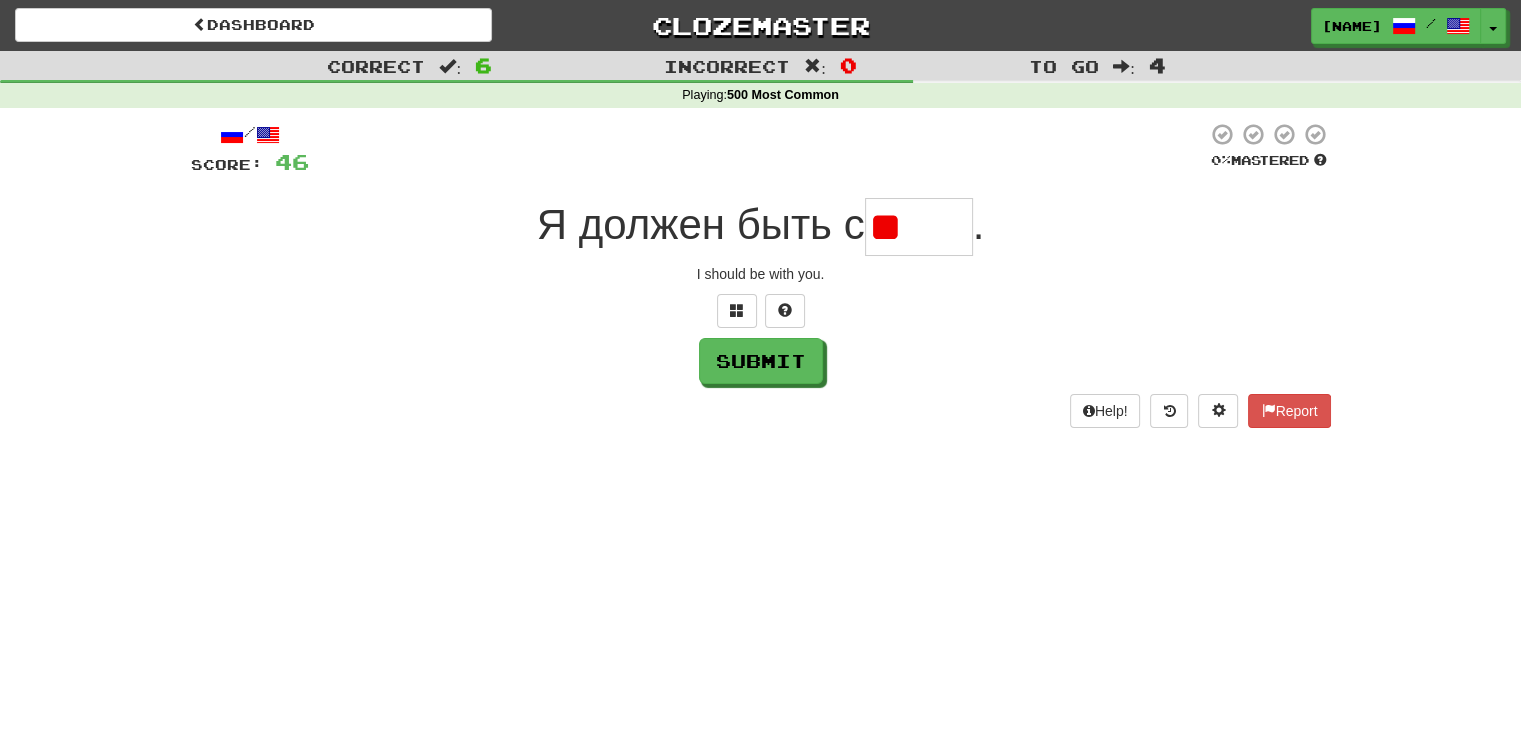 type on "*" 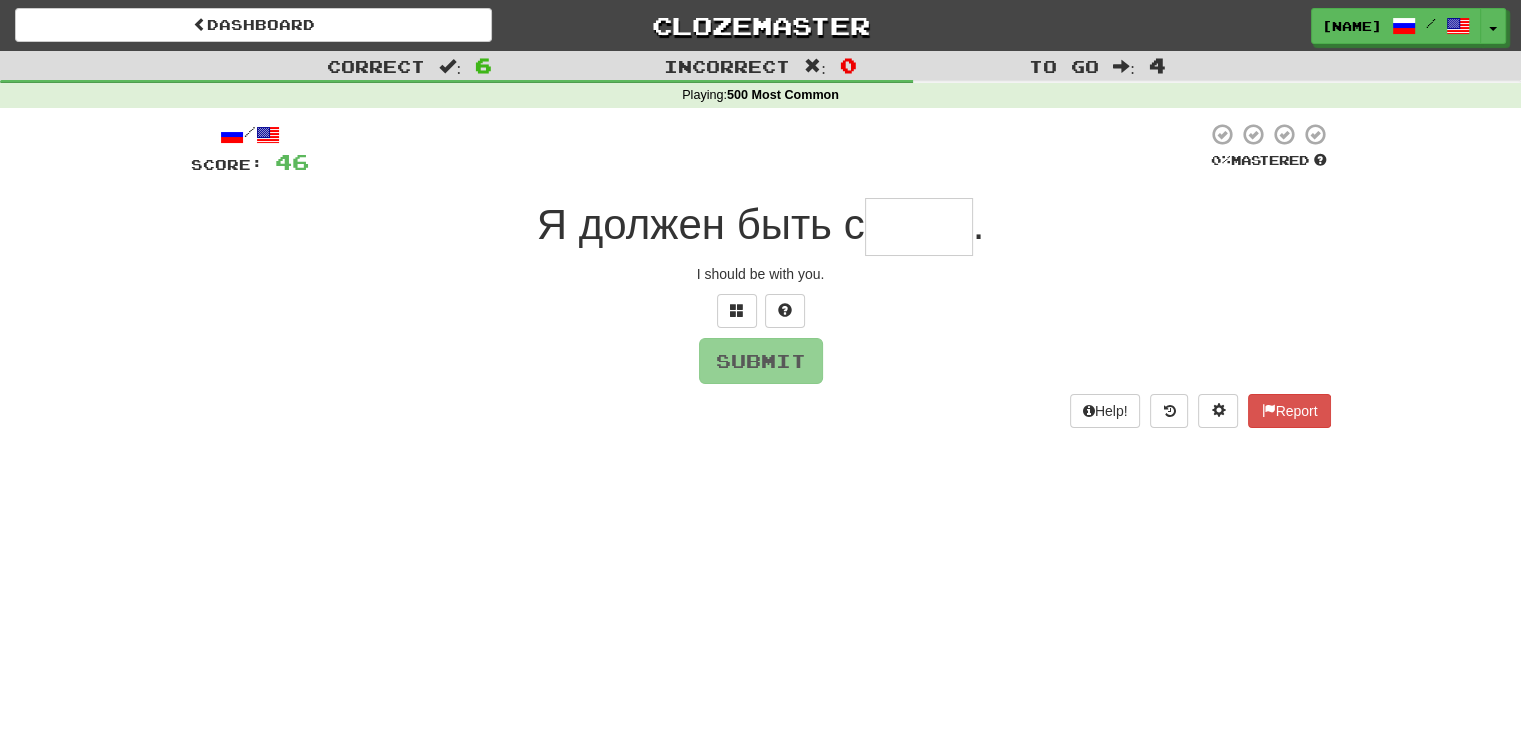 type on "*" 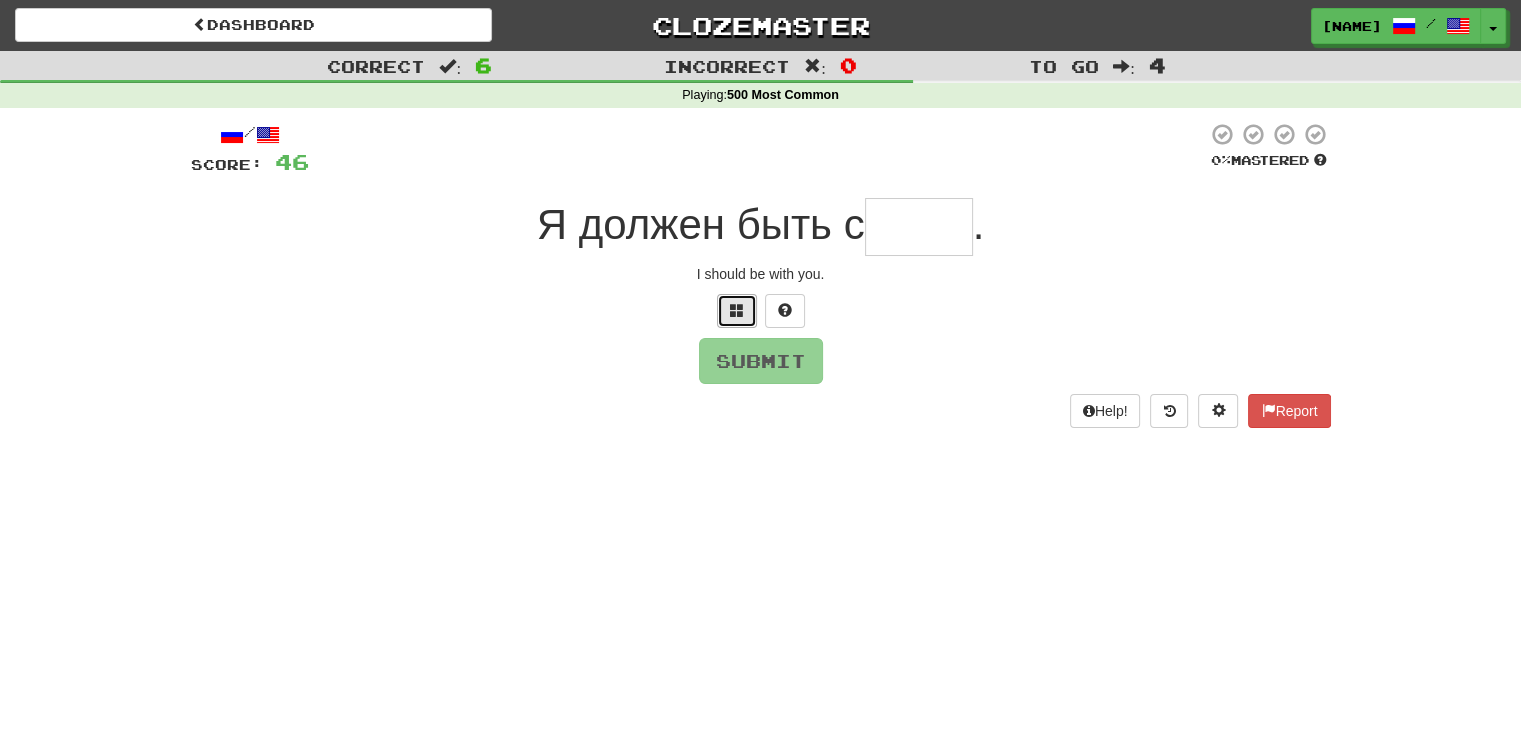 click at bounding box center (737, 310) 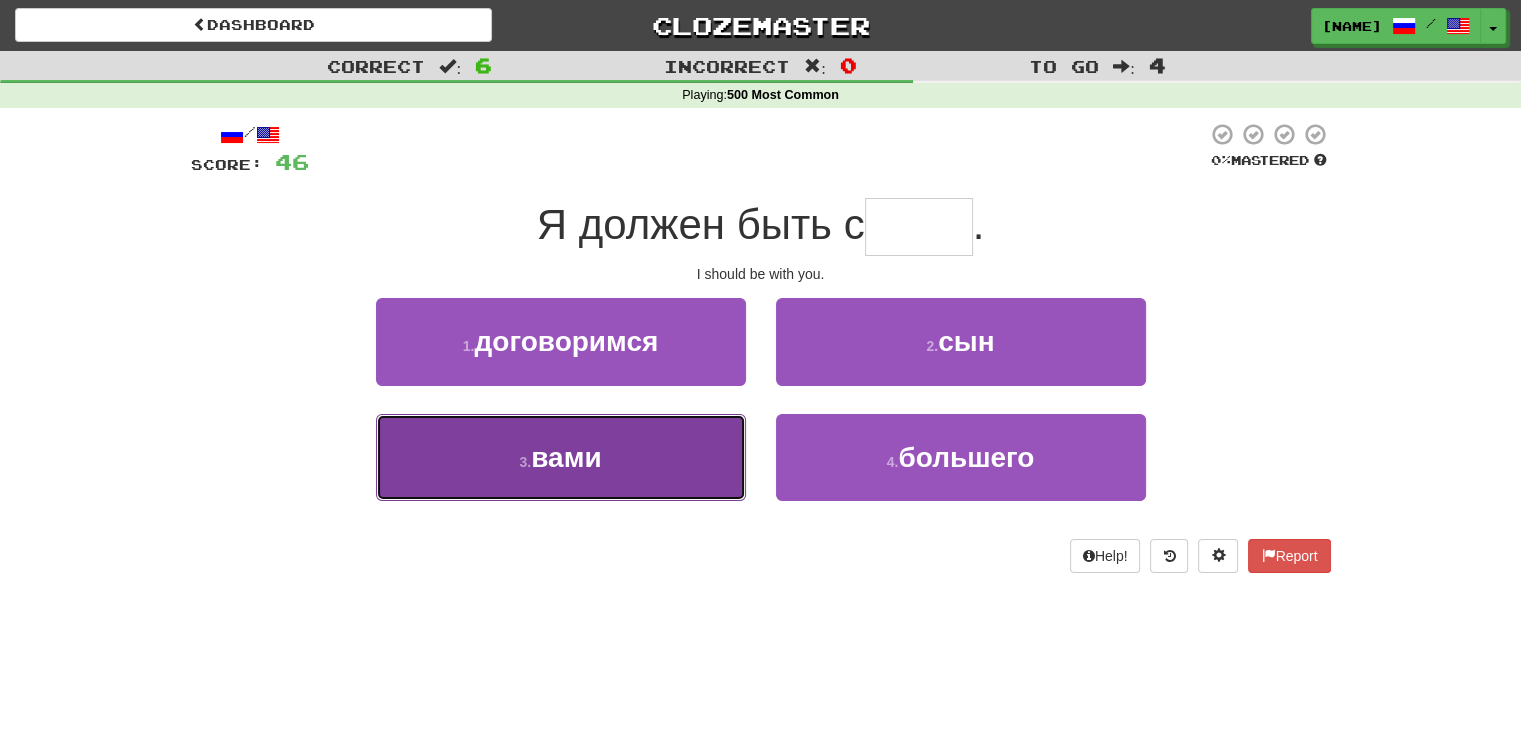 click on "вами" at bounding box center [566, 457] 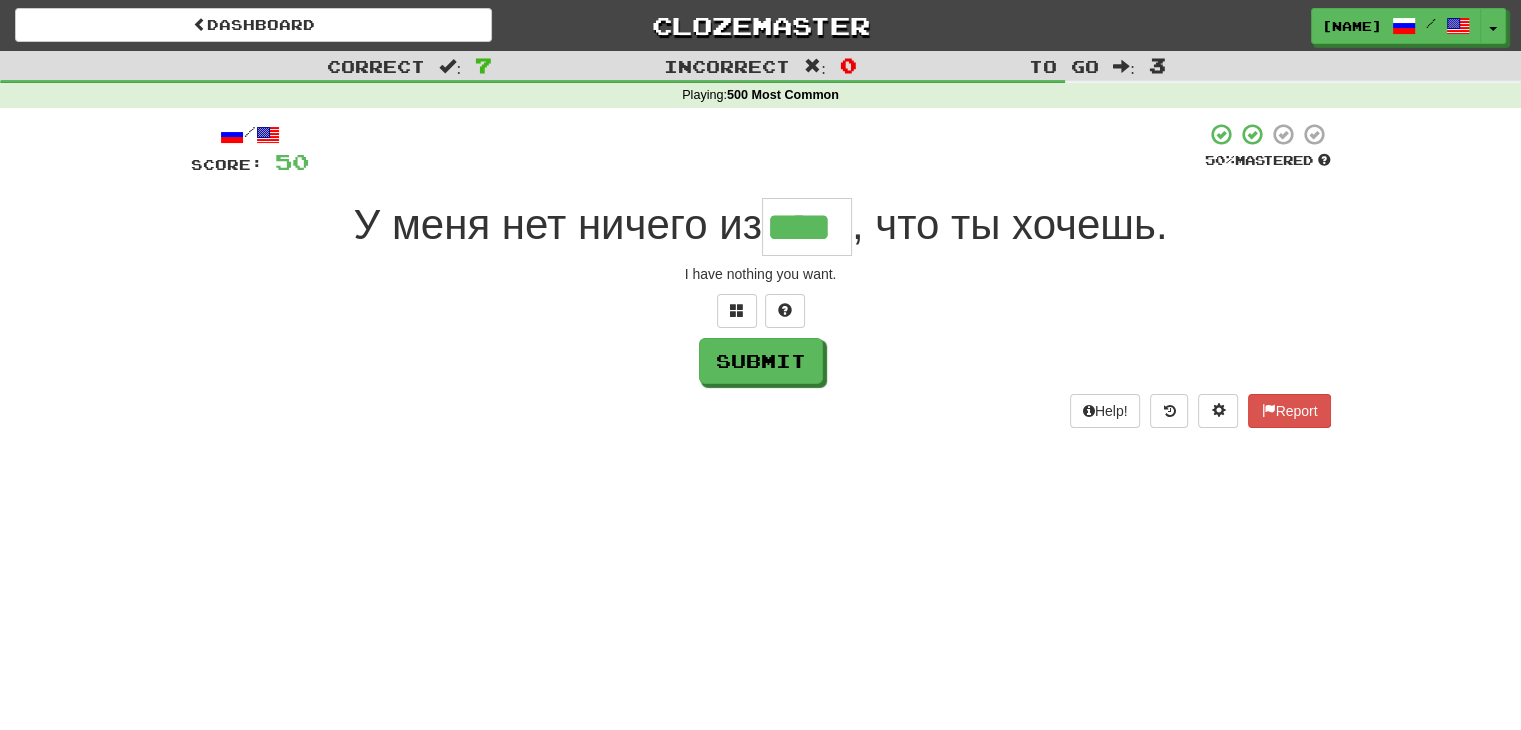 type on "****" 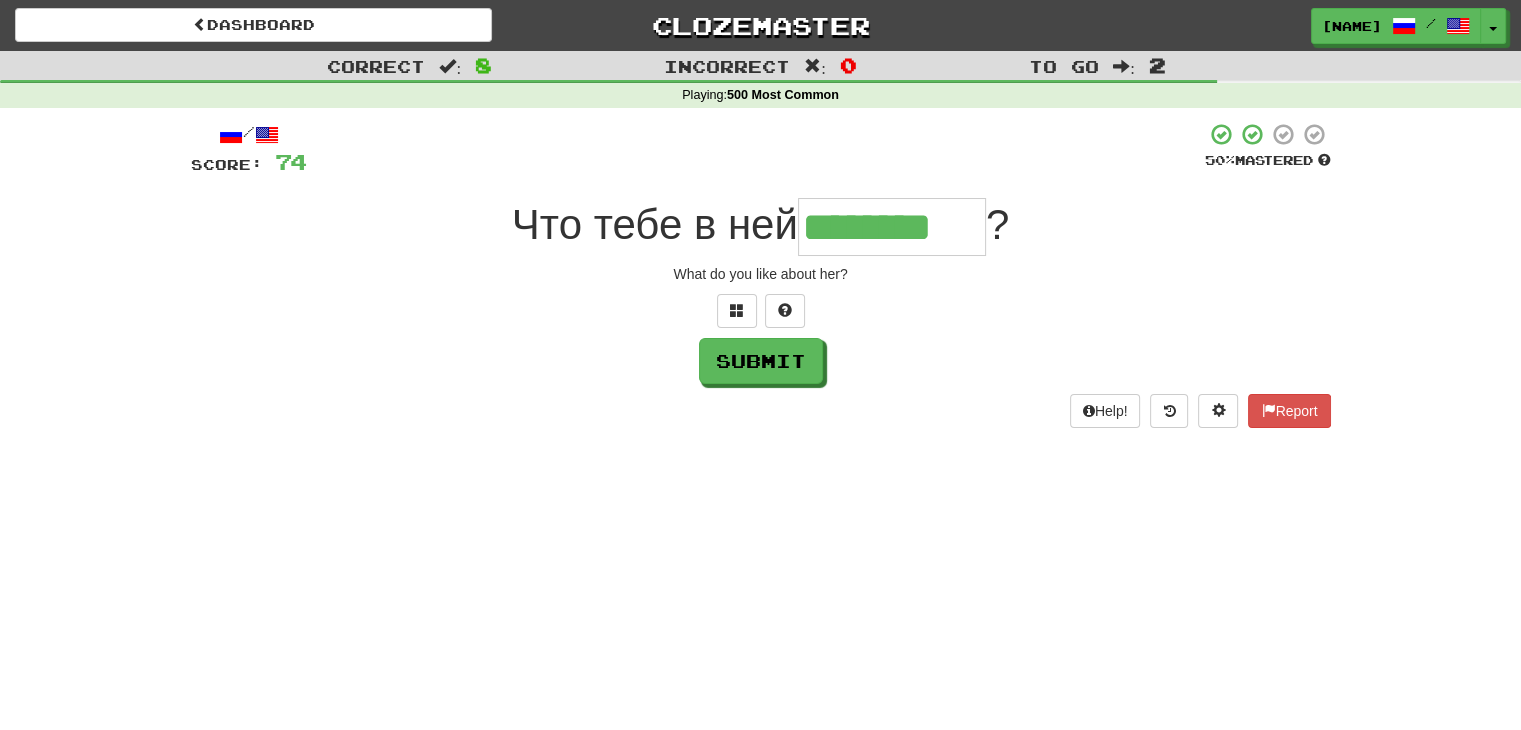 type on "********" 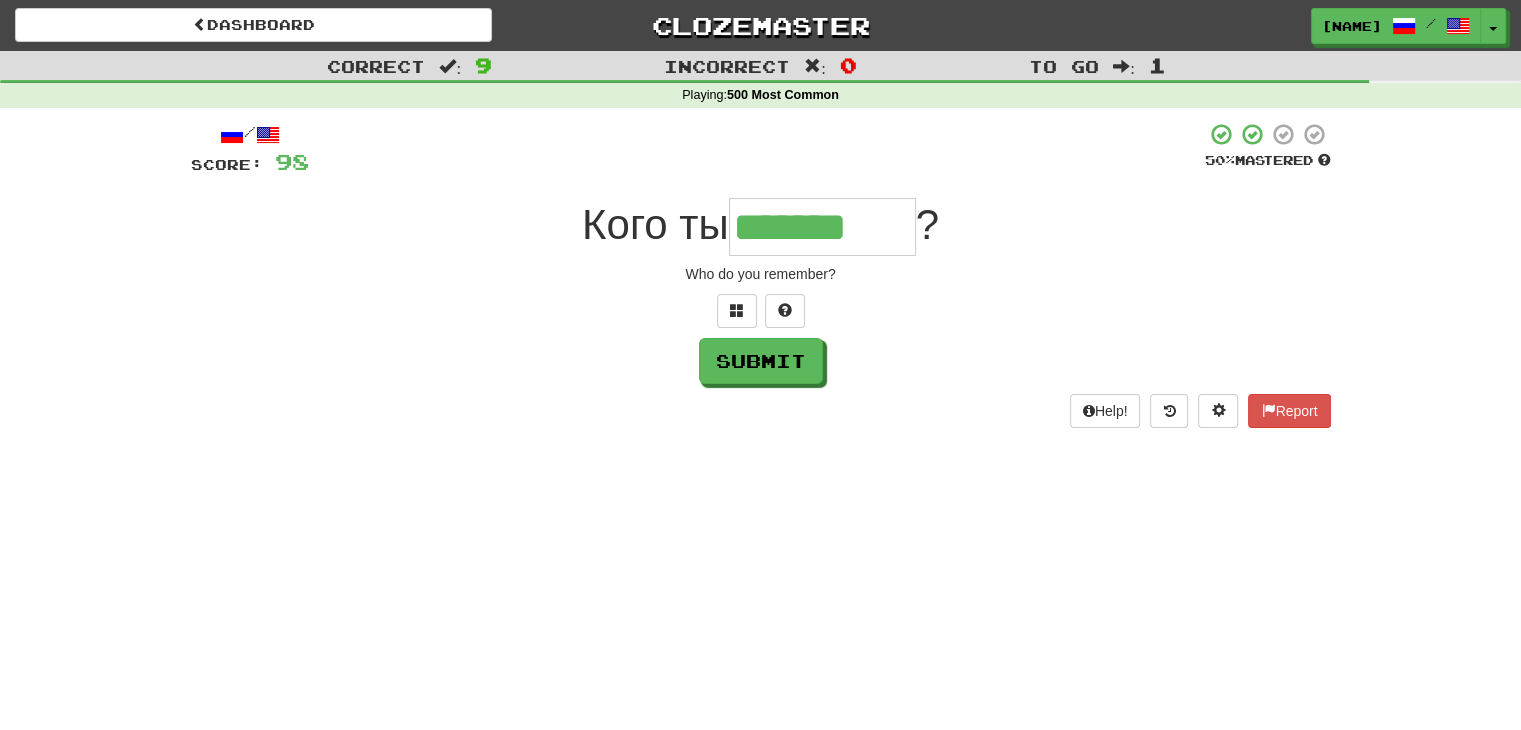type on "*******" 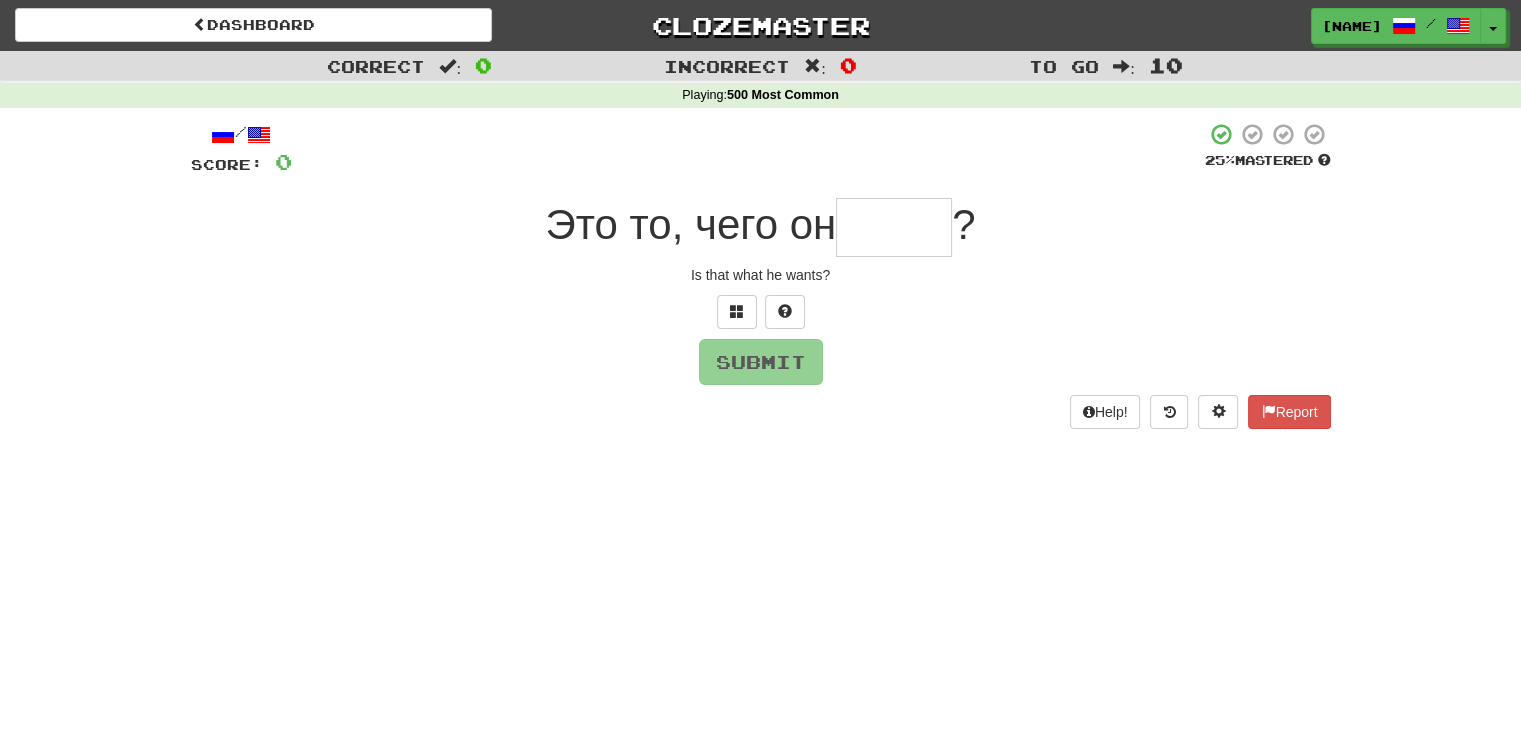 type on "*" 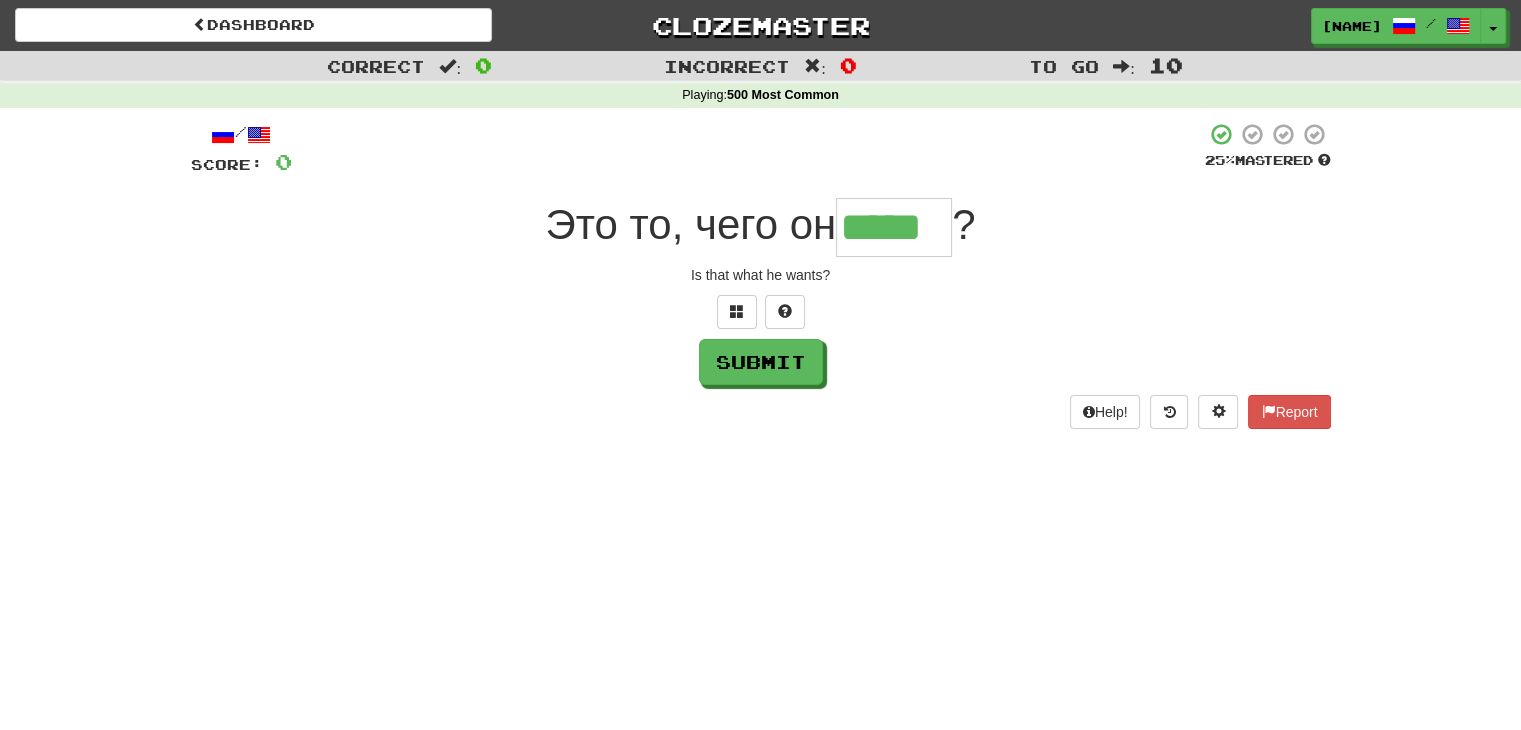 type on "*****" 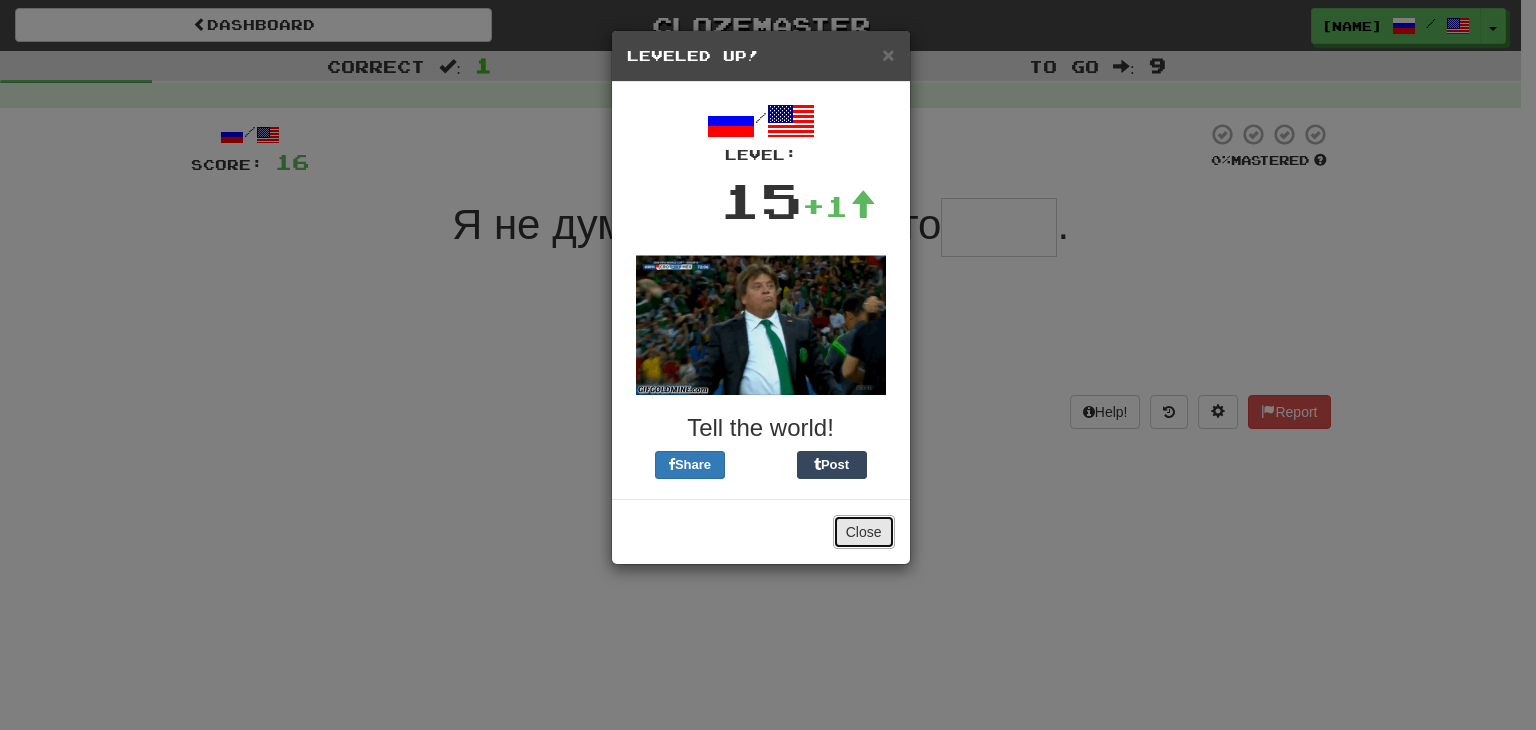 click on "Close" at bounding box center [864, 532] 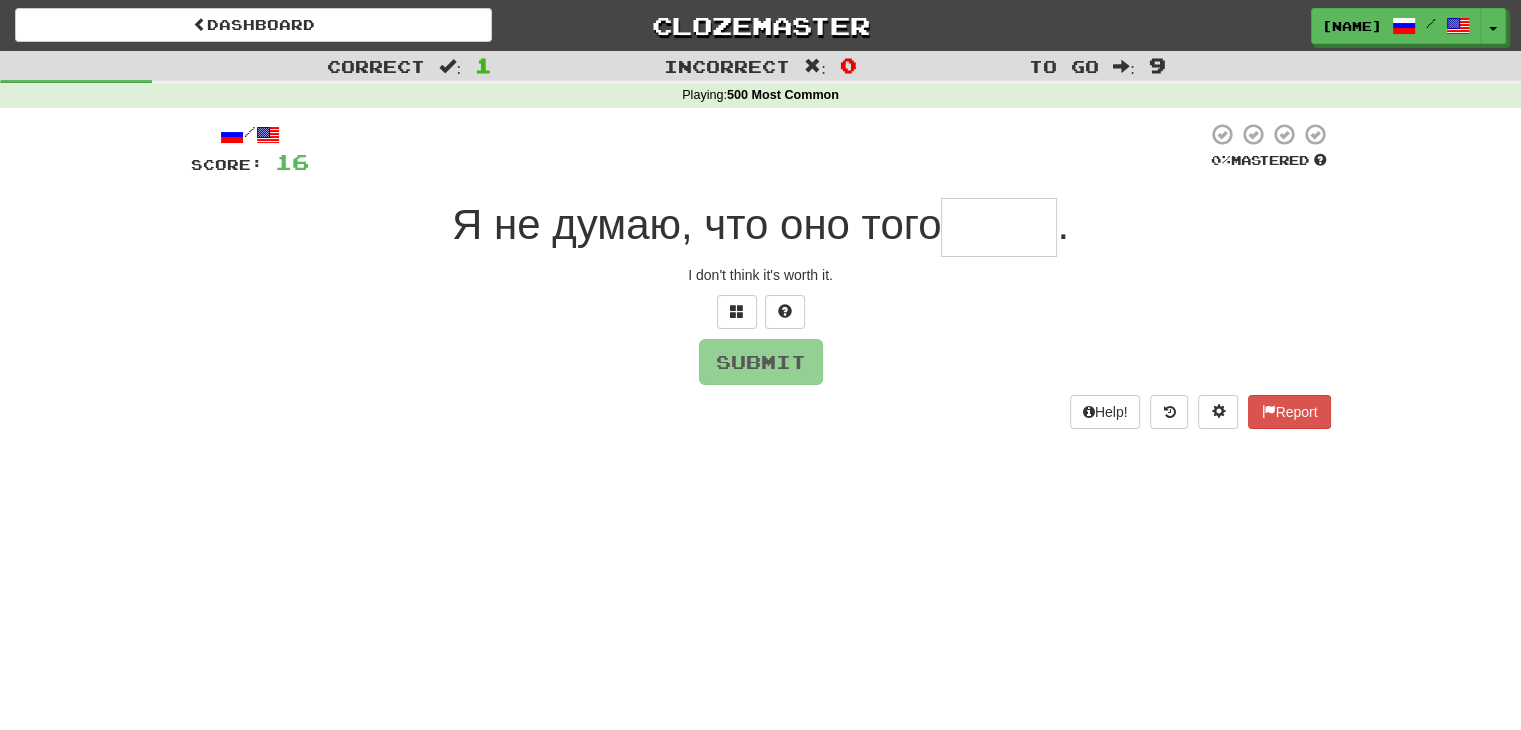 click at bounding box center (999, 227) 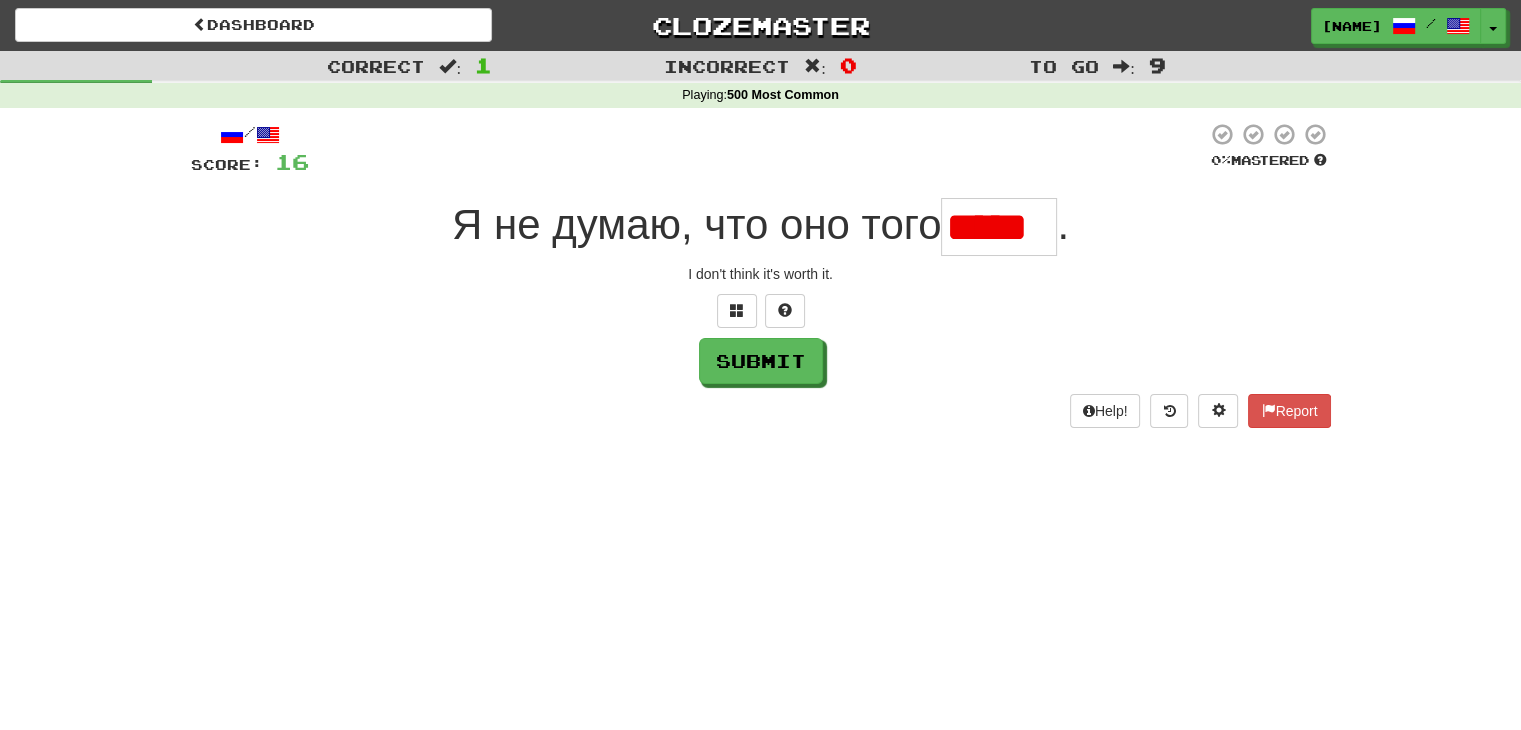 scroll, scrollTop: 0, scrollLeft: 0, axis: both 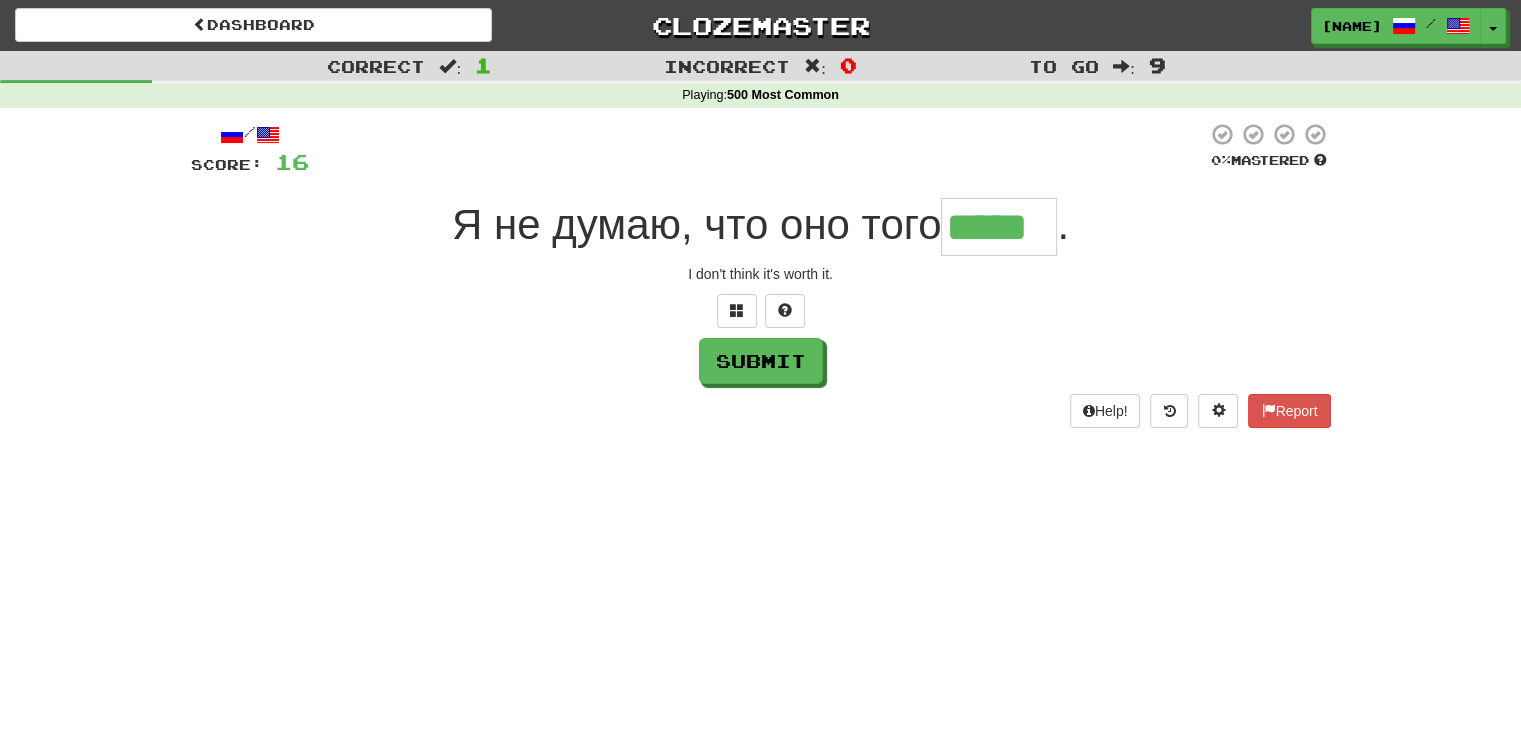 type on "*****" 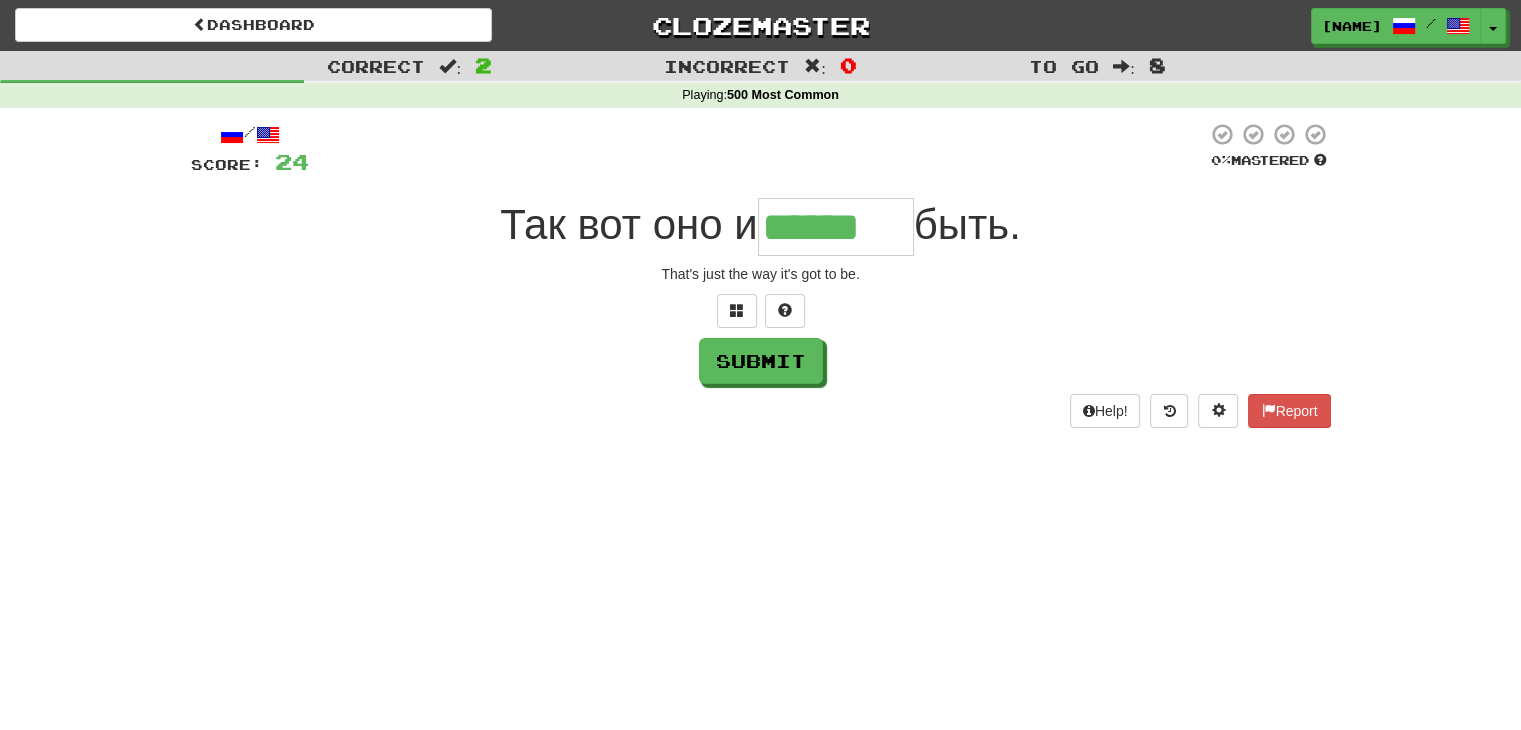 type on "******" 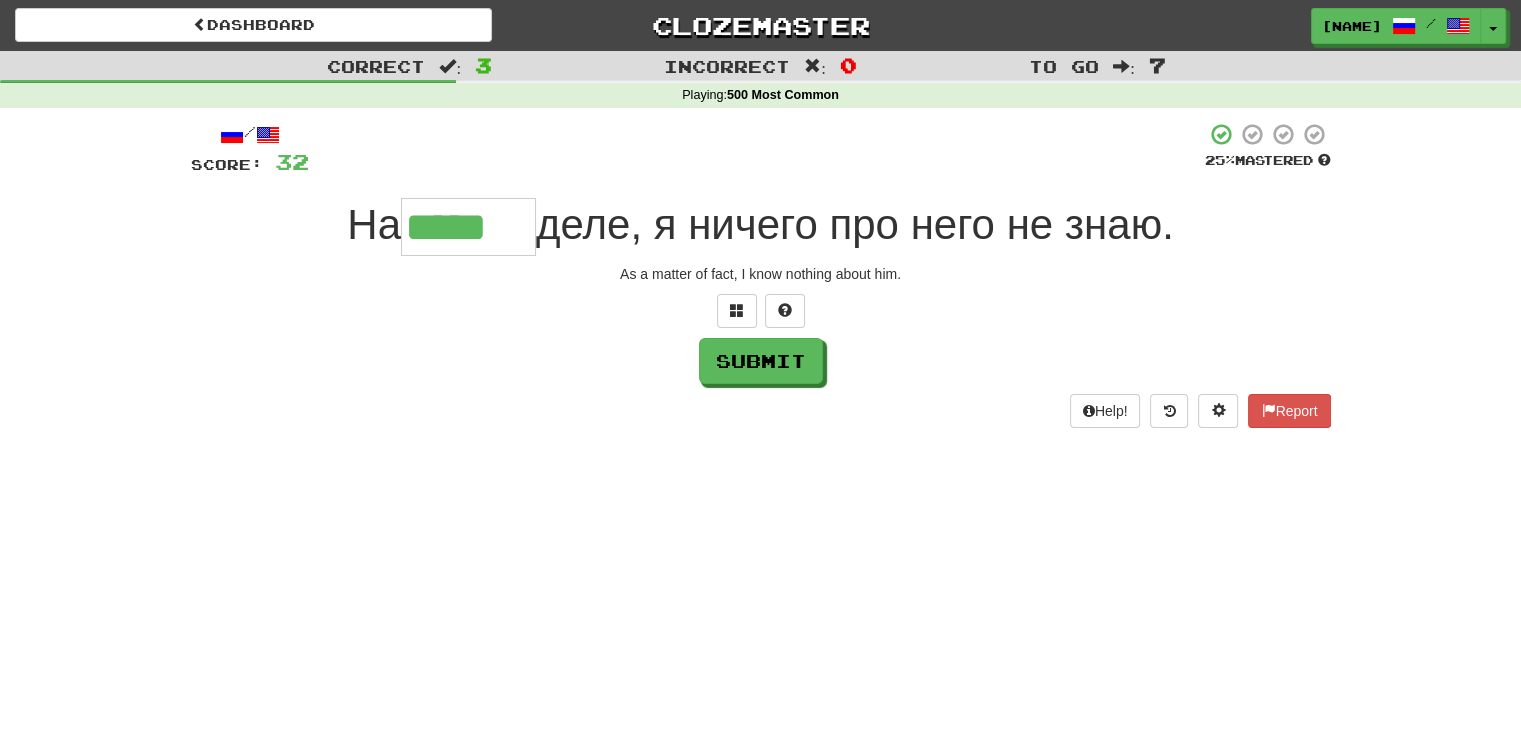 type on "*****" 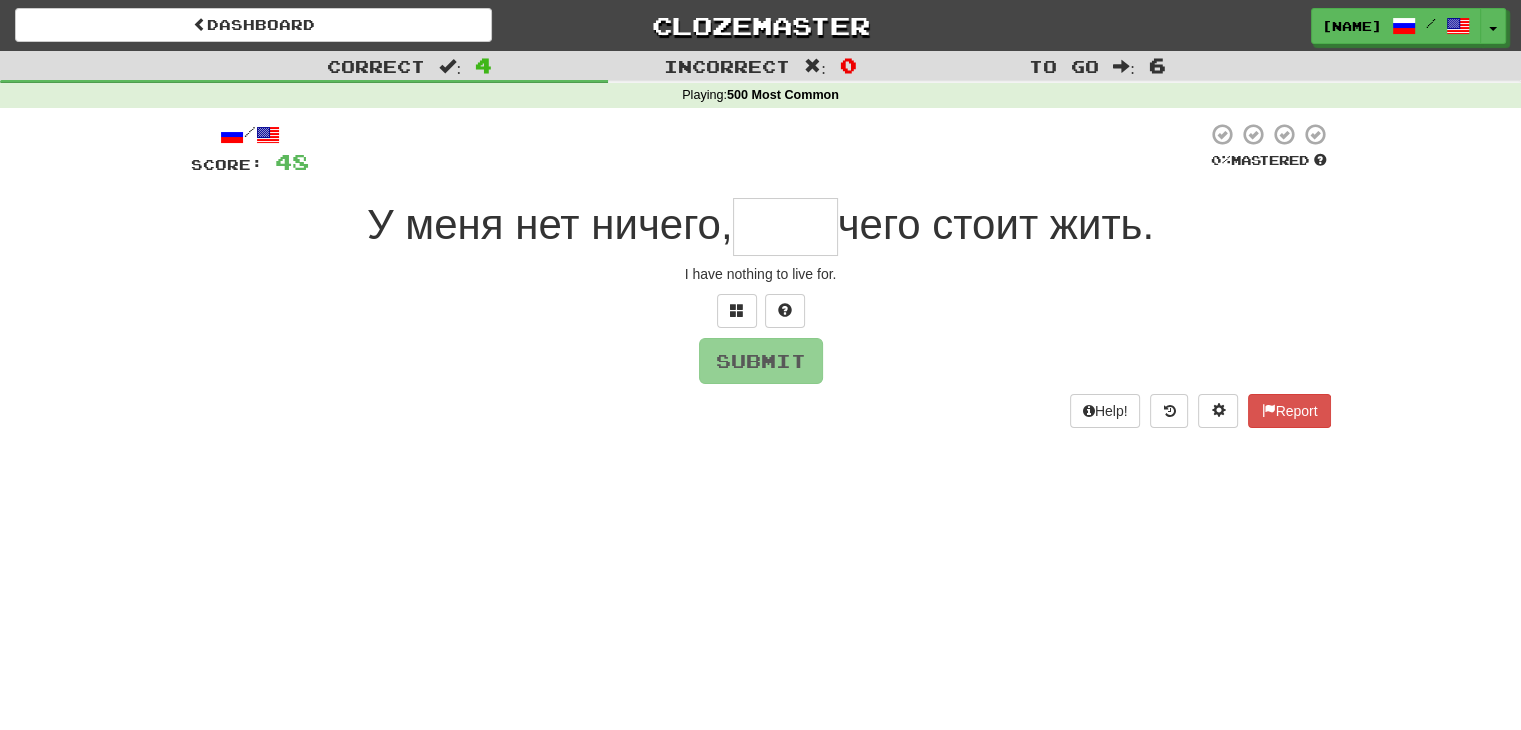 type on "*" 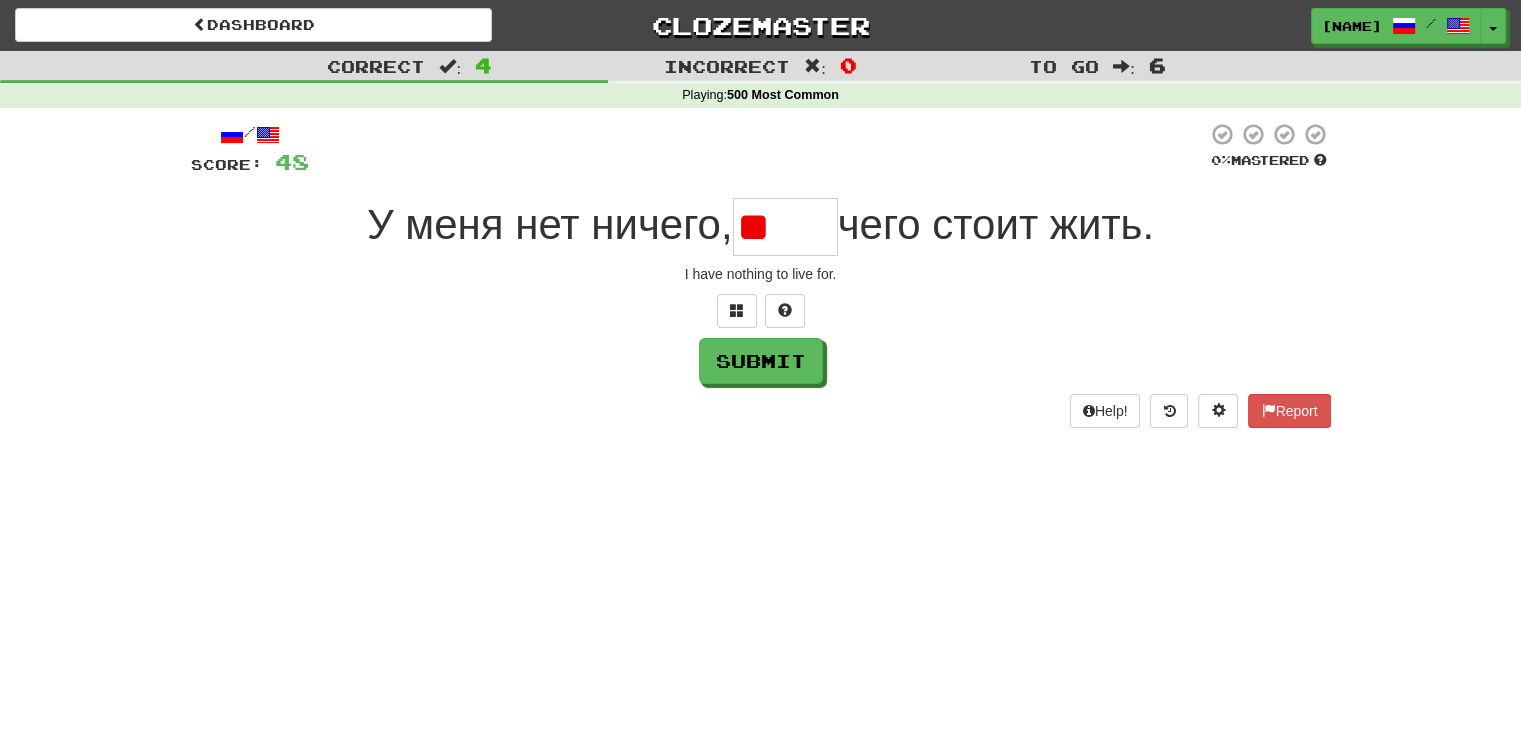 type on "*" 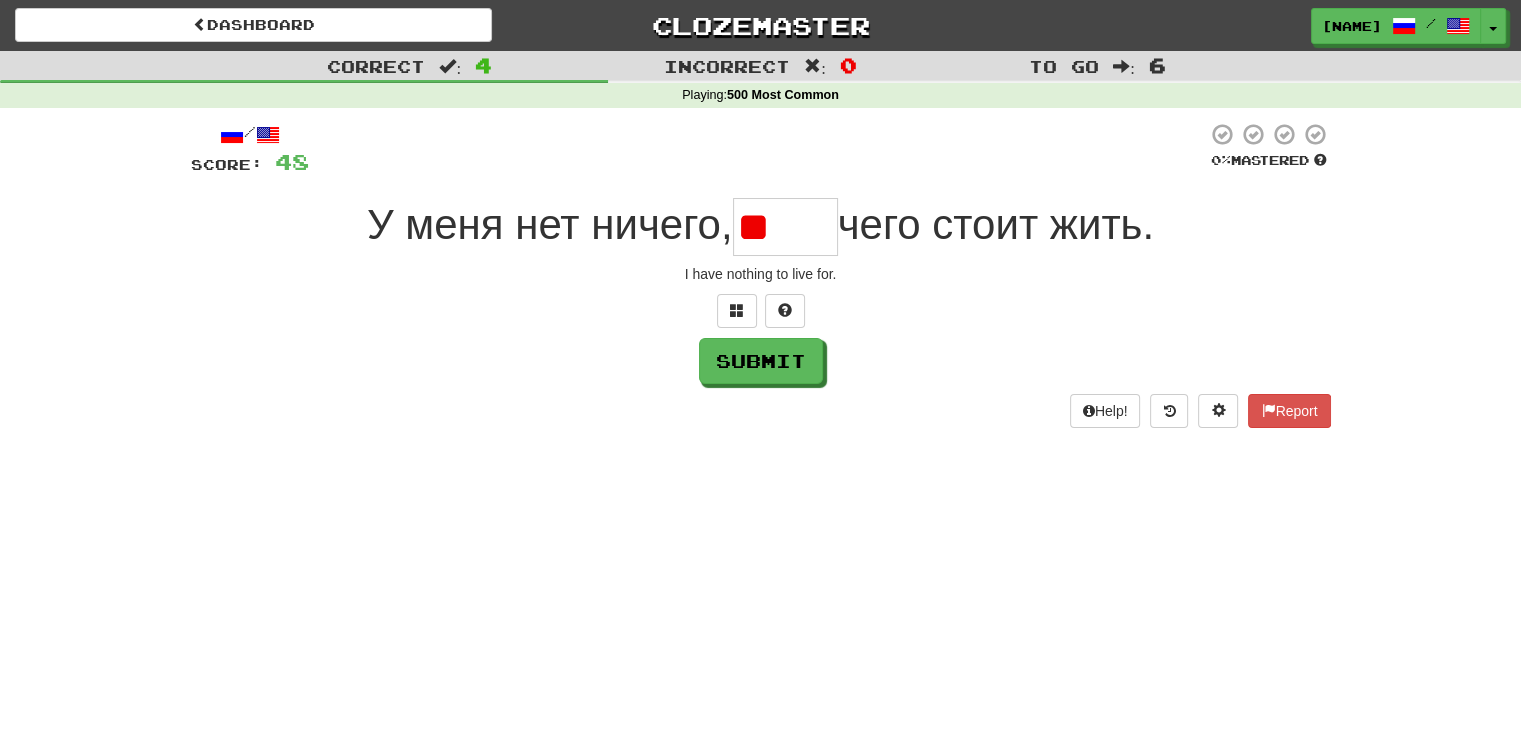 type on "*" 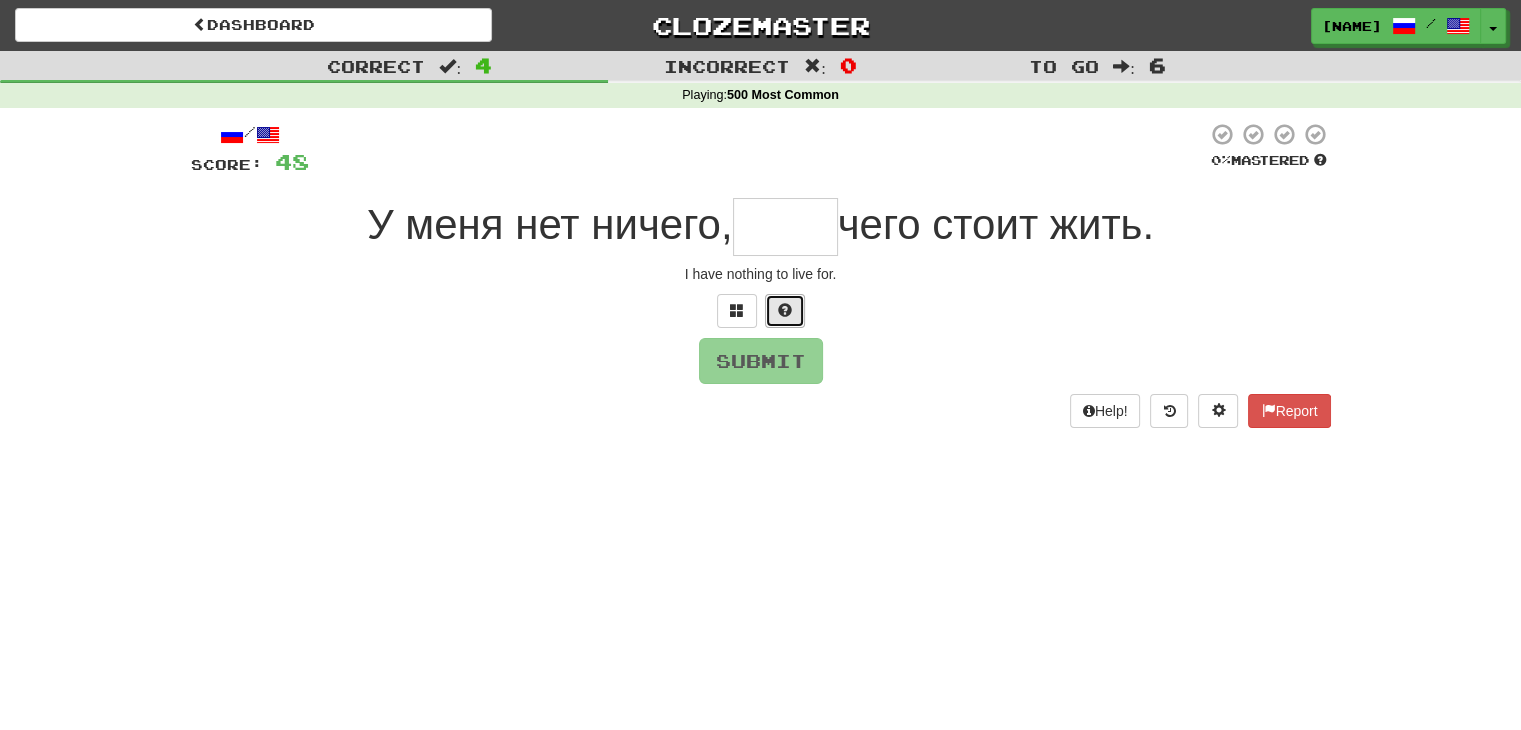 click at bounding box center (785, 311) 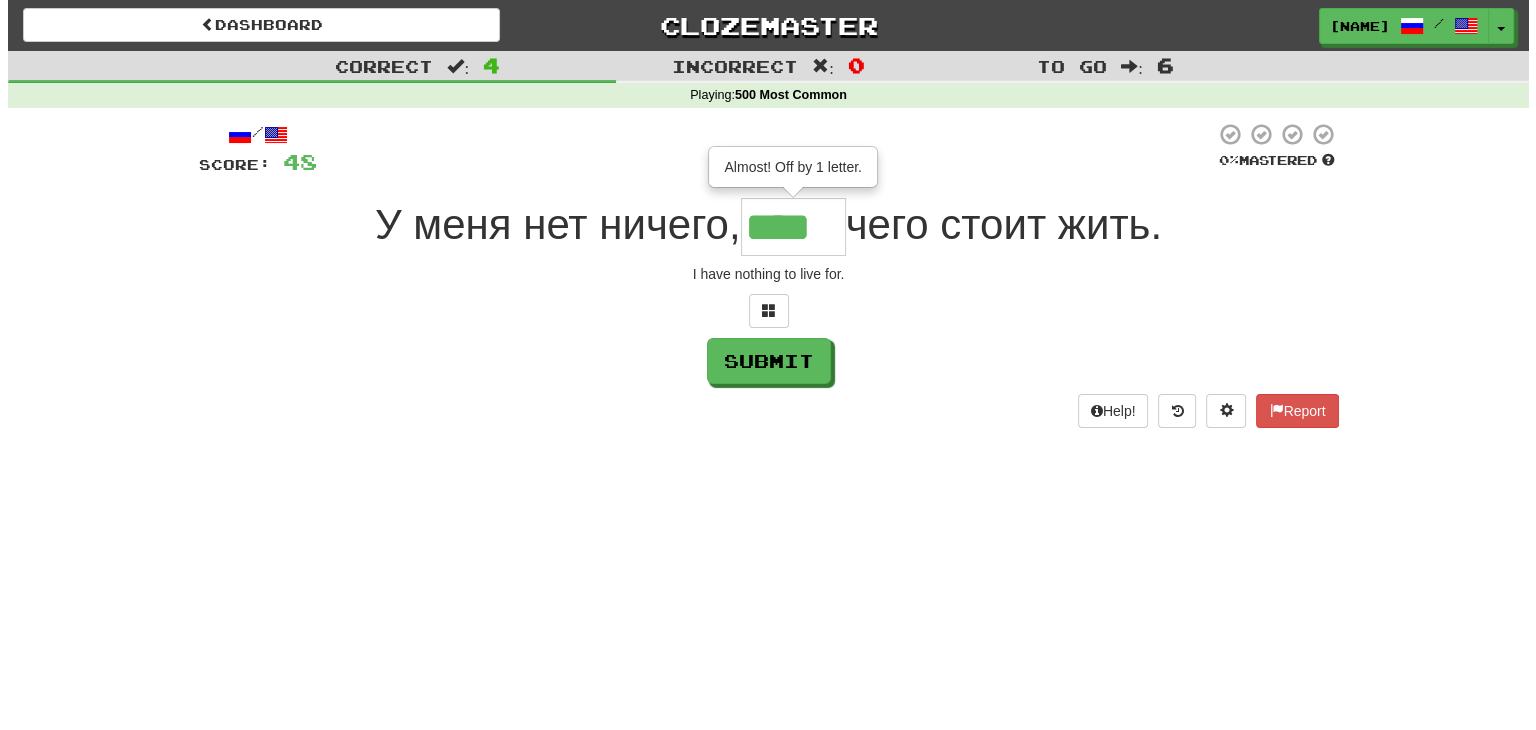 scroll, scrollTop: 0, scrollLeft: 0, axis: both 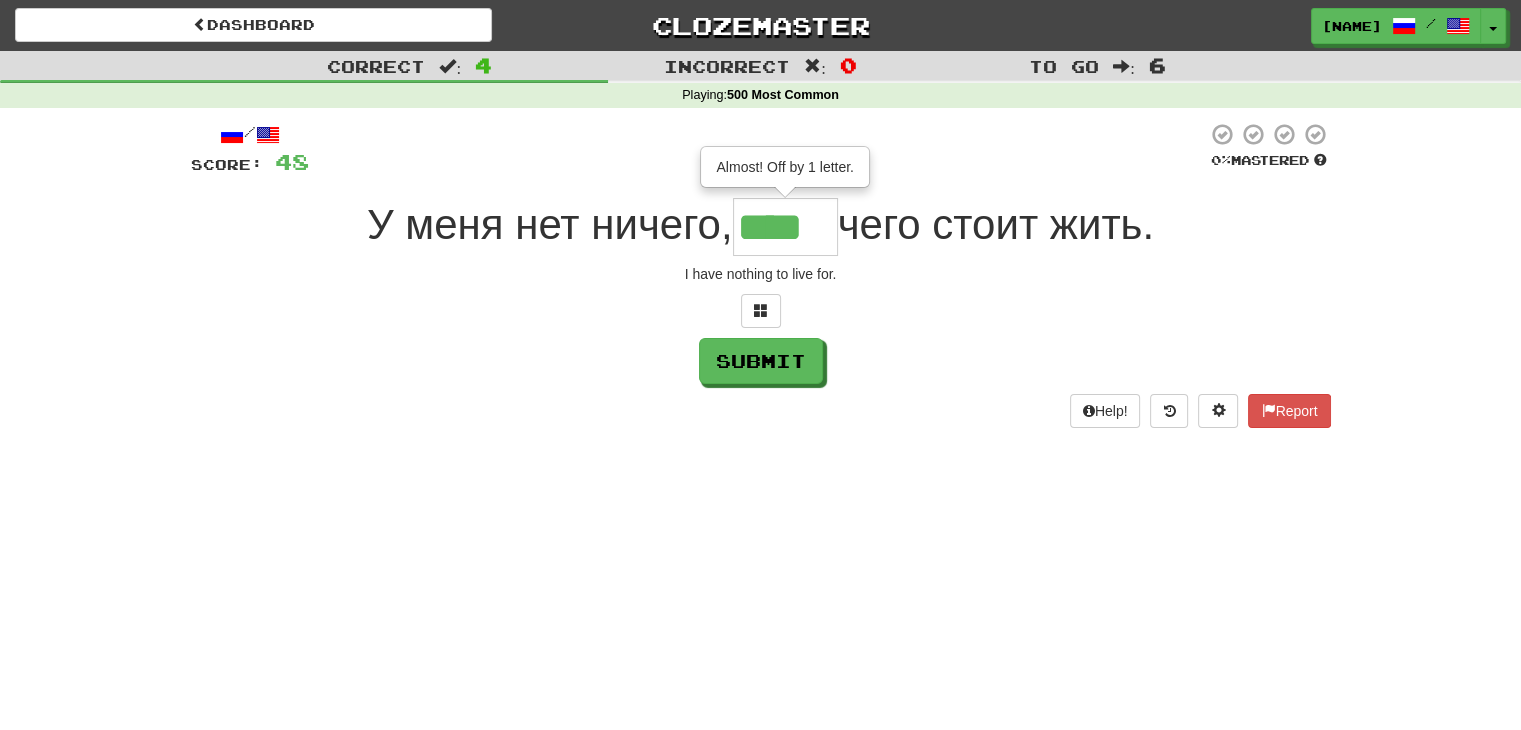 type on "****" 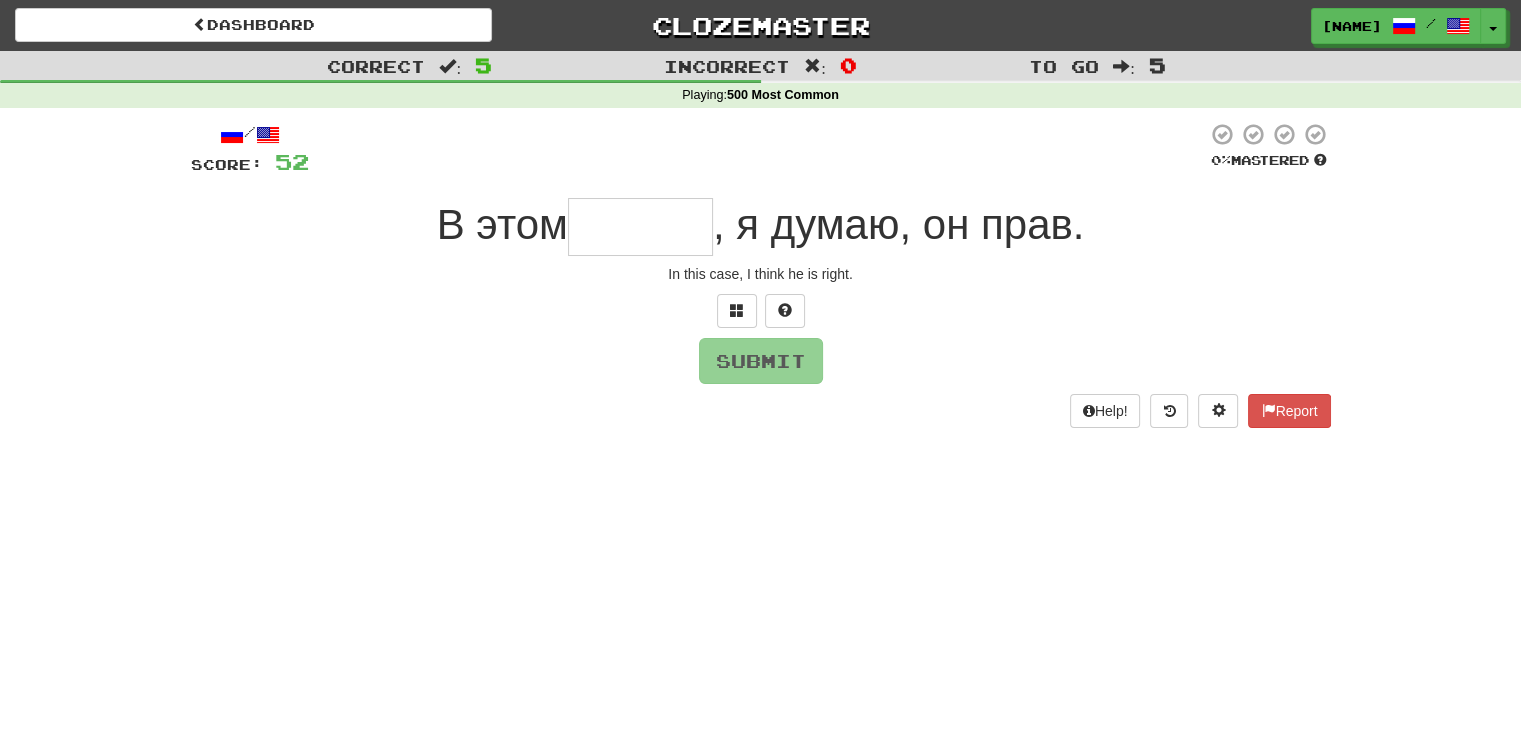 type on "*" 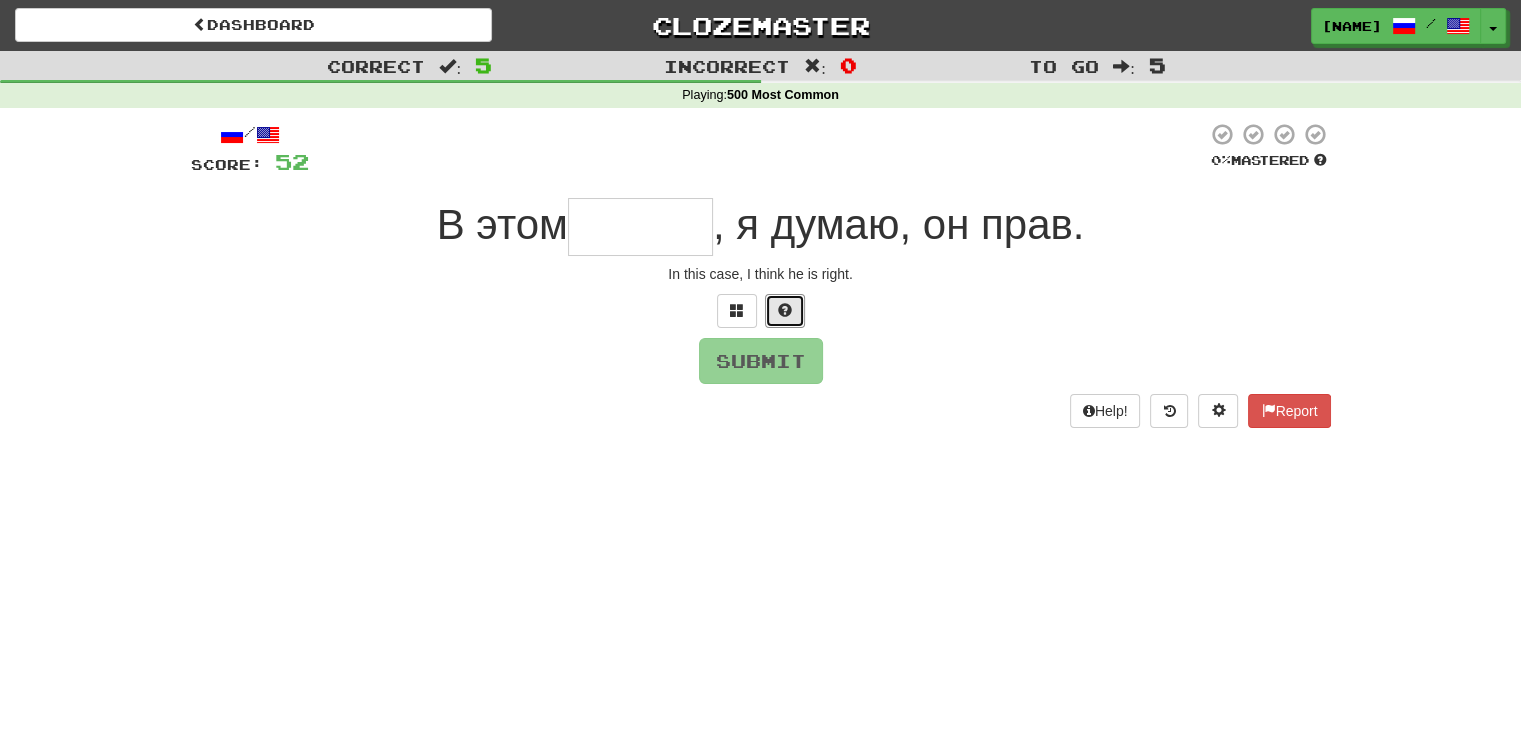 click at bounding box center [785, 311] 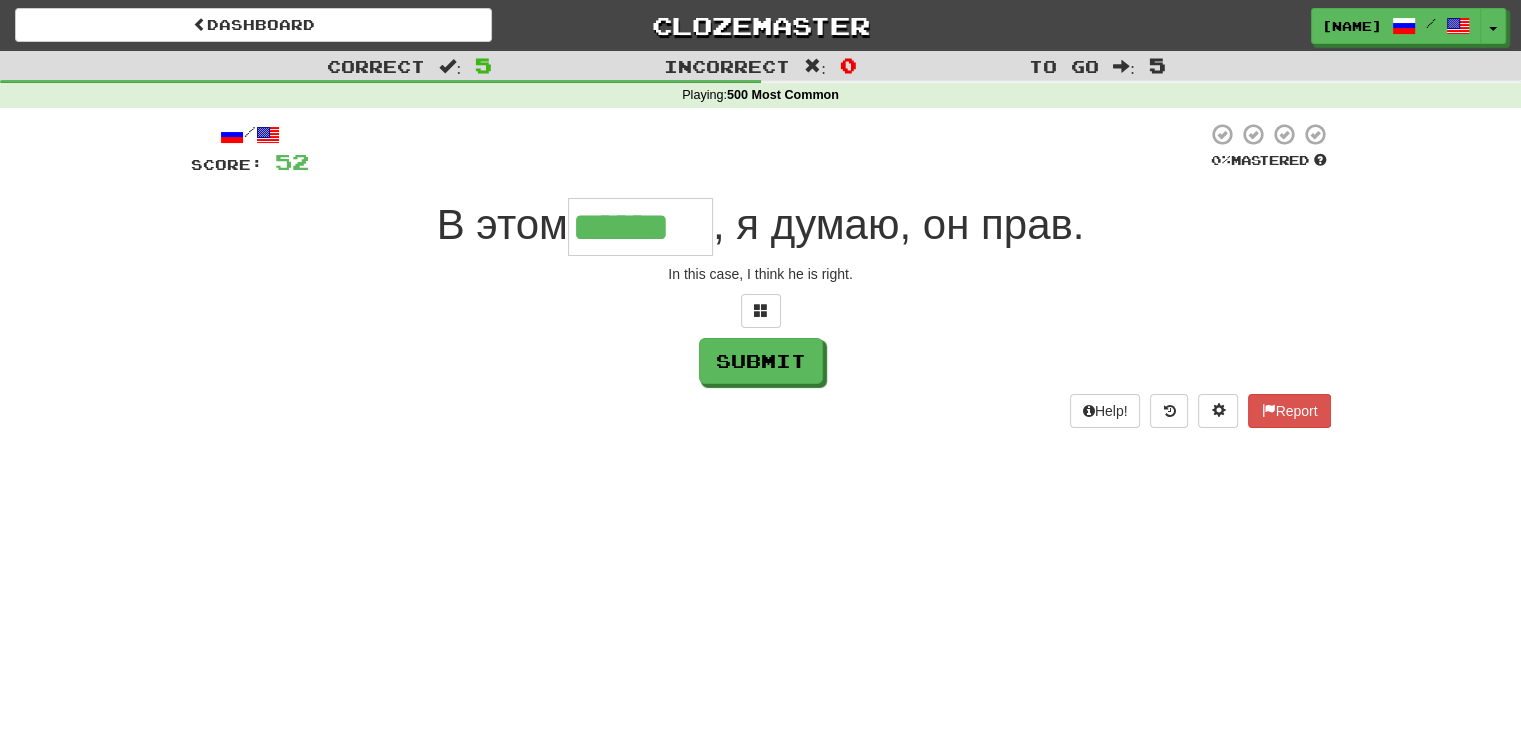 type on "******" 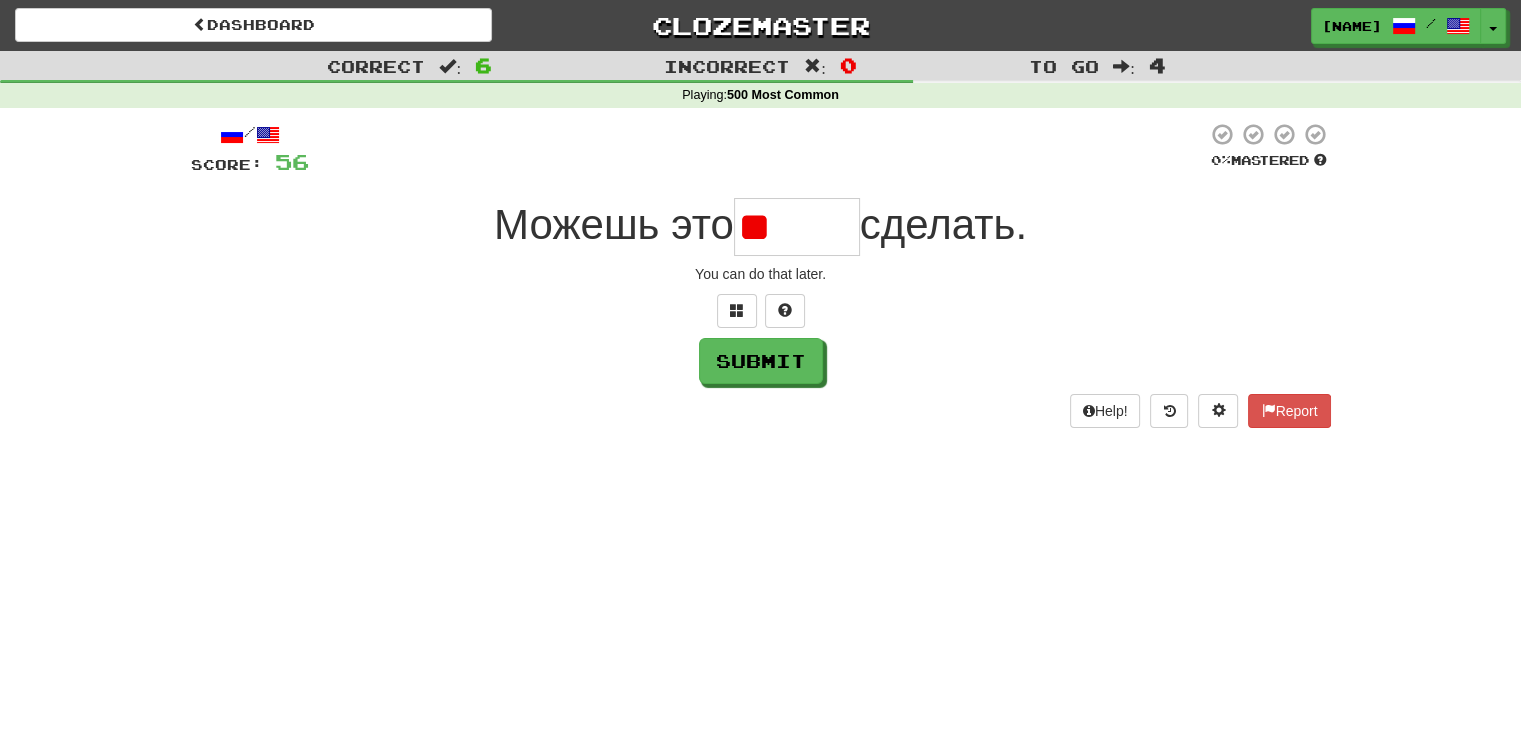 type on "*" 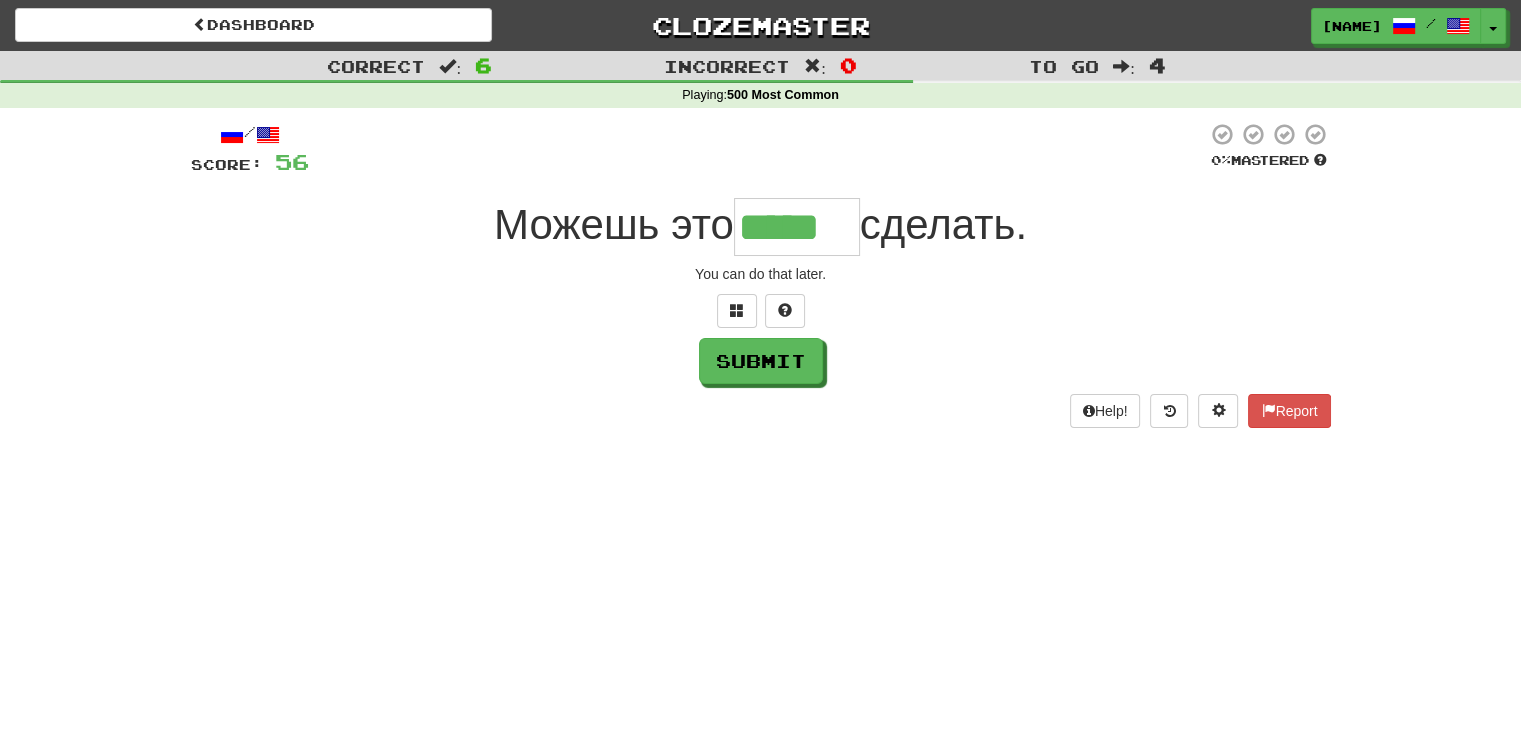 type on "*****" 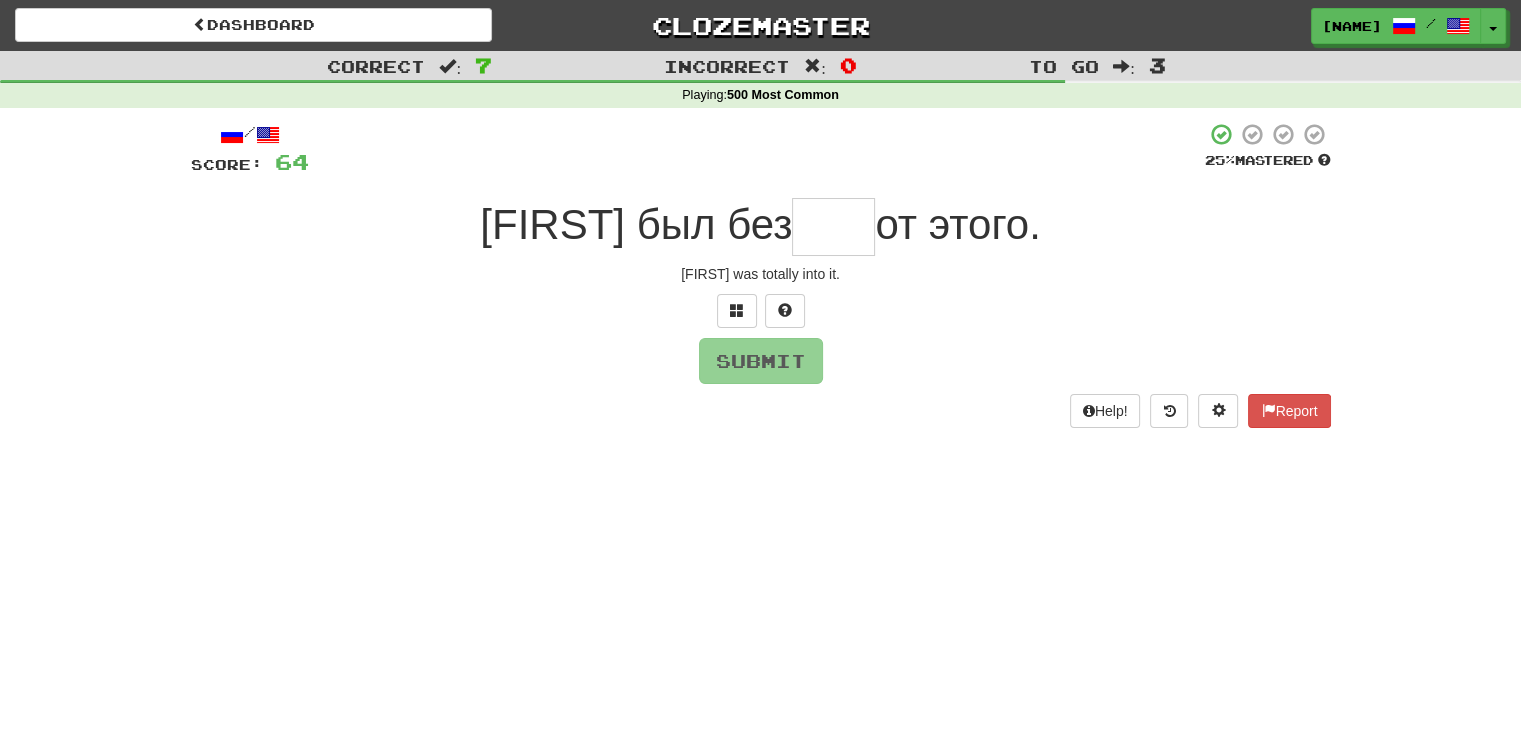 type on "*" 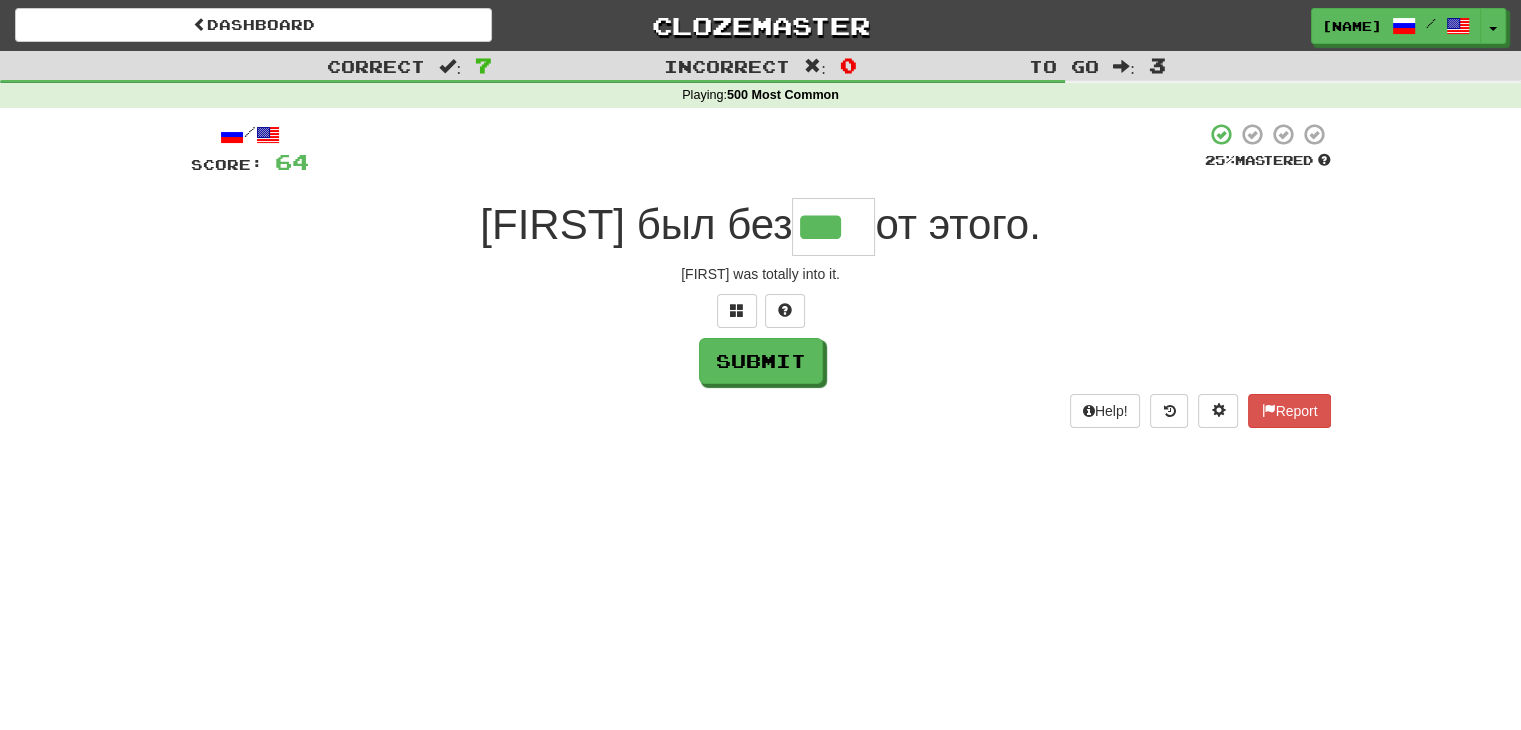 type on "***" 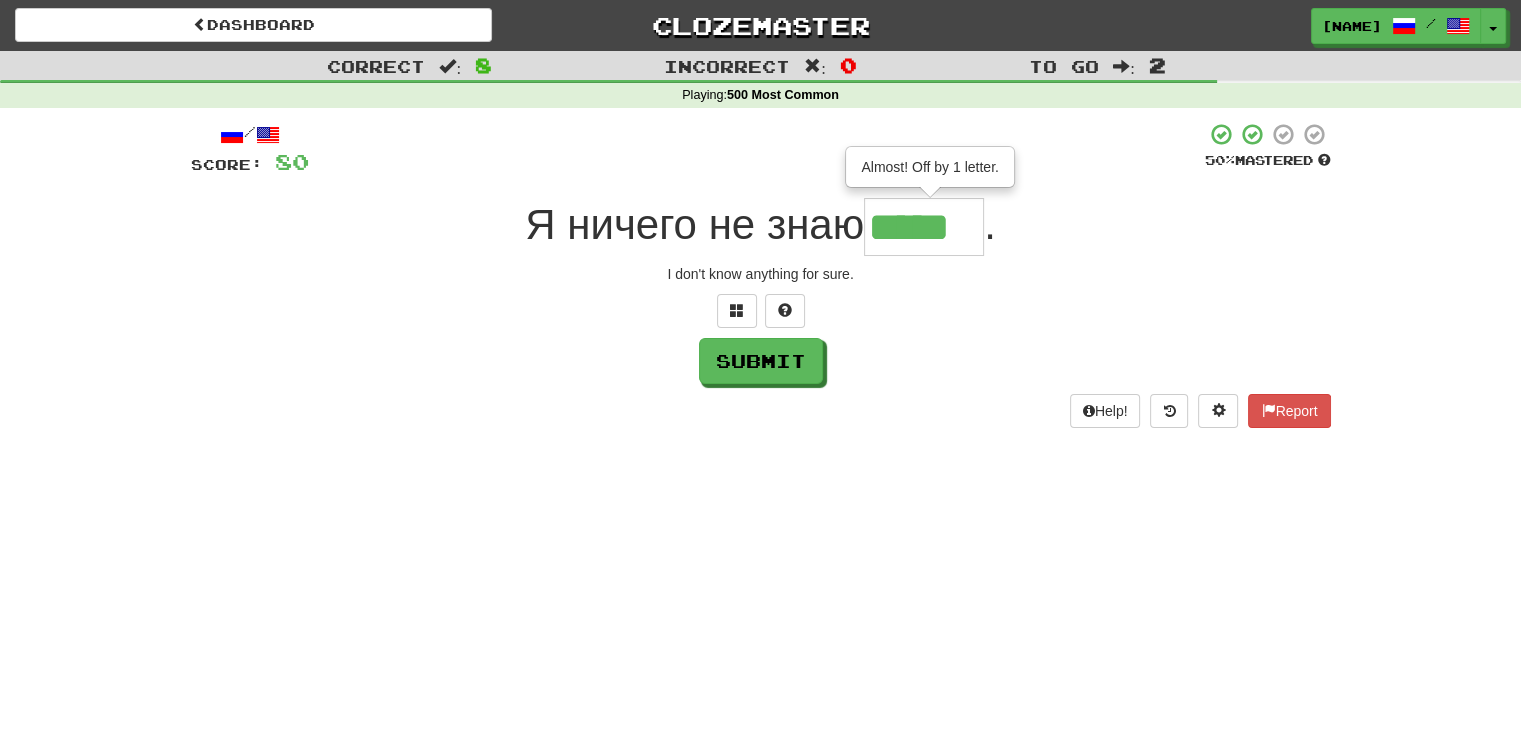 type on "*****" 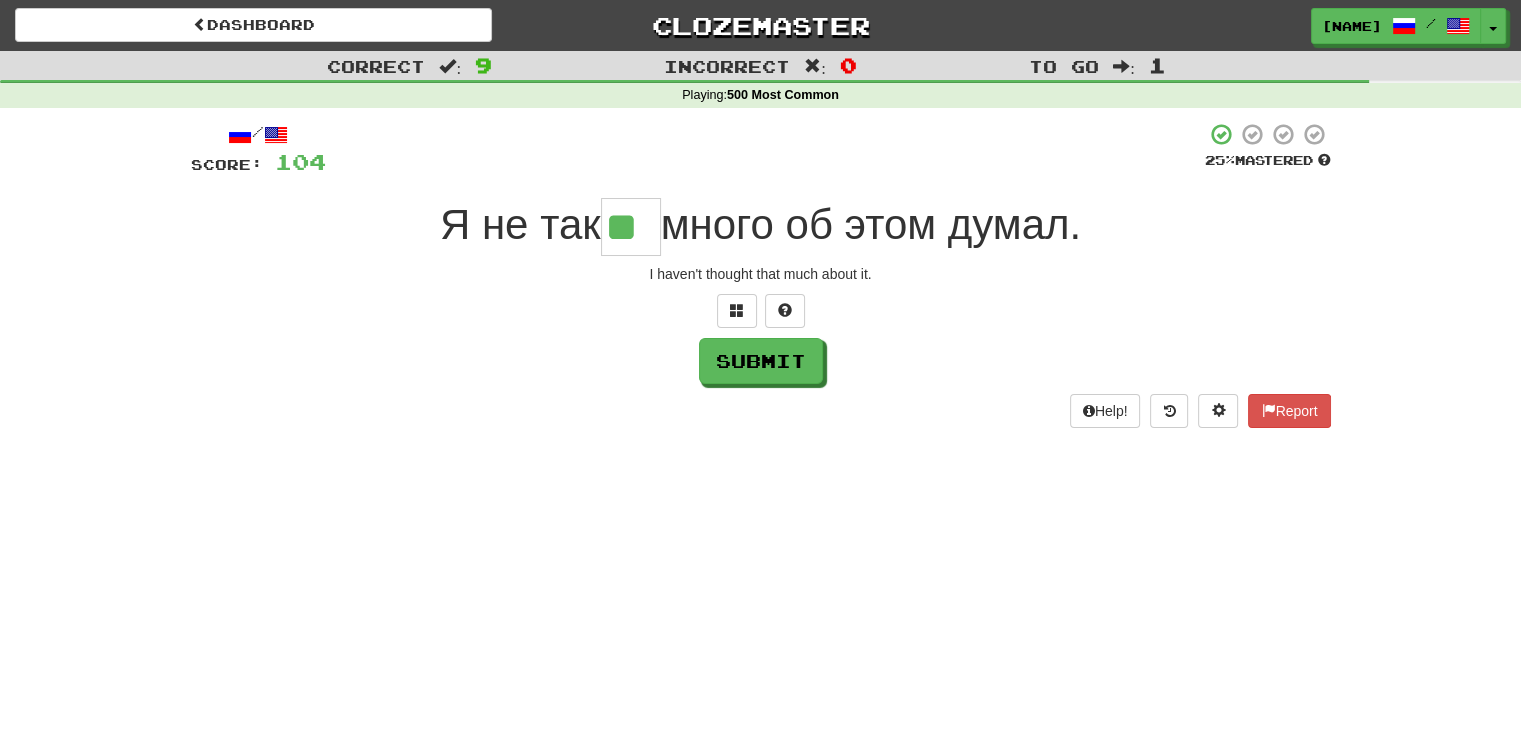 type on "**" 